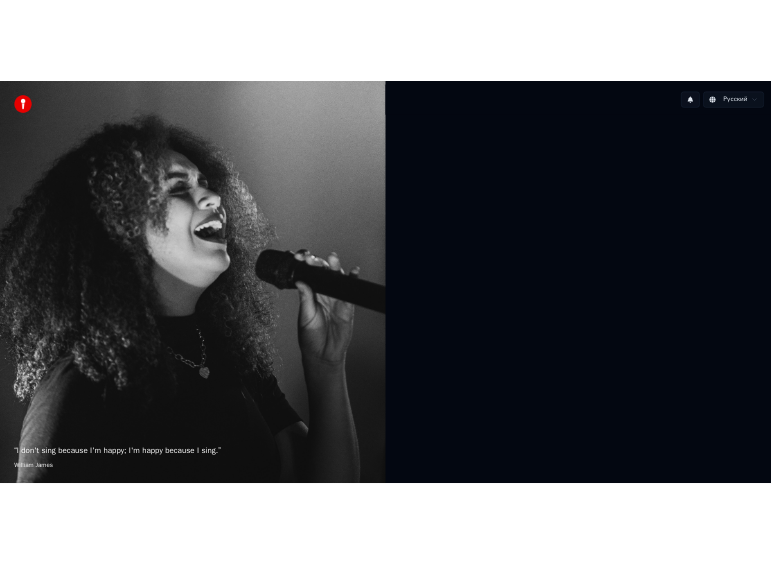 scroll, scrollTop: 0, scrollLeft: 0, axis: both 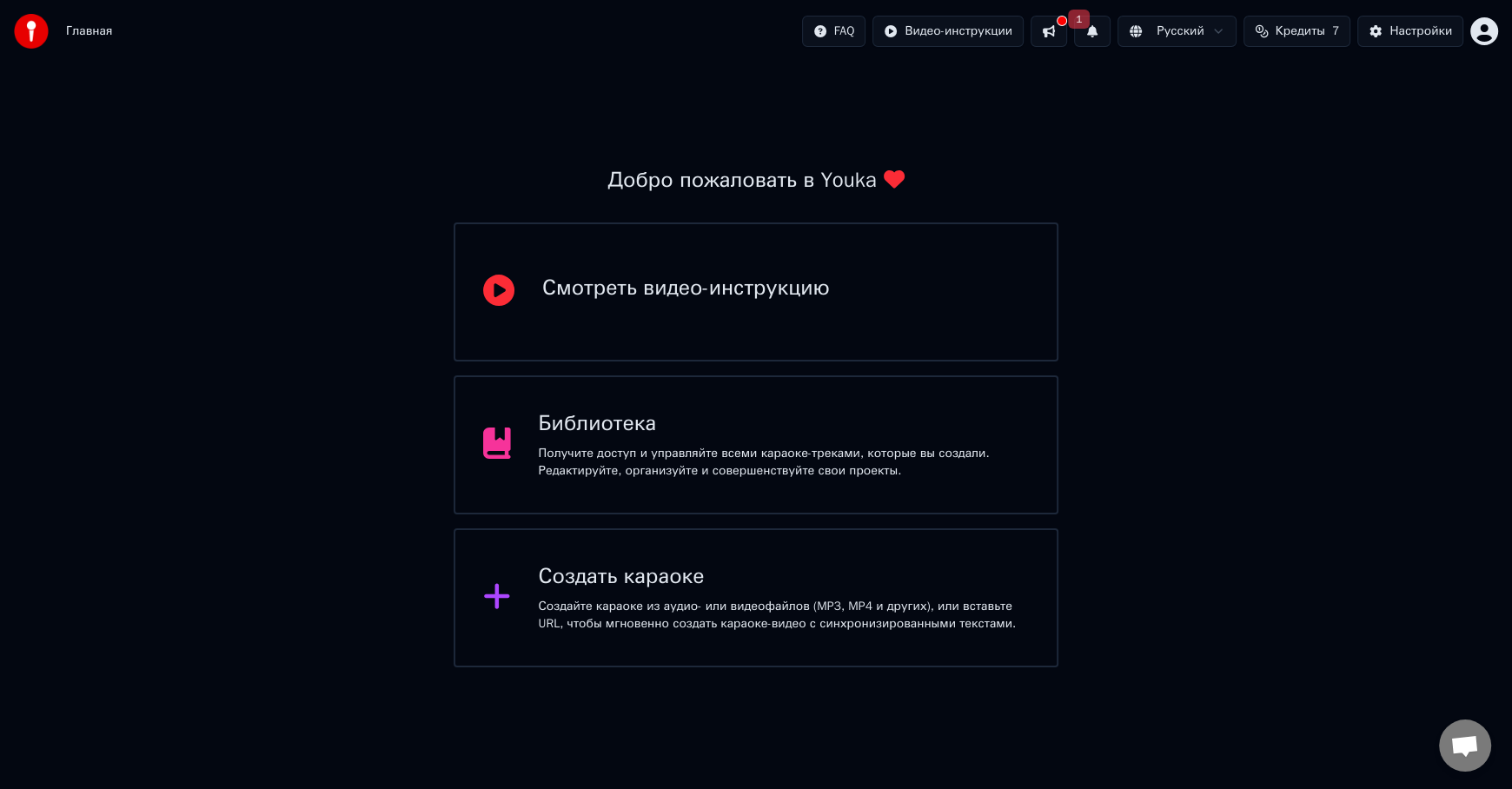 click on "Создать караоке Создайте караоке из аудио- или видеофайлов (MP3, MP4 и других), или вставьте URL, чтобы мгновенно создать караоке-видео с синхронизированными текстами." at bounding box center (784, 598) 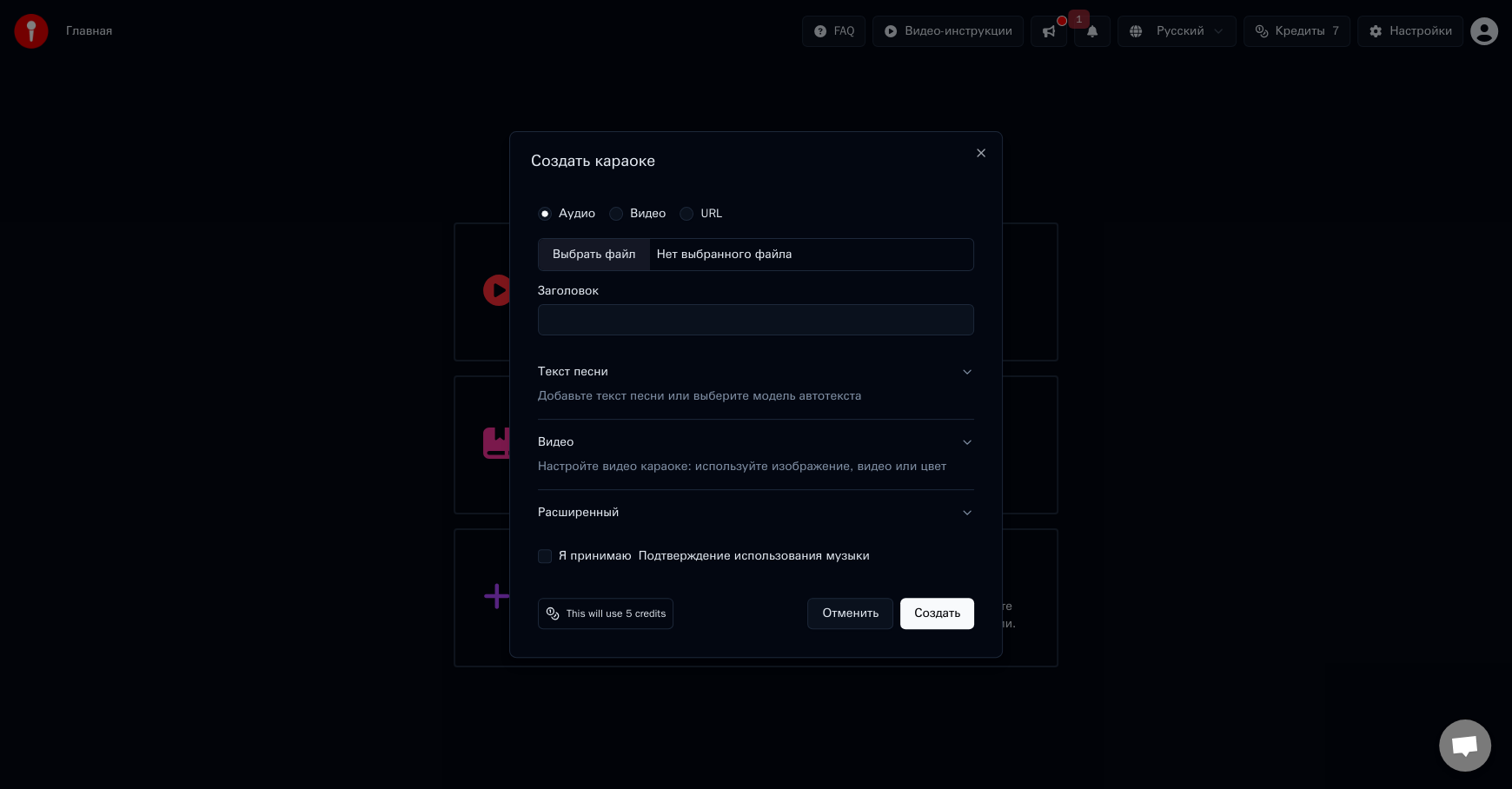 click on "Выбрать файл" at bounding box center (594, 255) 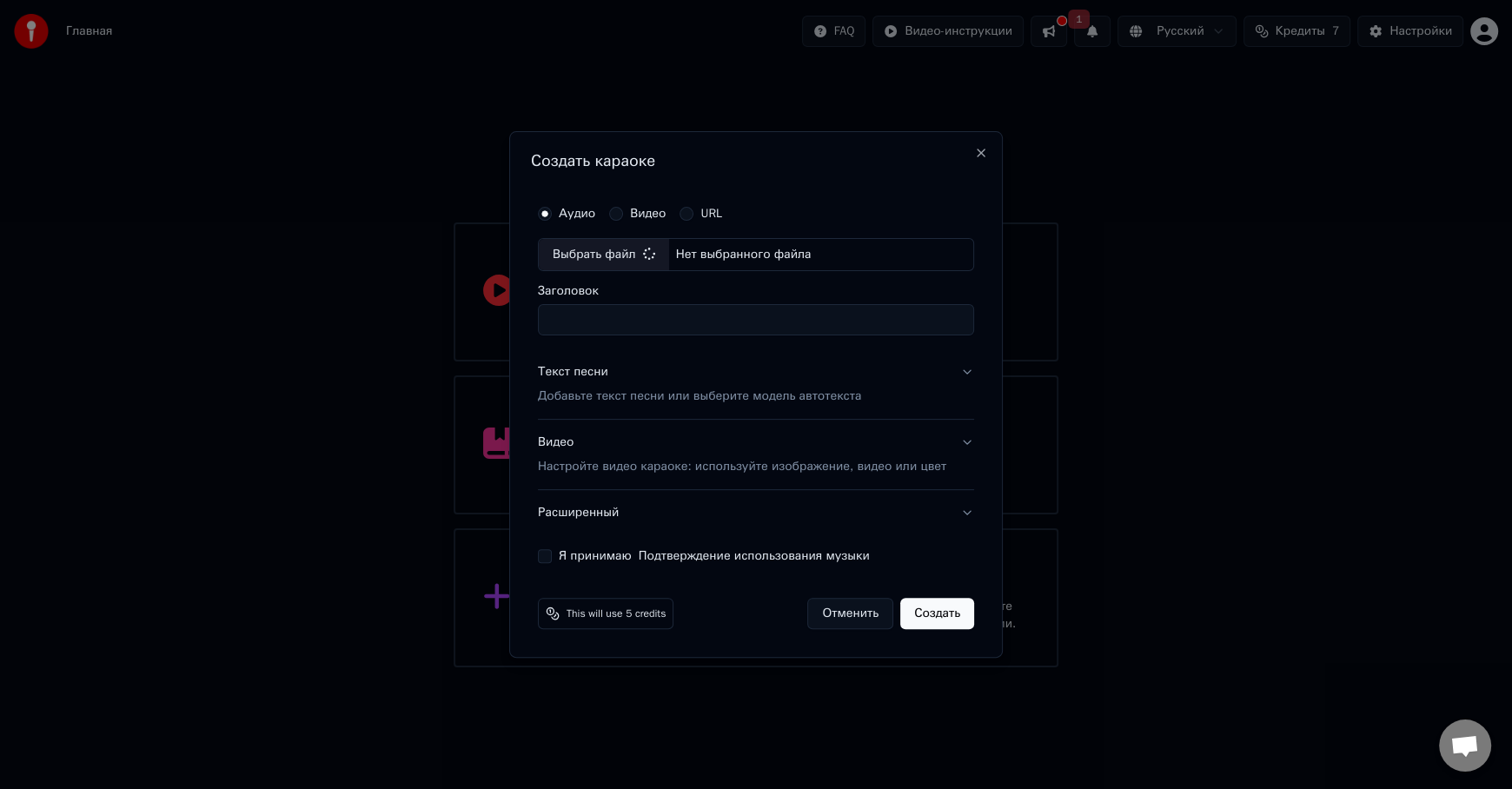 type on "**********" 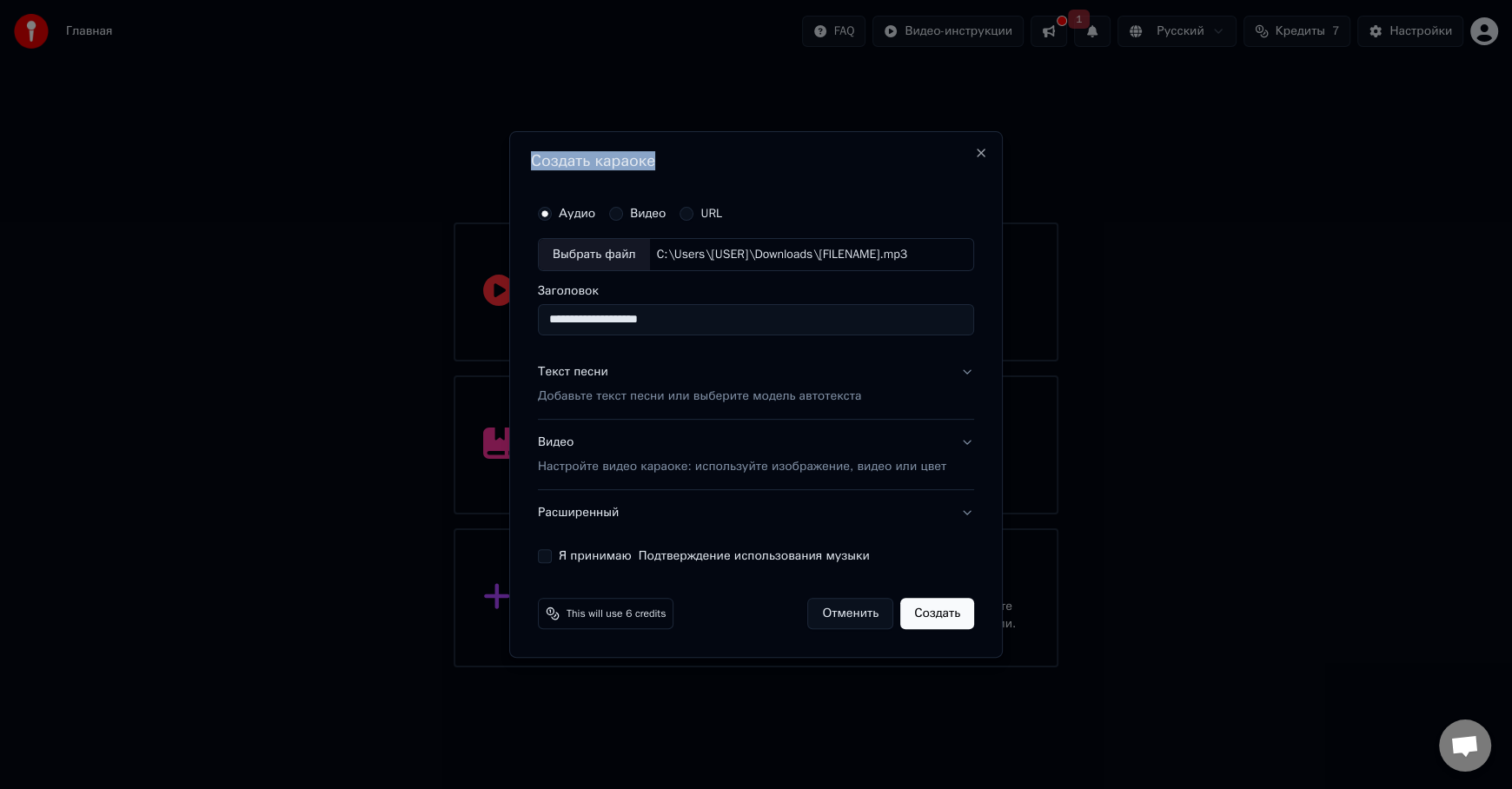 drag, startPoint x: 800, startPoint y: 148, endPoint x: 720, endPoint y: 129, distance: 82.2253 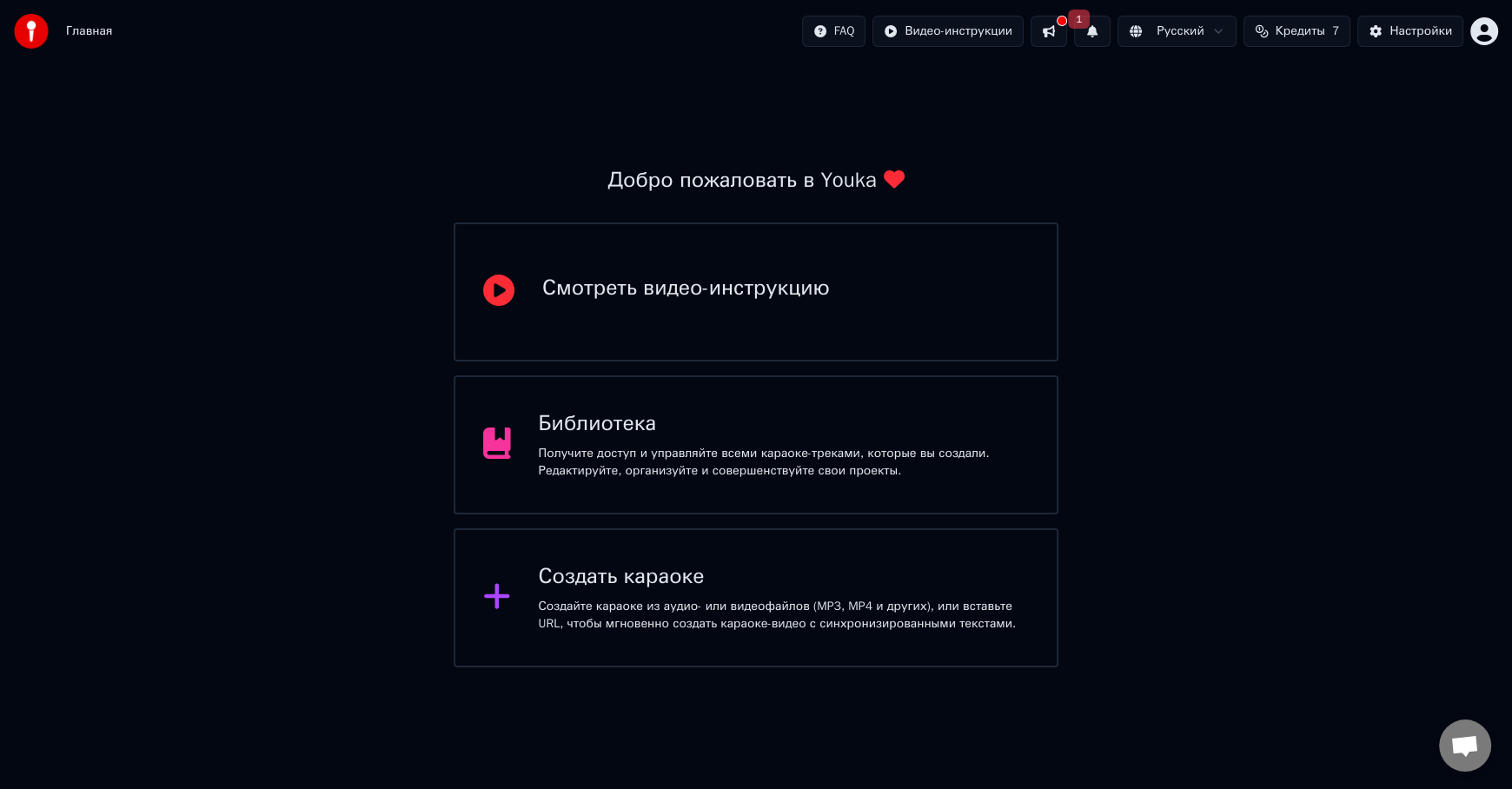 click at bounding box center [1062, 21] 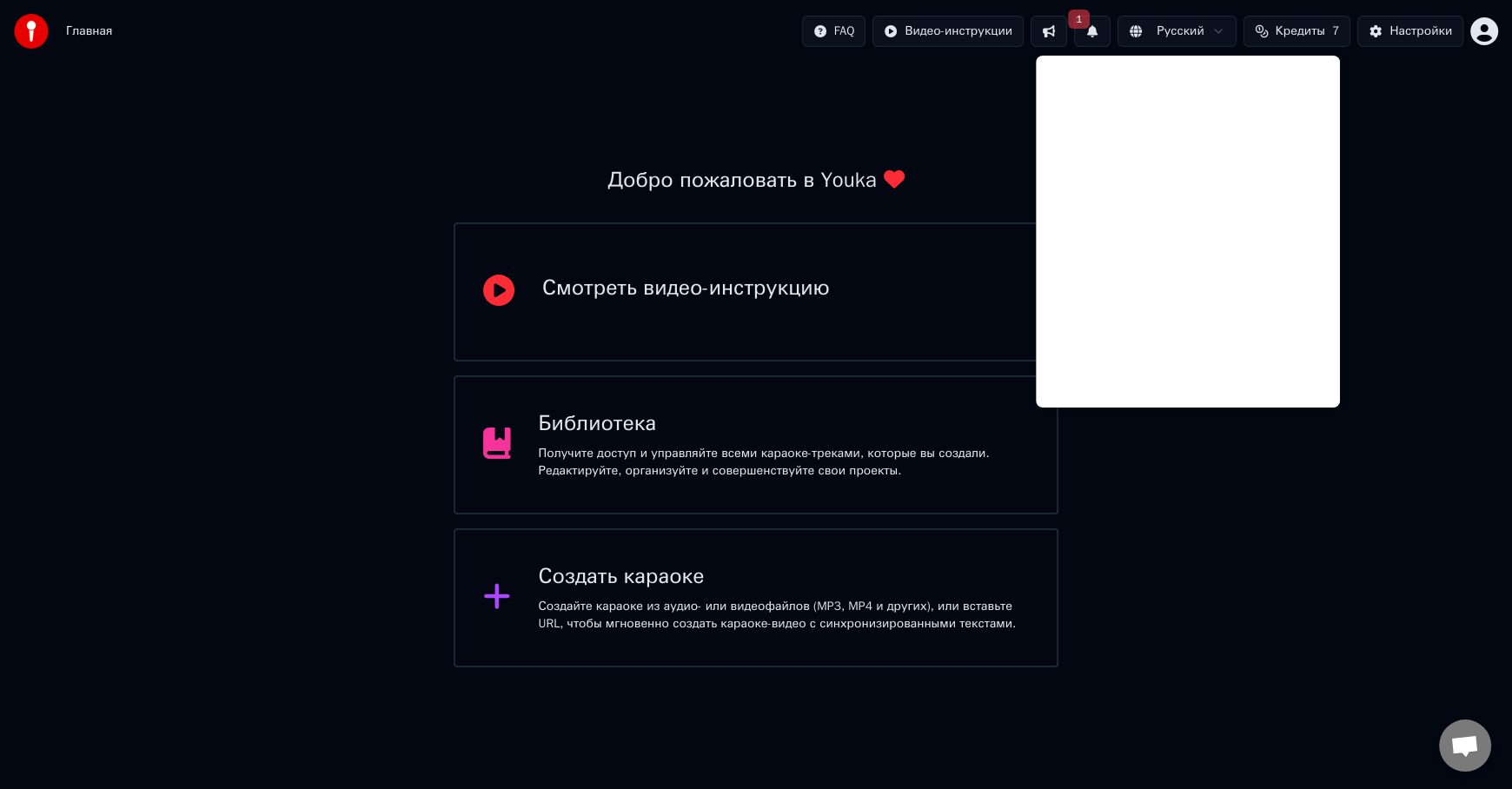 click on "Добро пожаловать в Youka Смотреть видео-инструкцию Библиотека Получите доступ и управляйте всеми караоке-треками, которые вы создали. Редактируйте, организуйте и совершенствуйте свои проекты. Создать караоке Создайте караоке из аудио- или видеофайлов (MP3, MP4 и других), или вставьте URL, чтобы мгновенно создать караоке-видео с синхронизированными текстами." at bounding box center (756, 365) 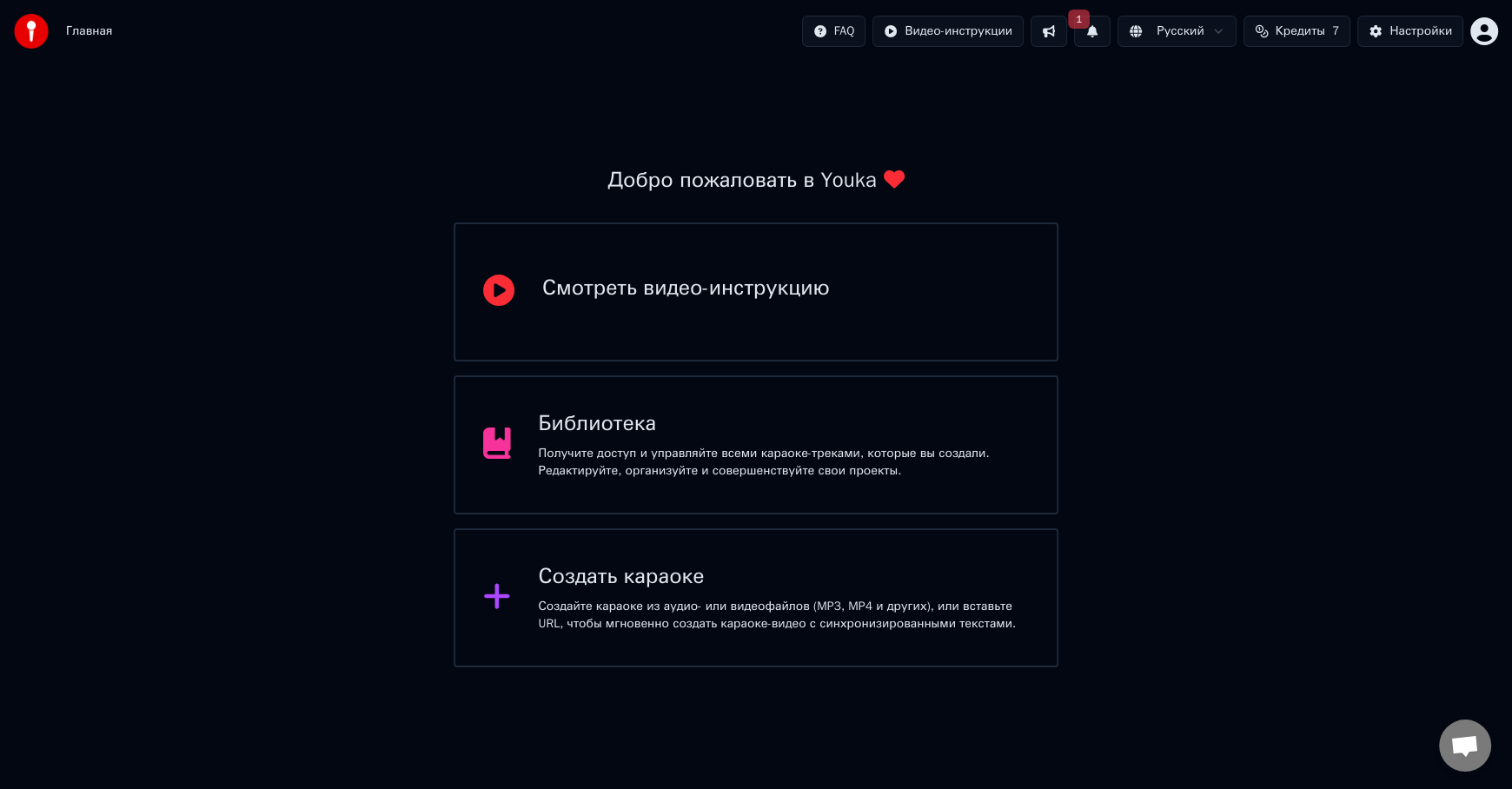 click on "Создать караоке" at bounding box center [784, 577] 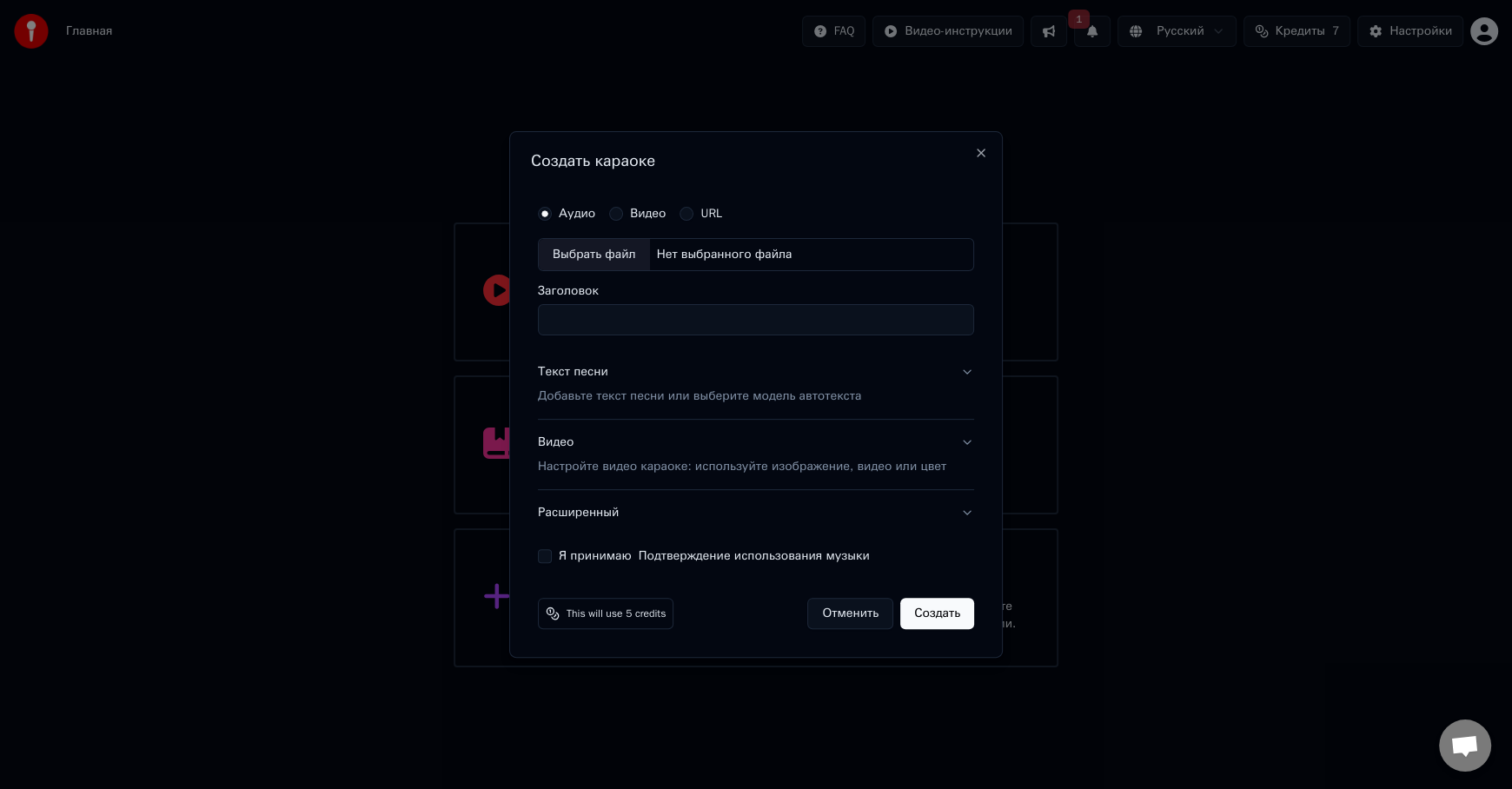 click on "Выбрать файл" at bounding box center (594, 255) 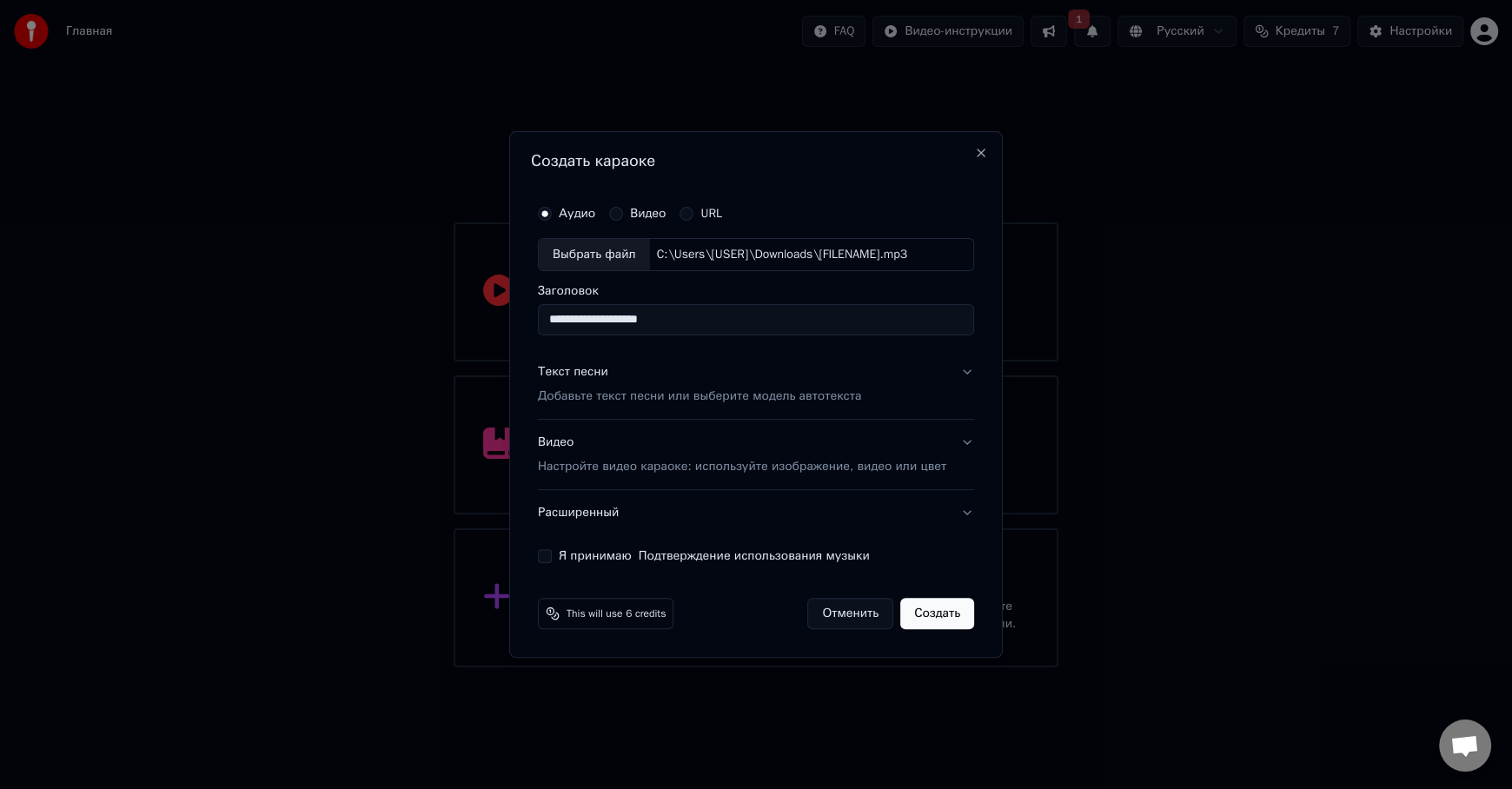 click on "**********" at bounding box center (756, 320) 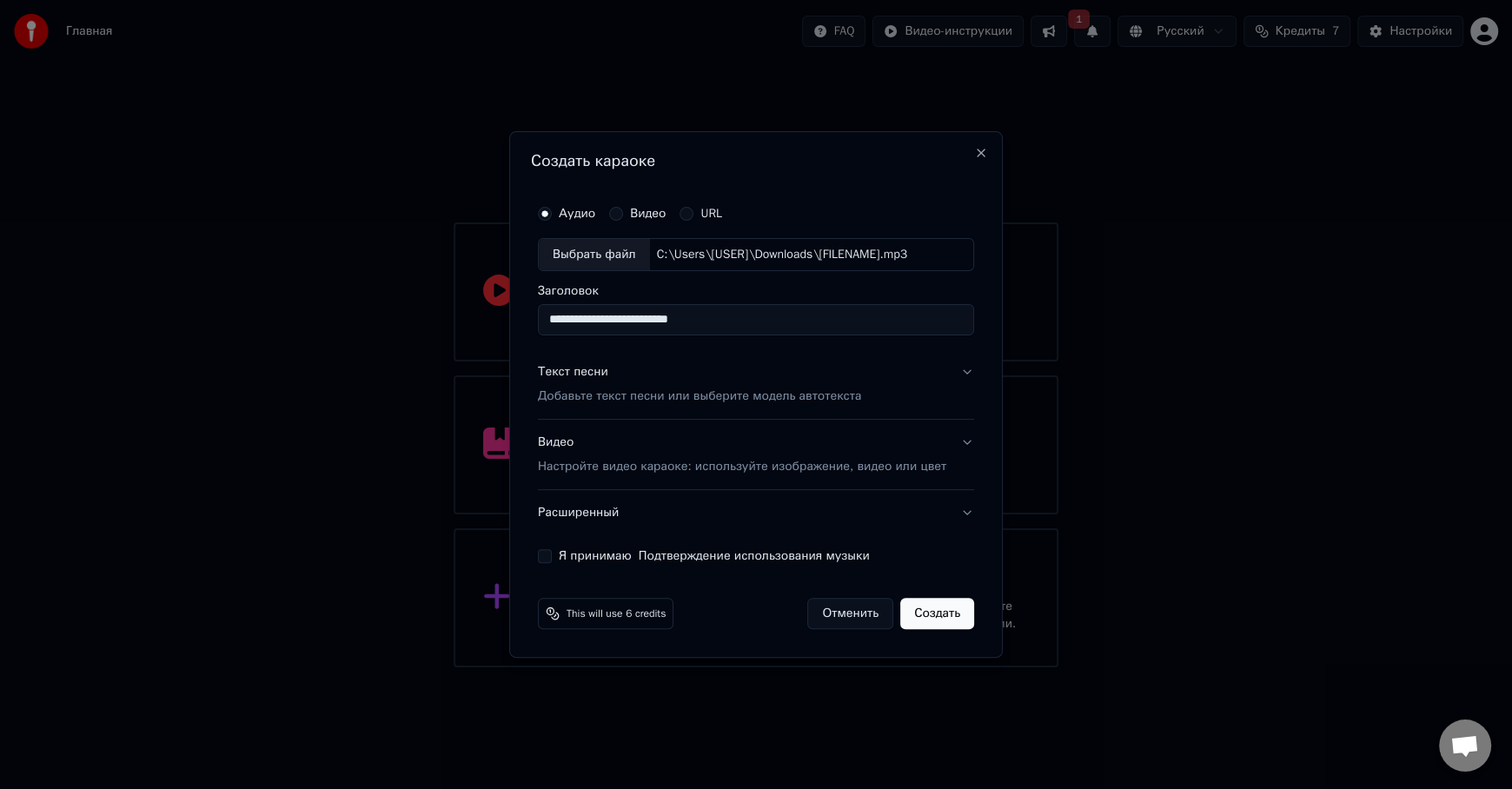 type on "**********" 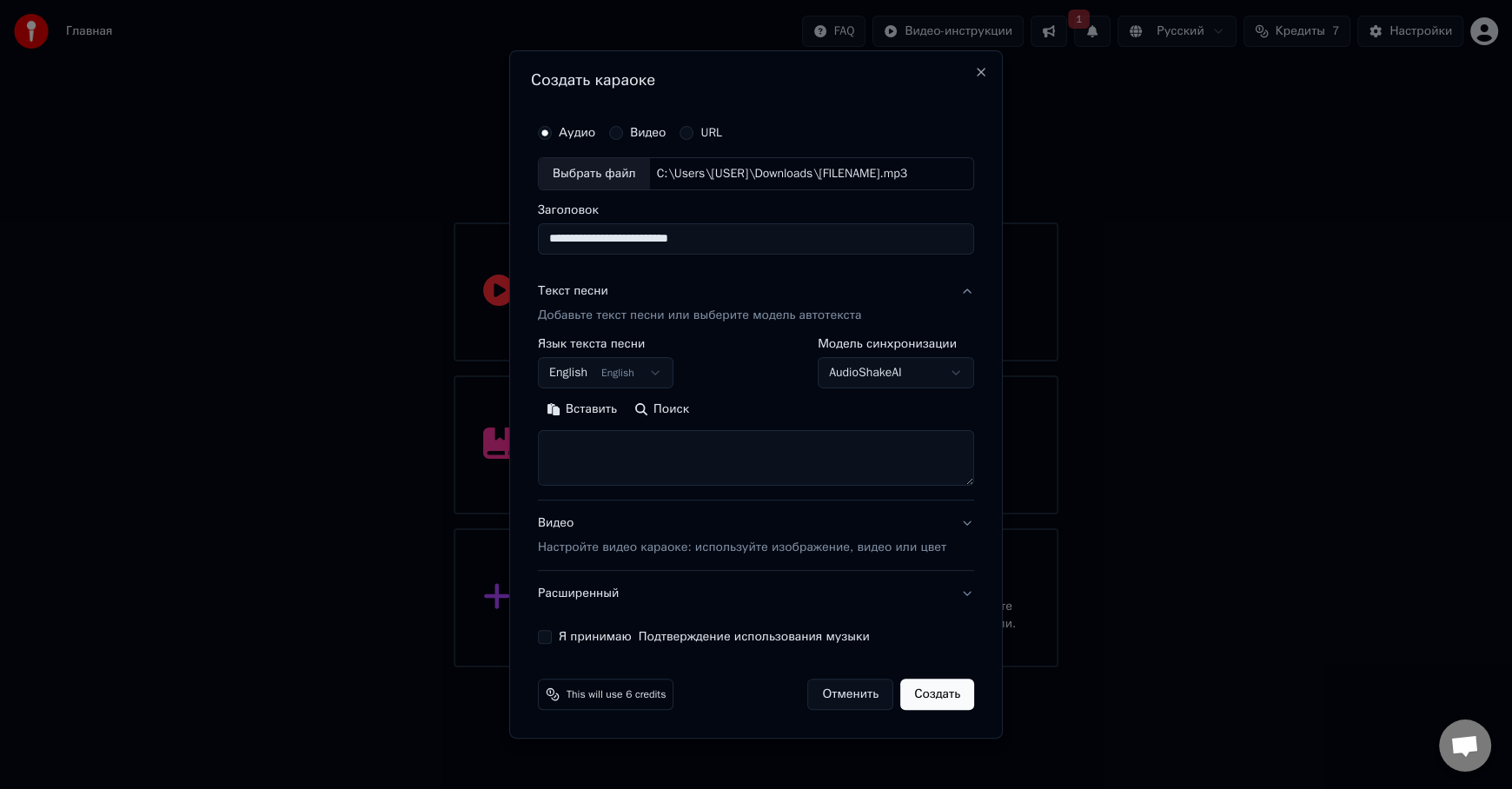 click on "**********" at bounding box center [756, 334] 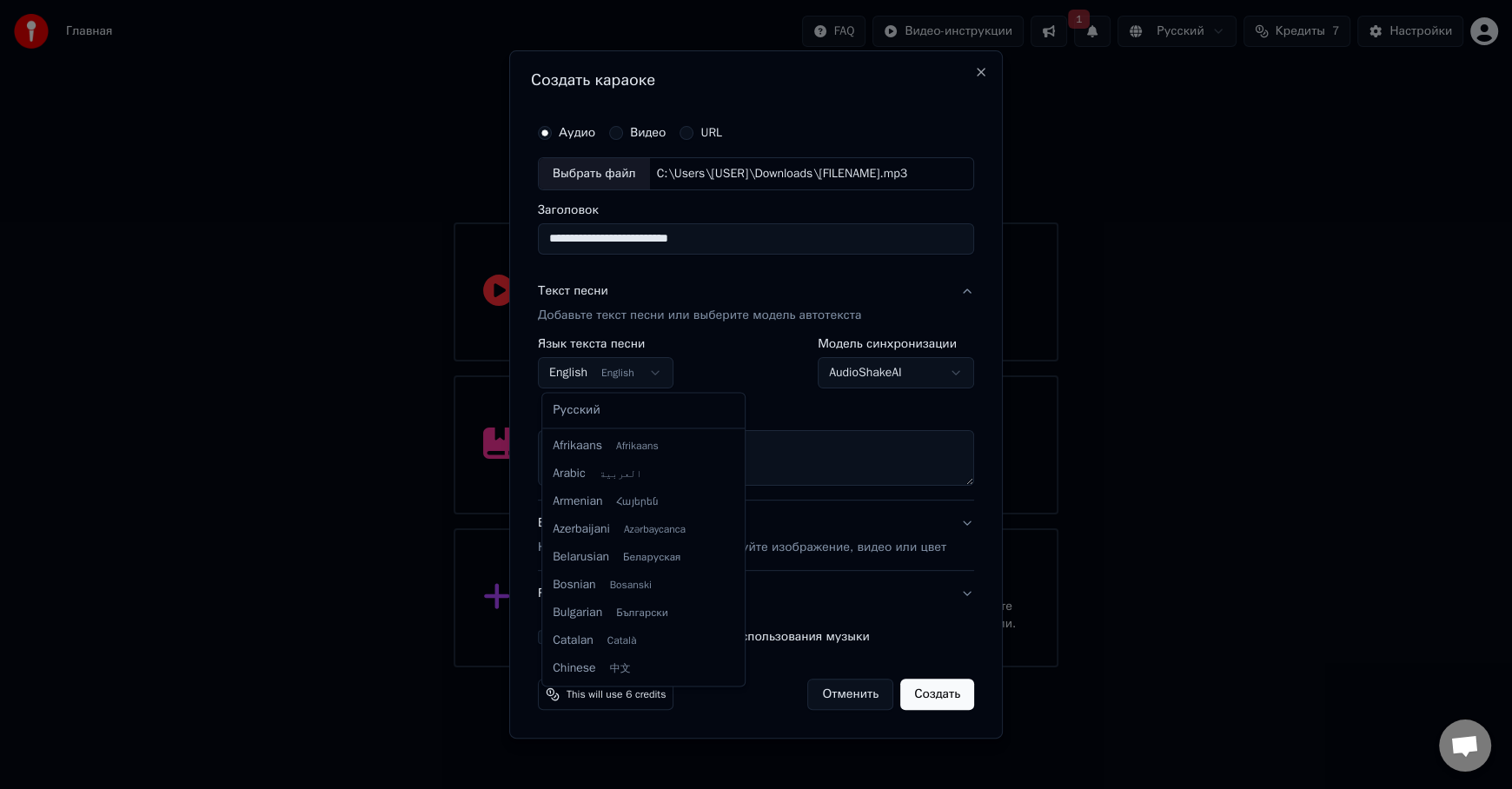 scroll, scrollTop: 138, scrollLeft: 0, axis: vertical 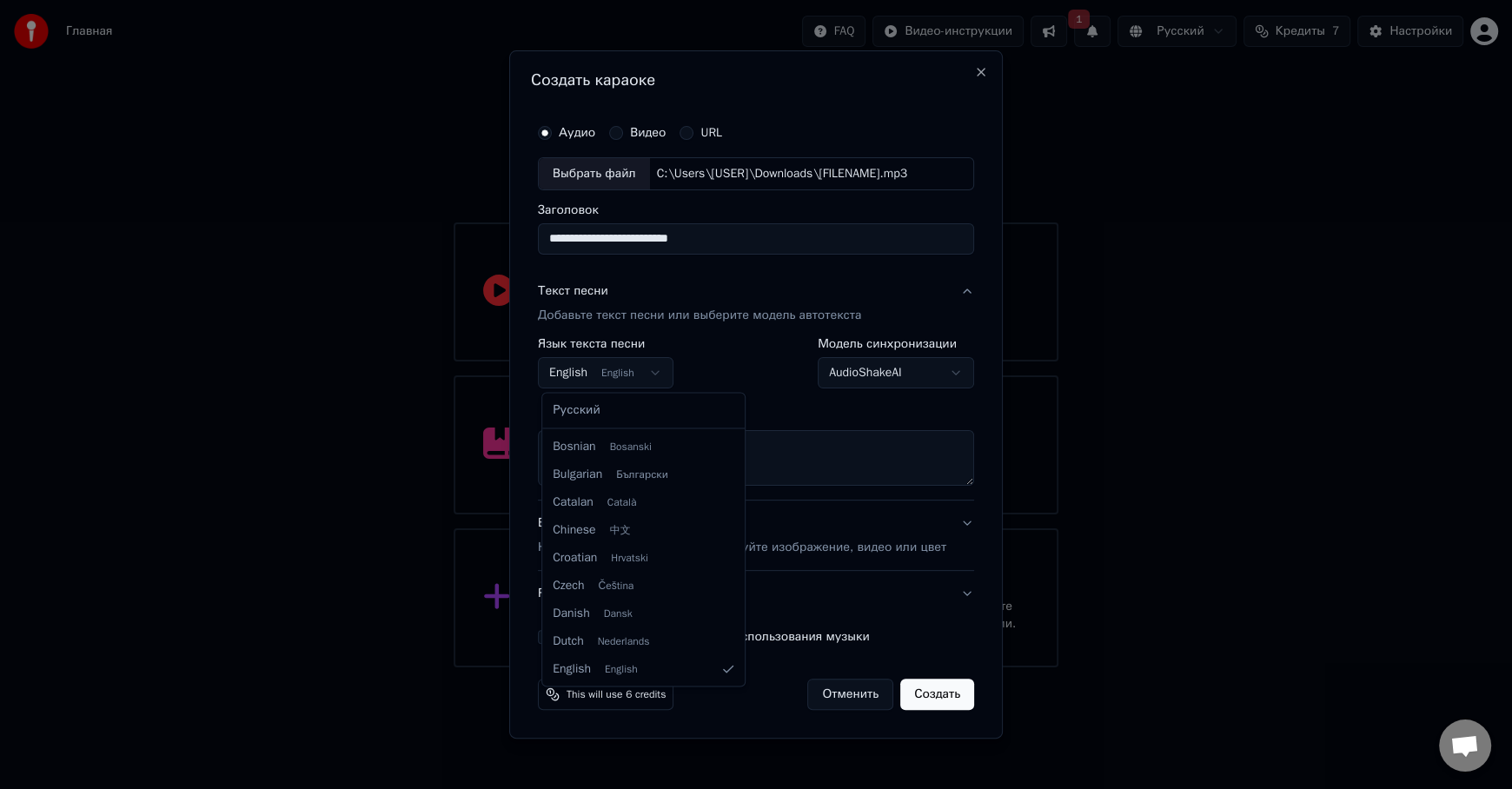 select on "**" 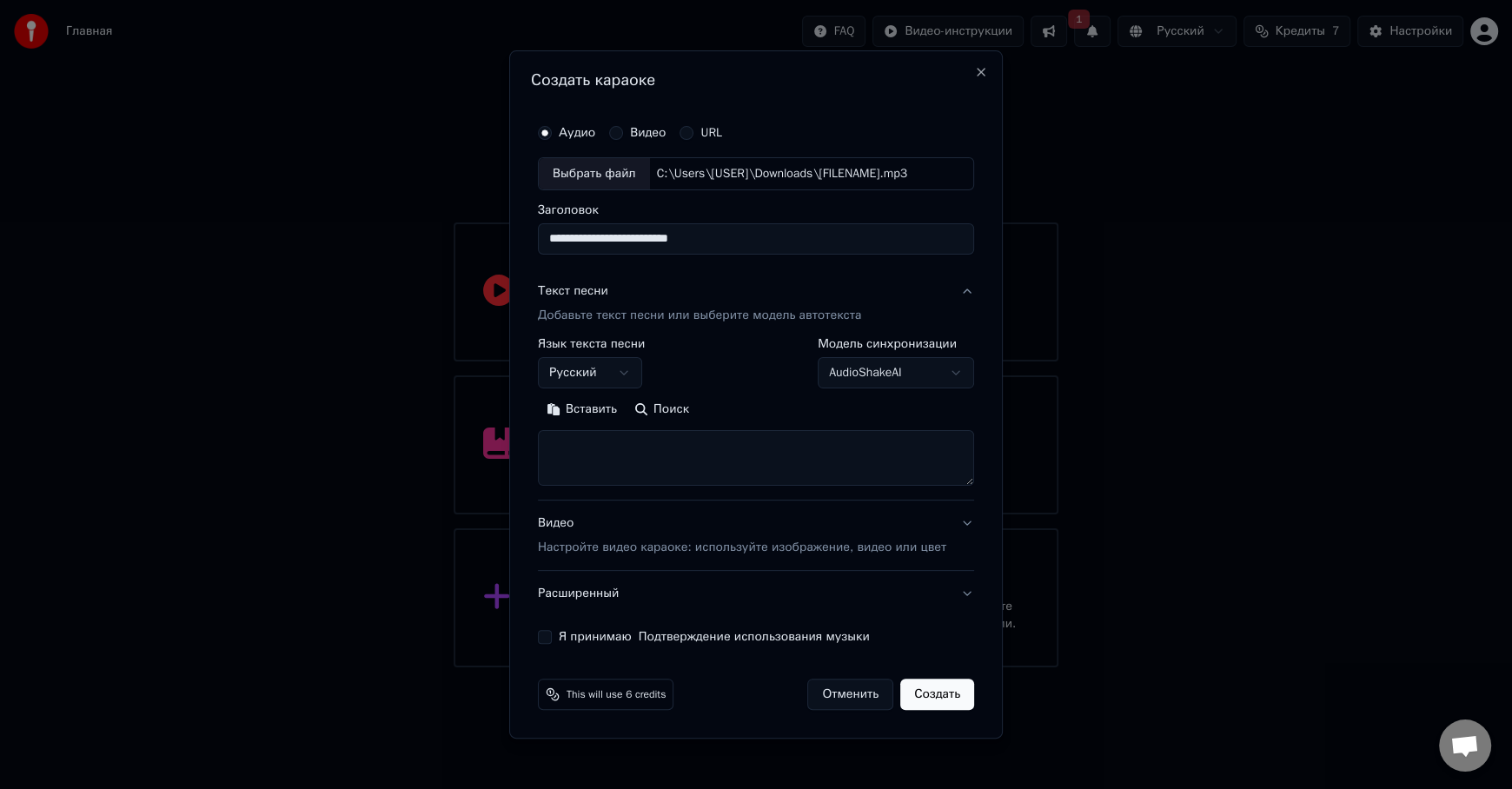 click at bounding box center [756, 458] 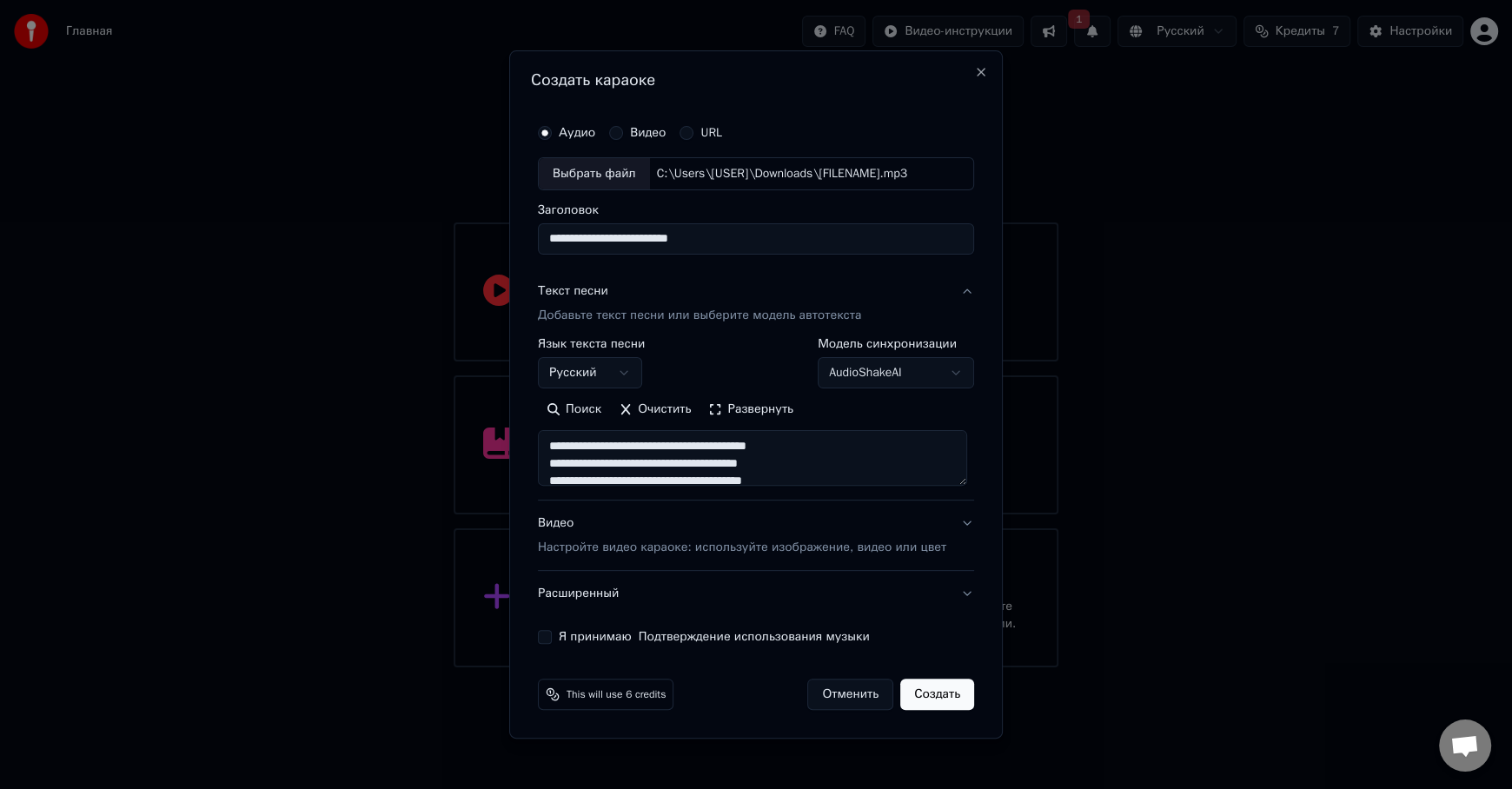 click on "Развернуть" at bounding box center [751, 409] 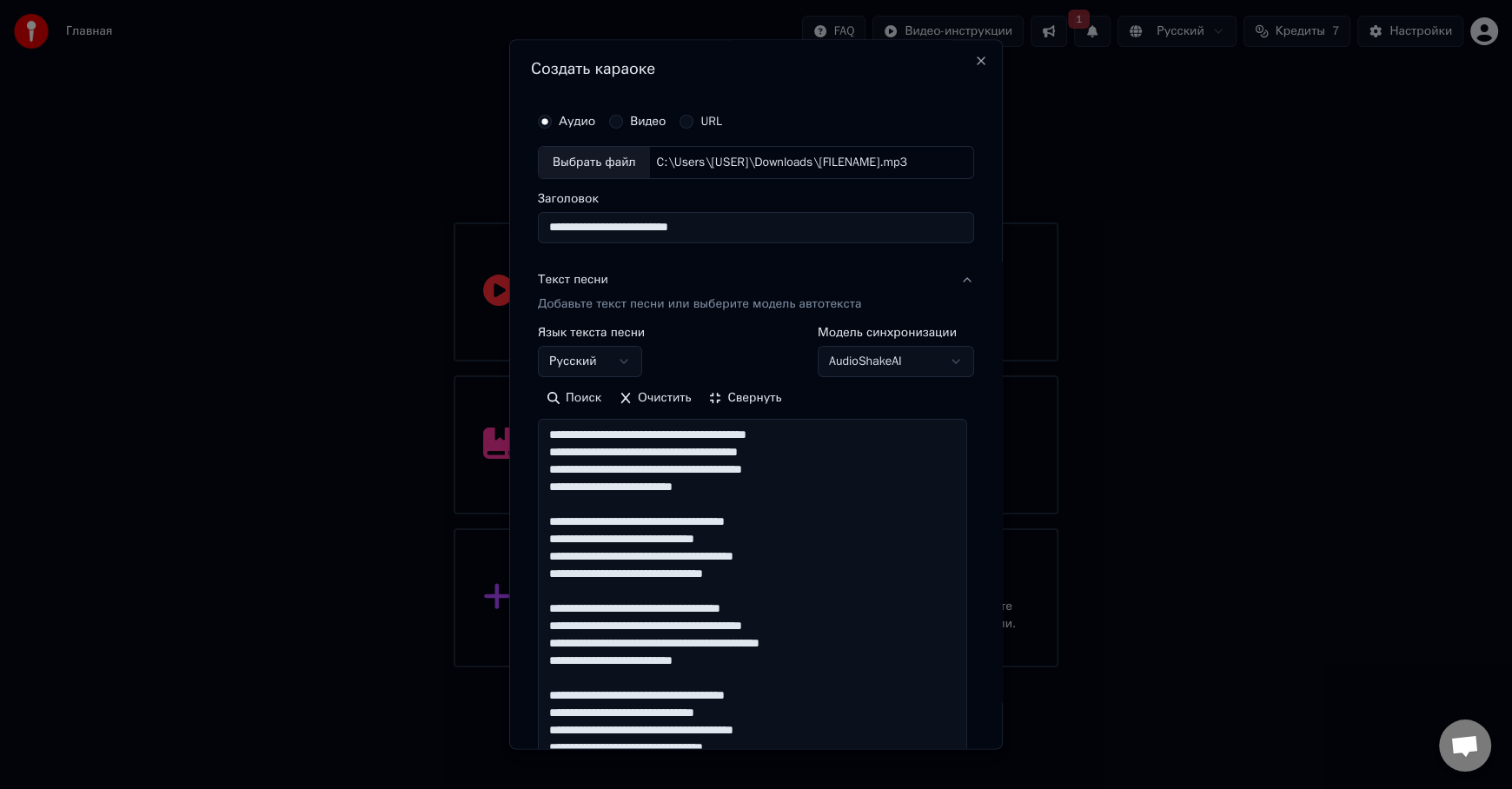 scroll, scrollTop: 1, scrollLeft: 0, axis: vertical 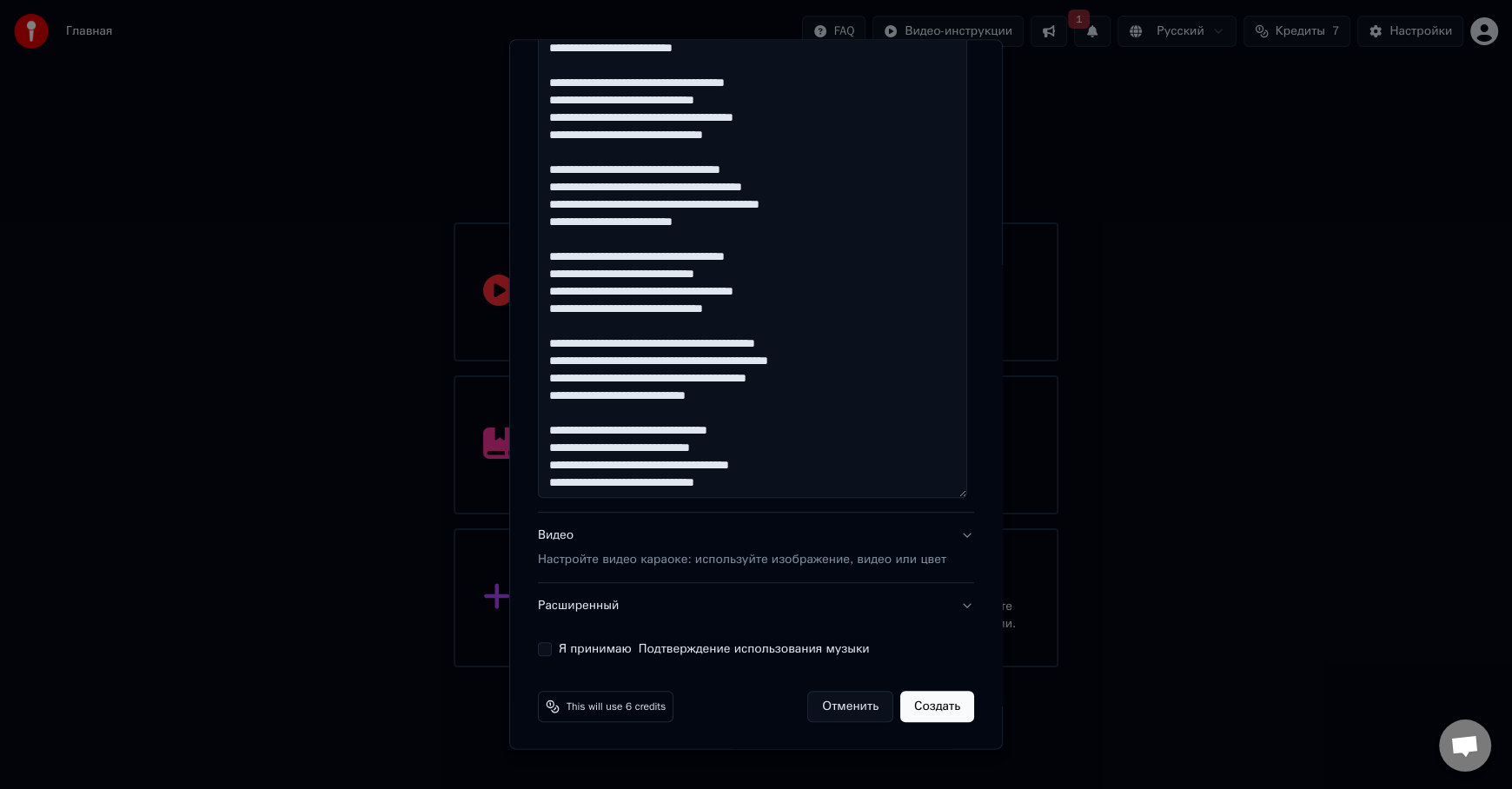 click on "Создать" at bounding box center (937, 706) 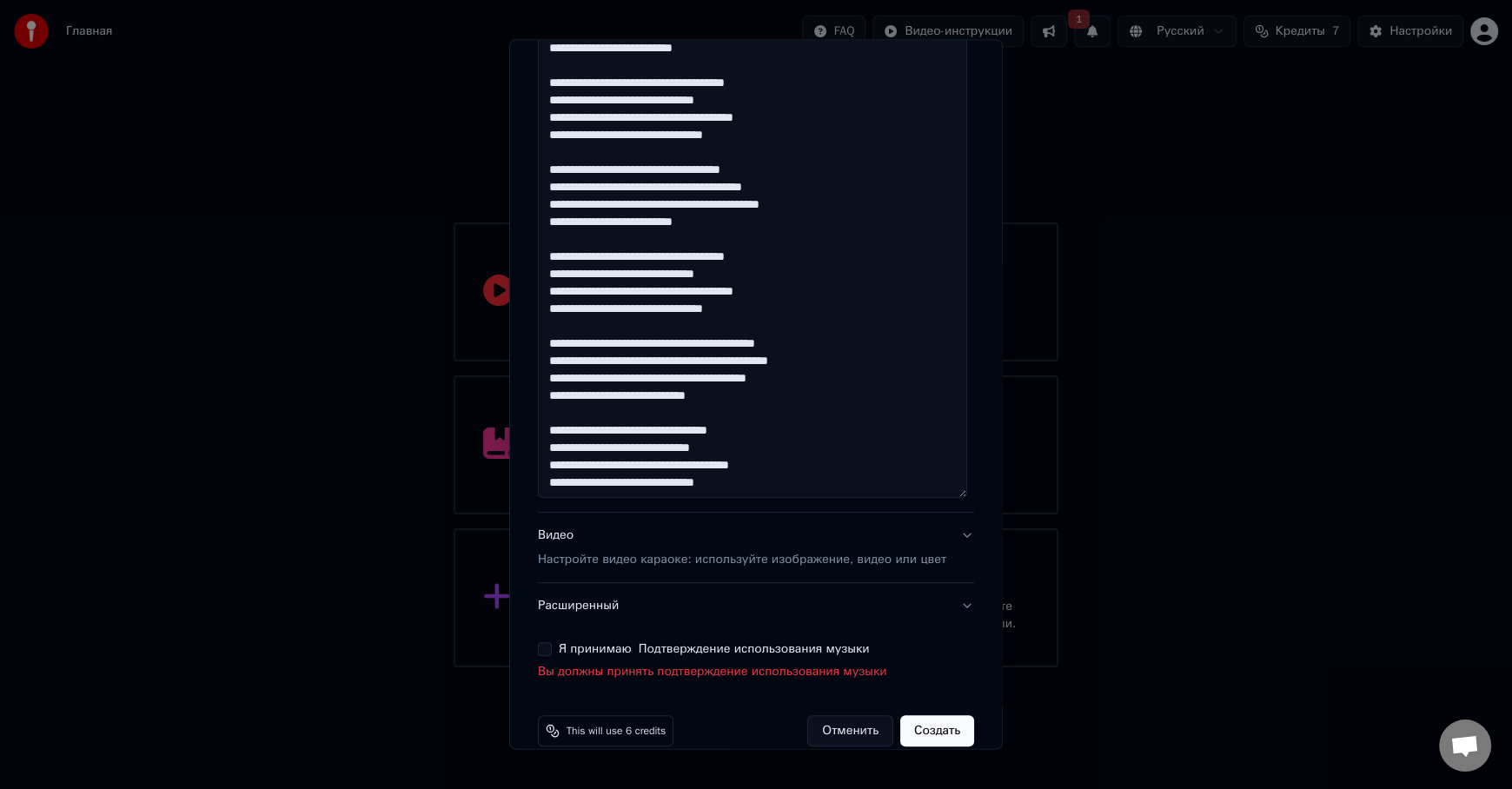 click on "Я принимаю   Подтверждение использования музыки" at bounding box center [545, 649] 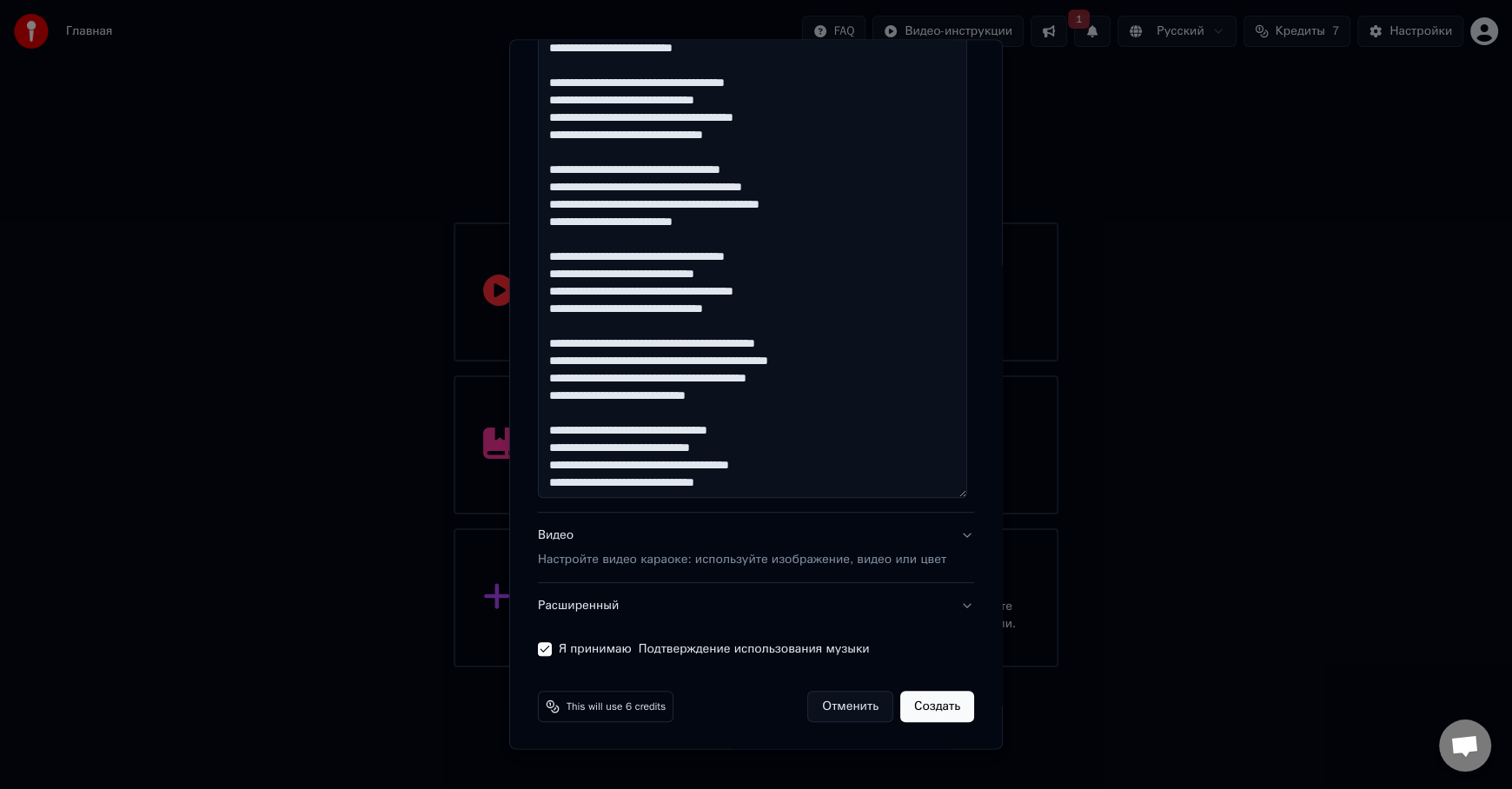 click on "Создать" at bounding box center (937, 706) 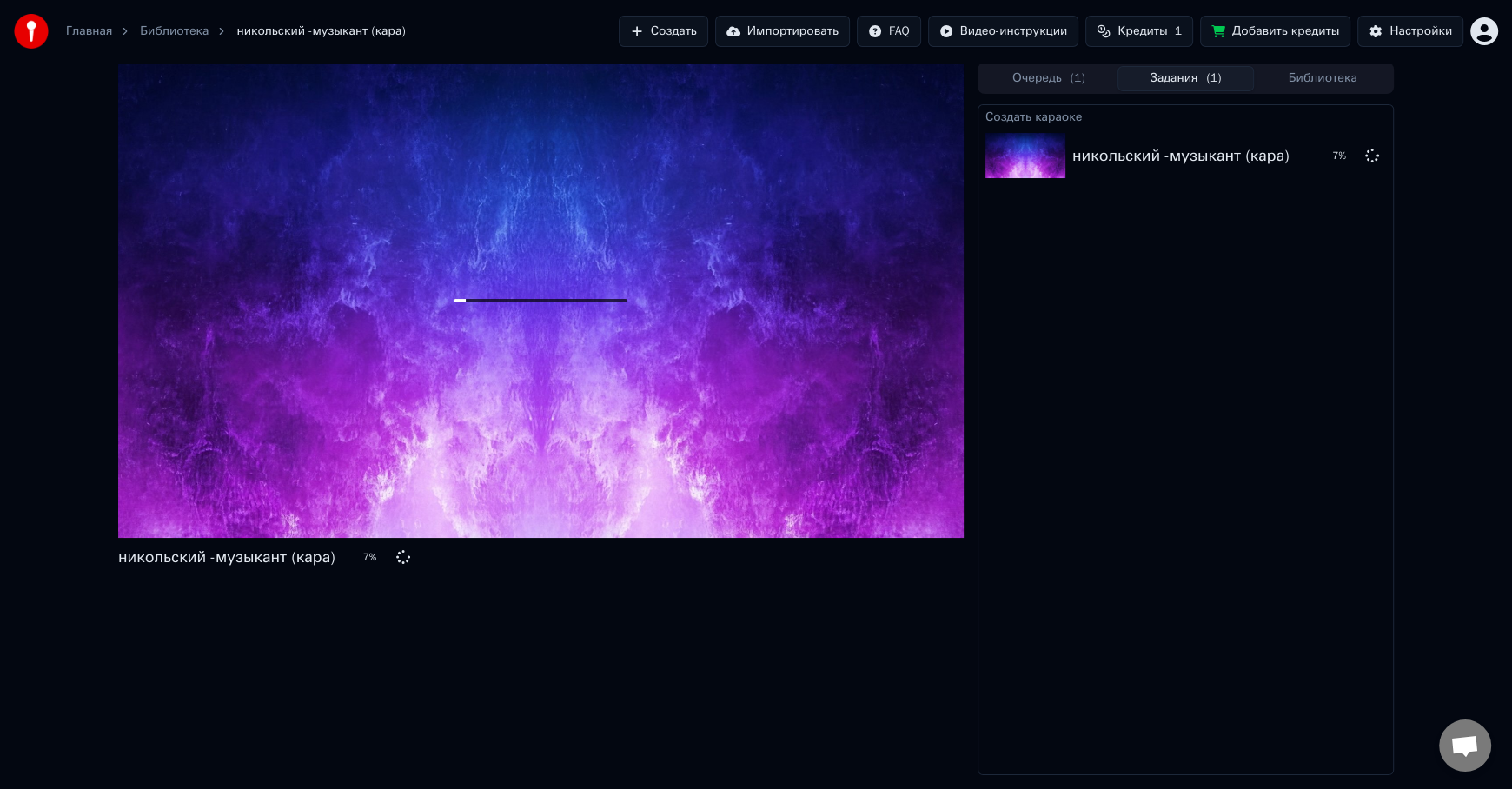click on "Кредиты" at bounding box center [1142, 31] 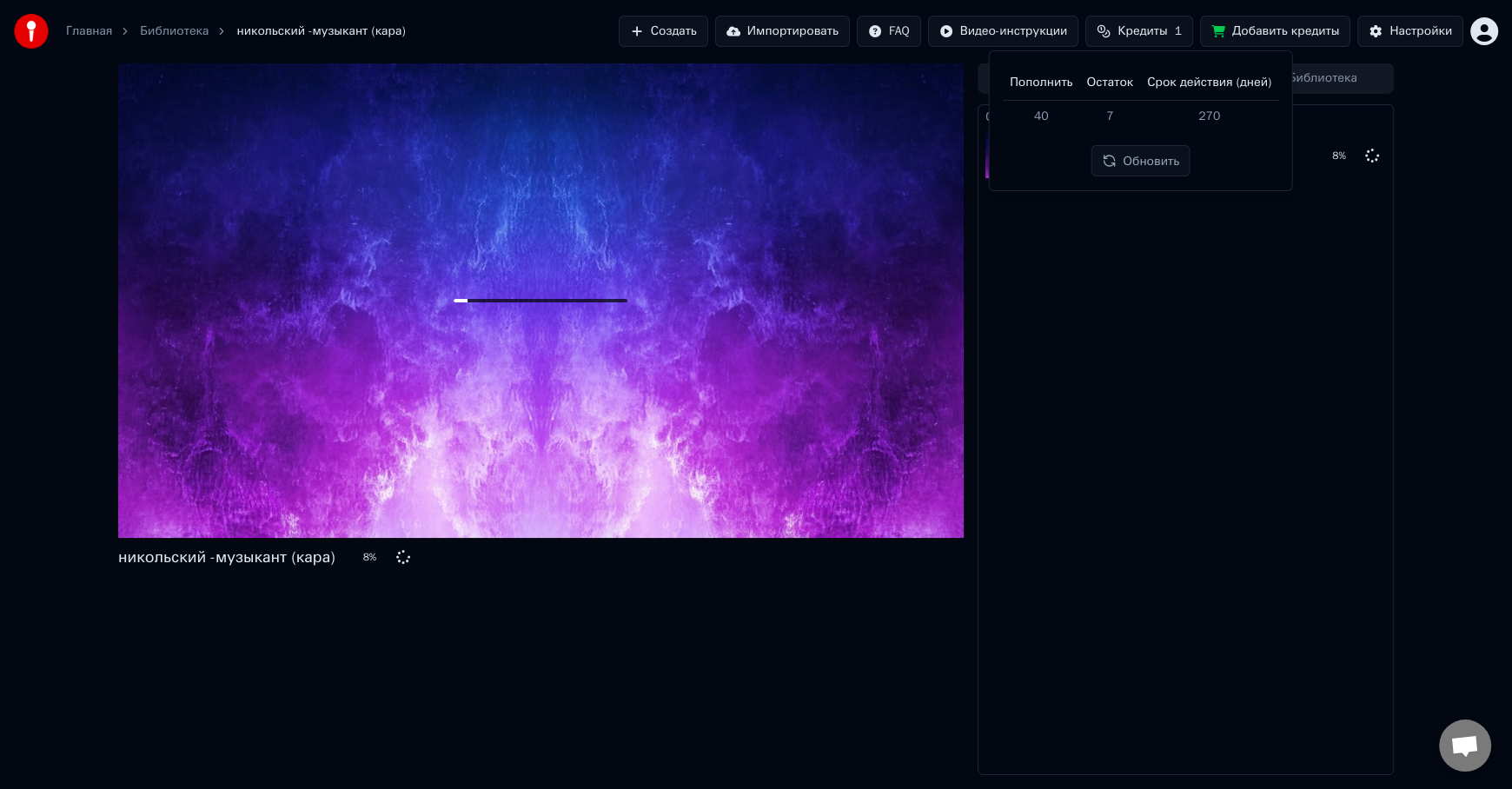 click on "Пополнить" at bounding box center [1041, 83] 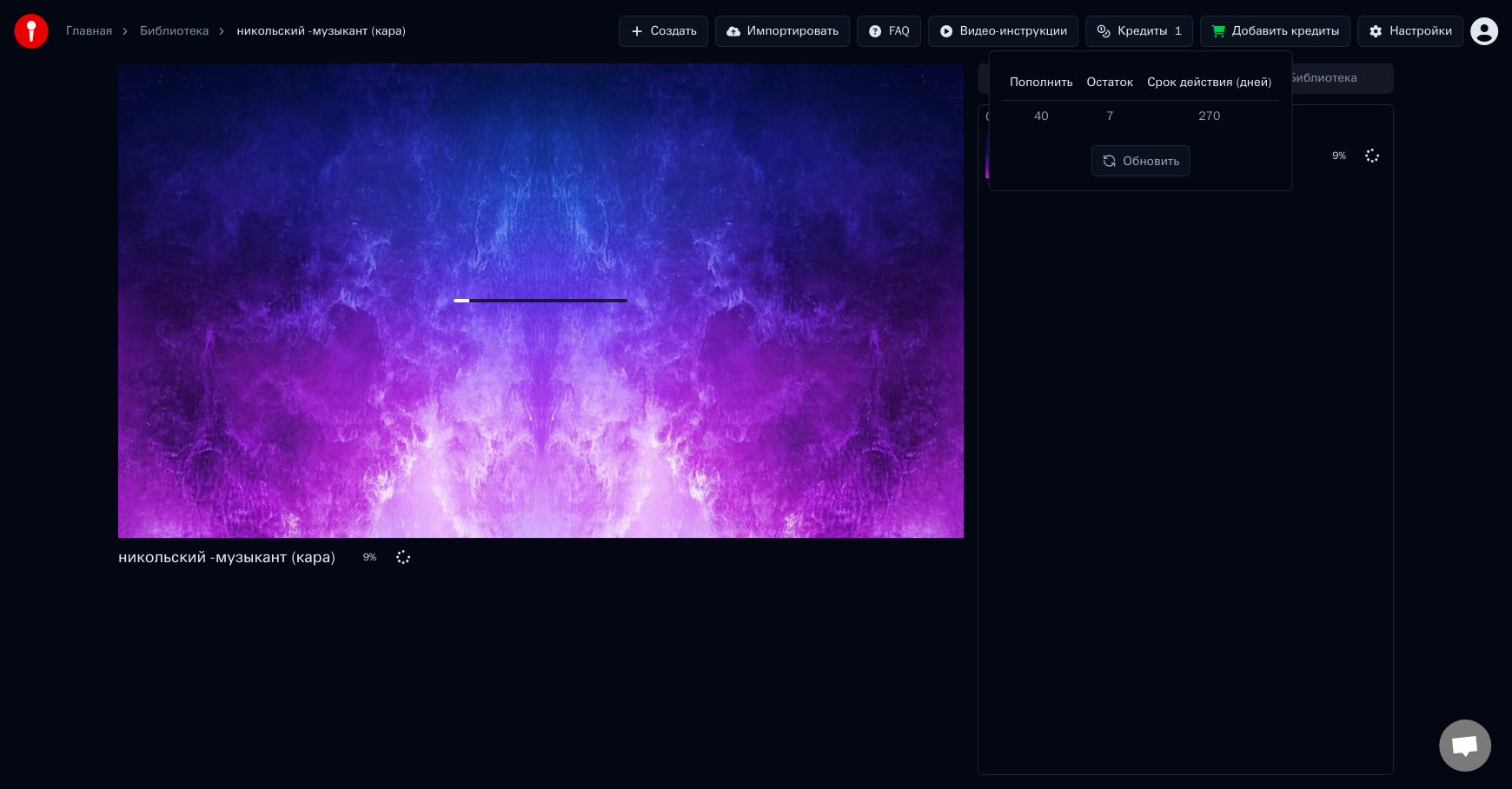 click on "Обновить" at bounding box center [1140, 161] 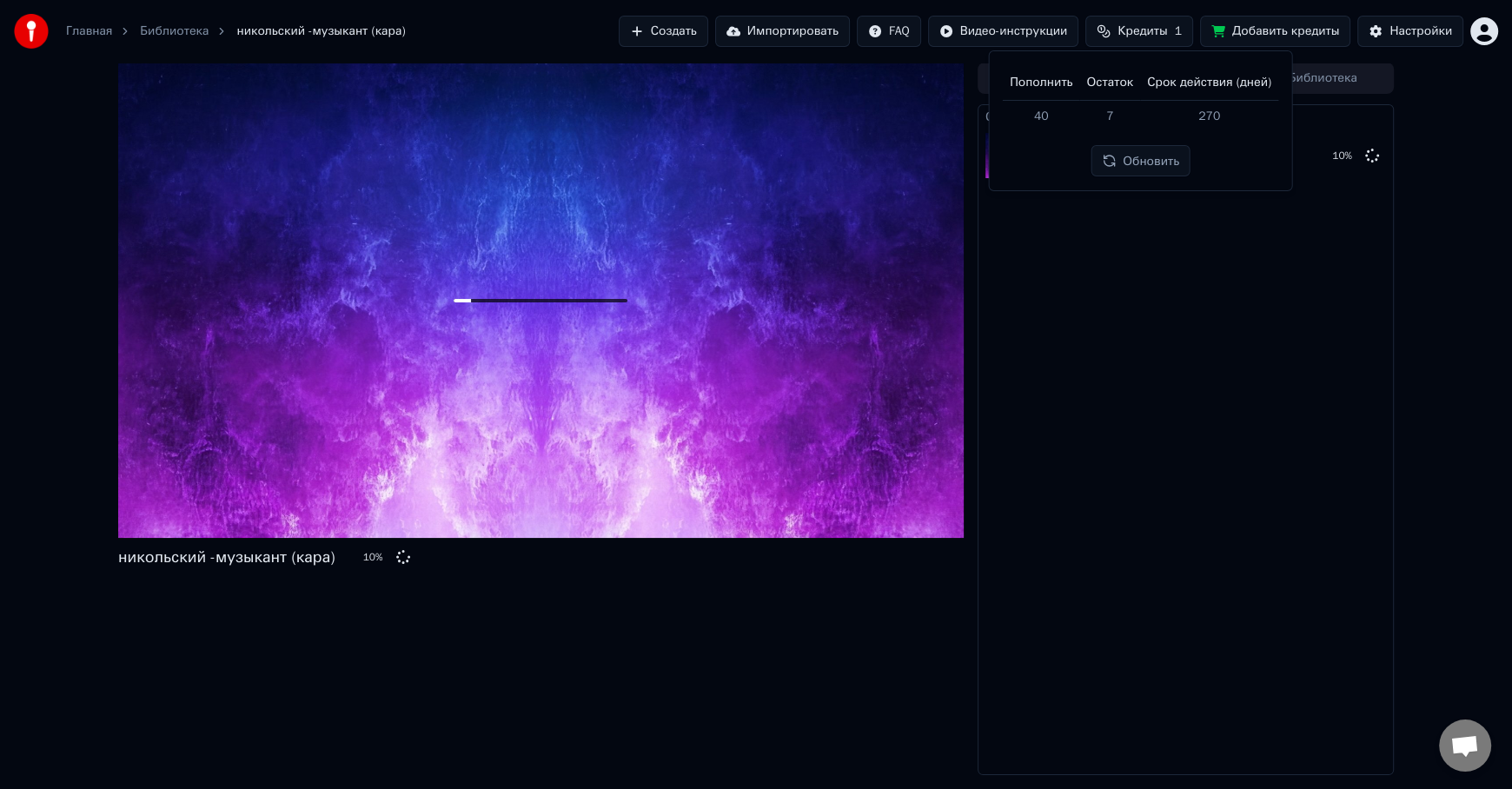 click on "Обновить" at bounding box center [1140, 161] 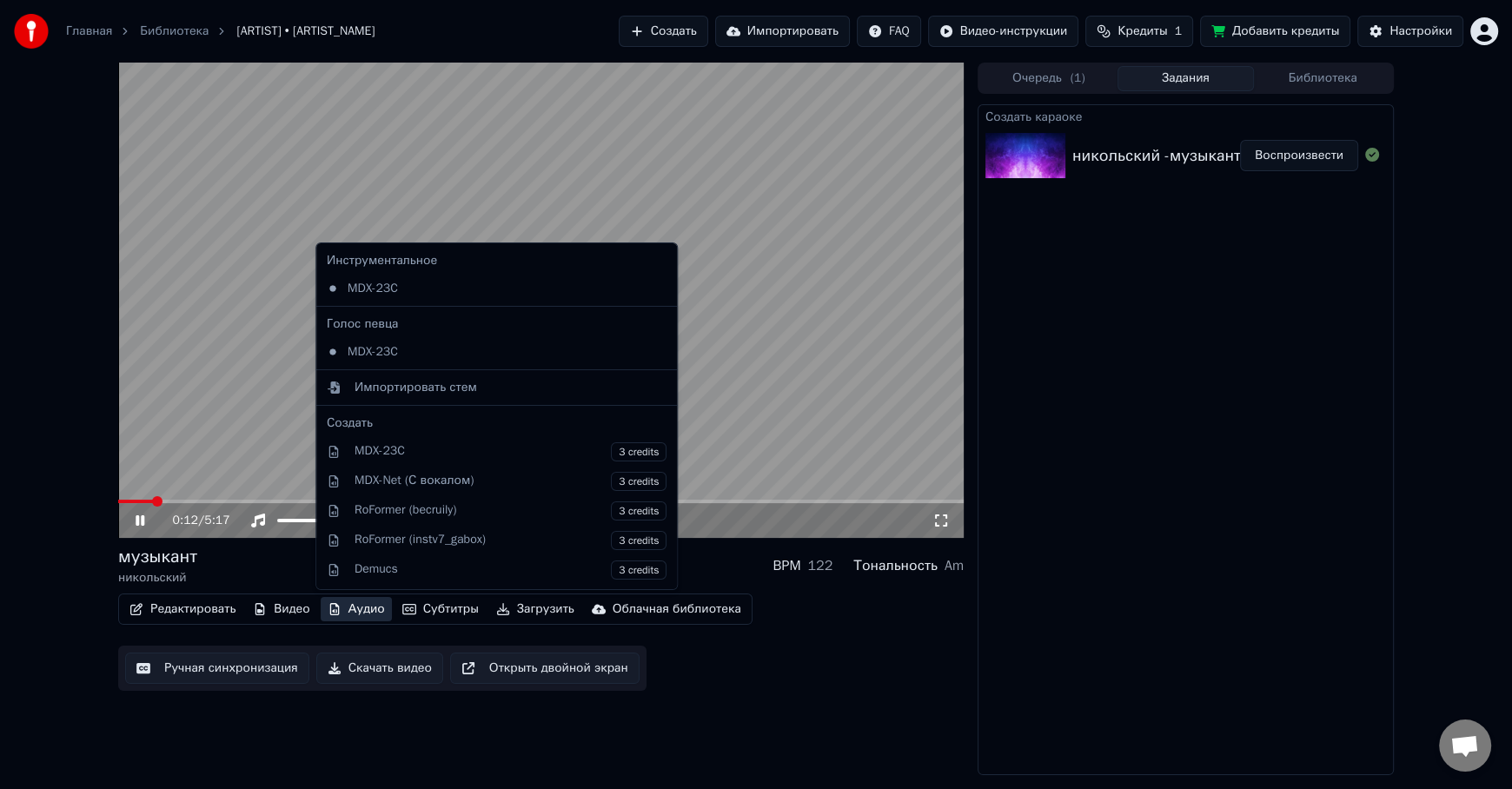 click on "Аудио" at bounding box center [356, 609] 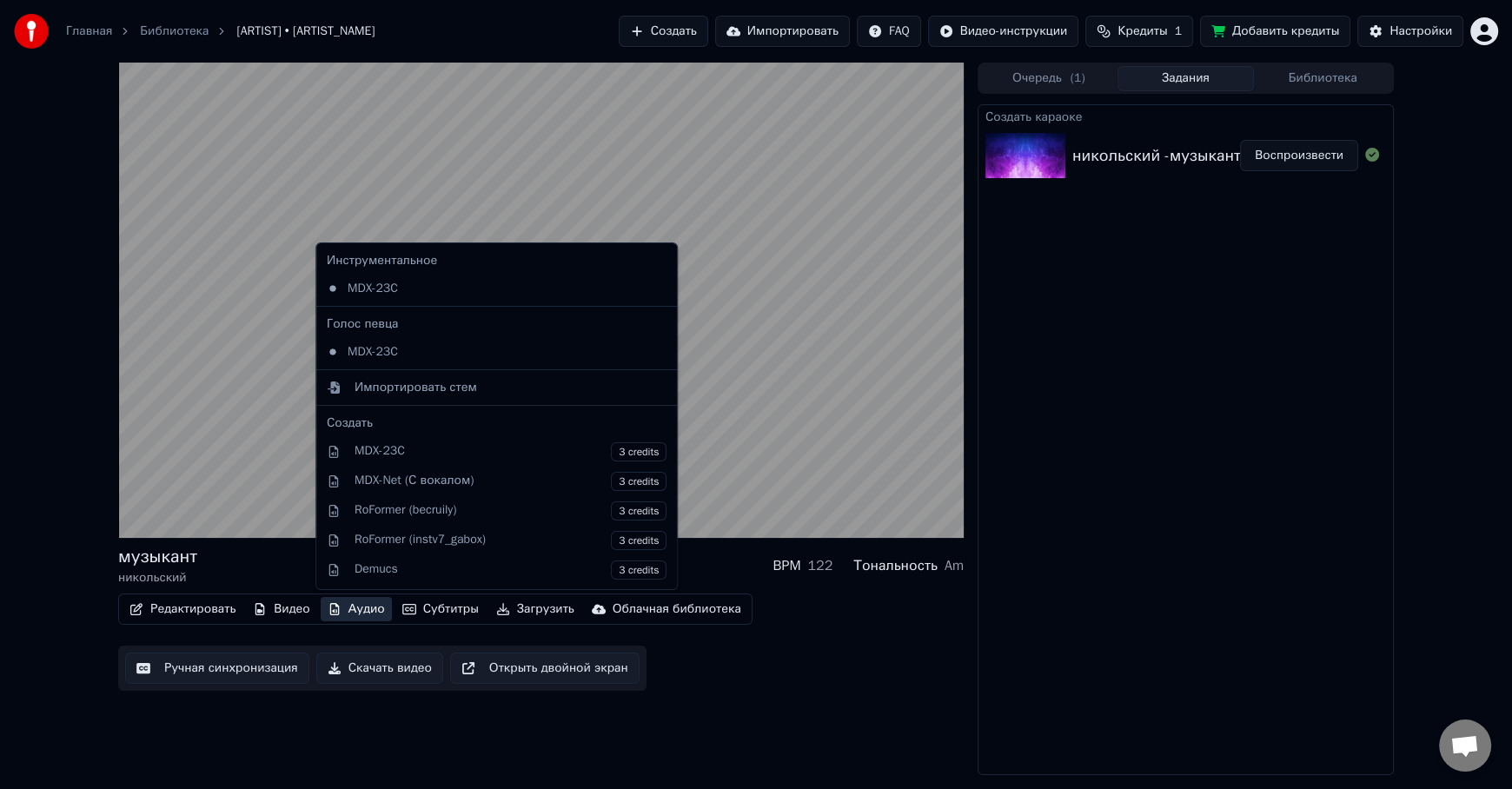scroll, scrollTop: 86, scrollLeft: 0, axis: vertical 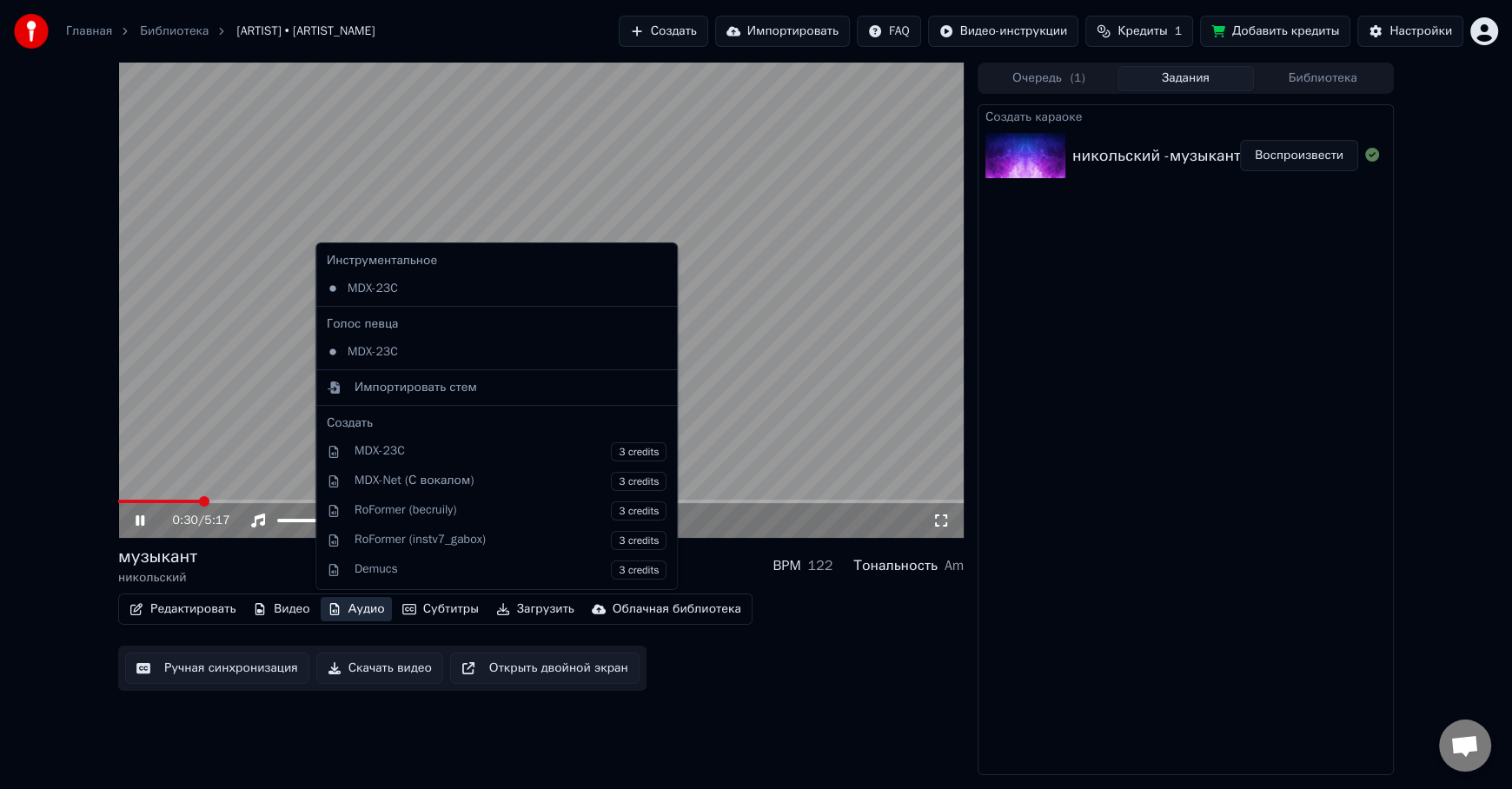 click at bounding box center (540, 300) 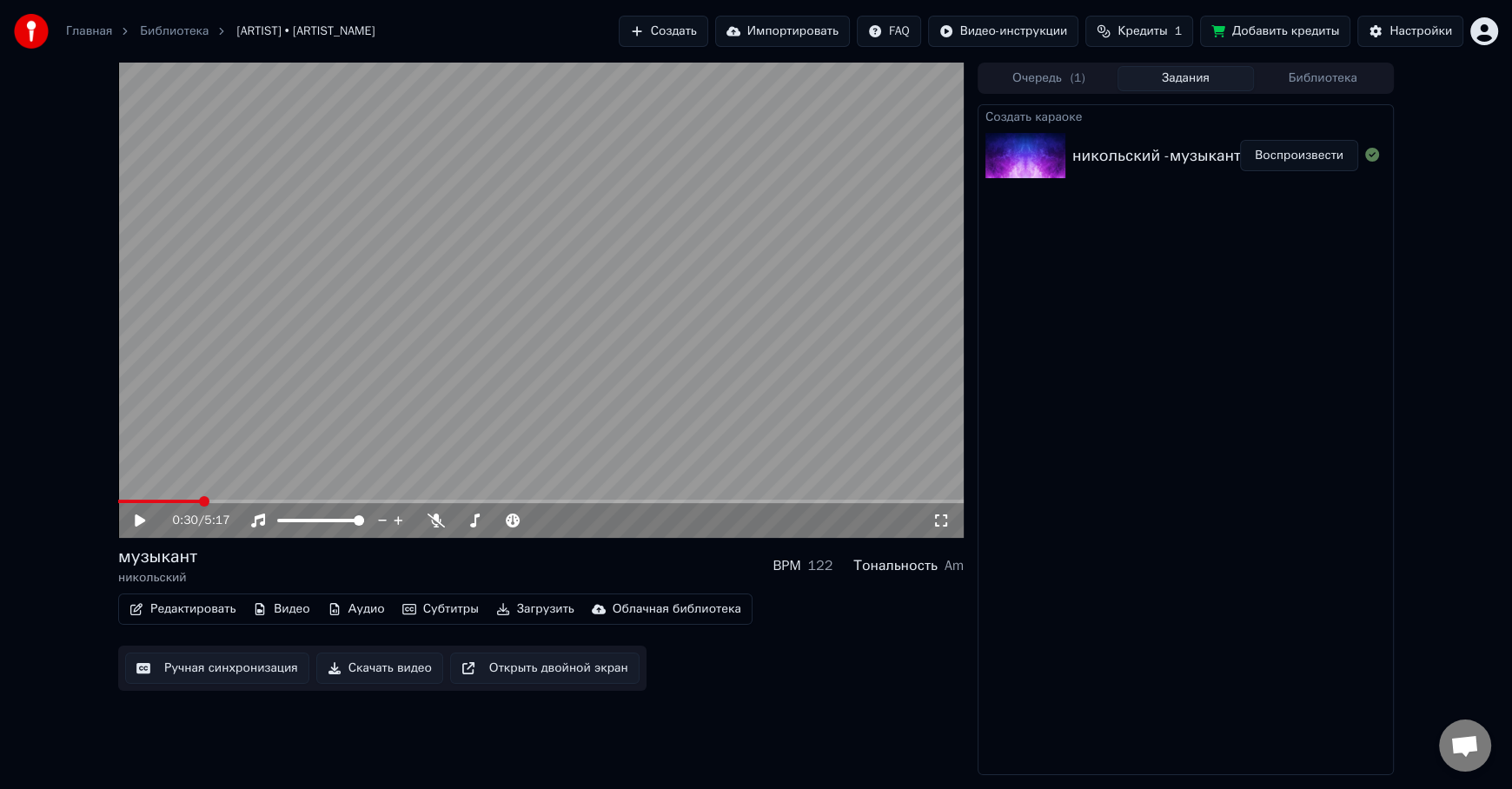 click 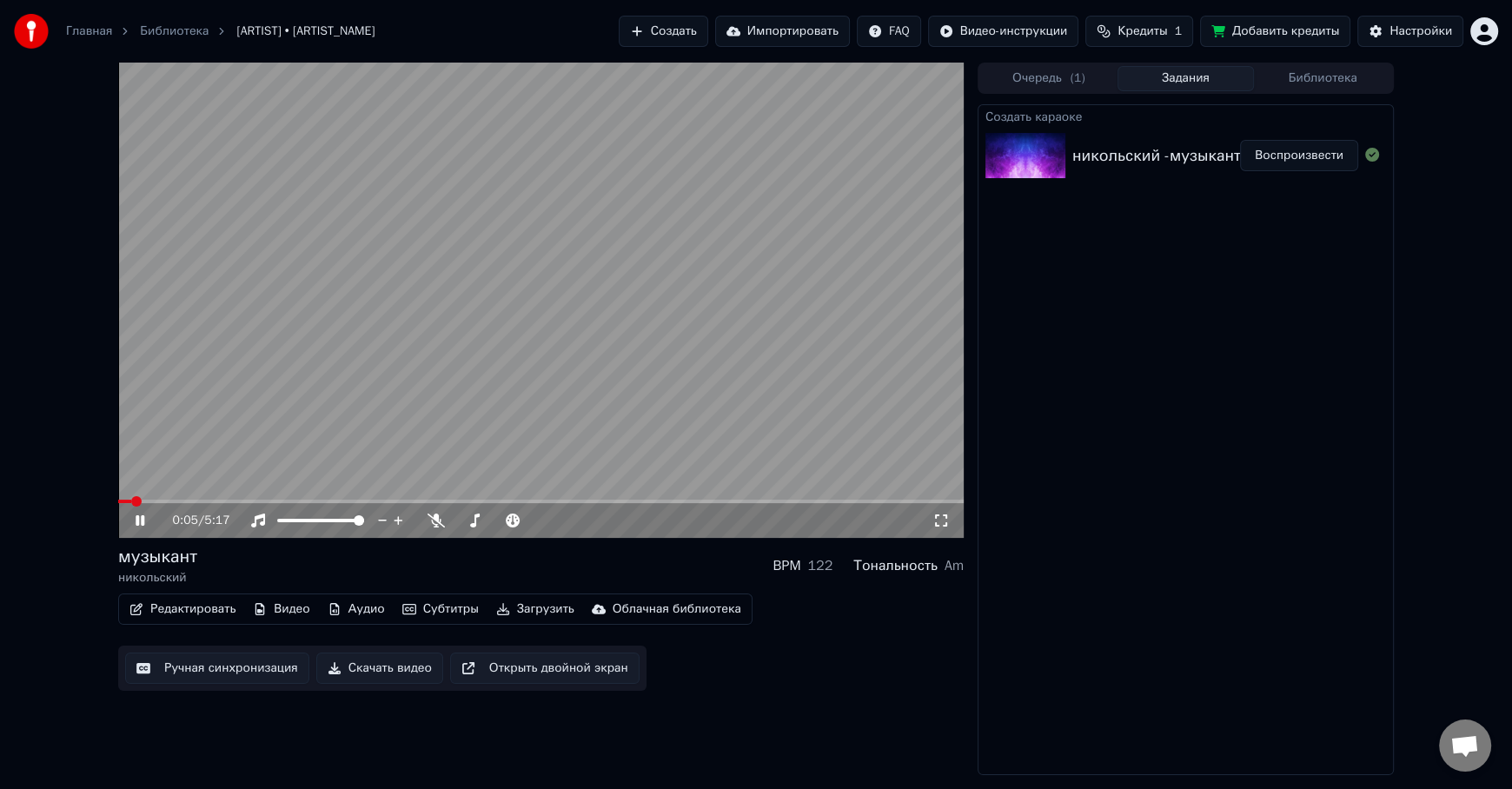 click at bounding box center [124, 501] 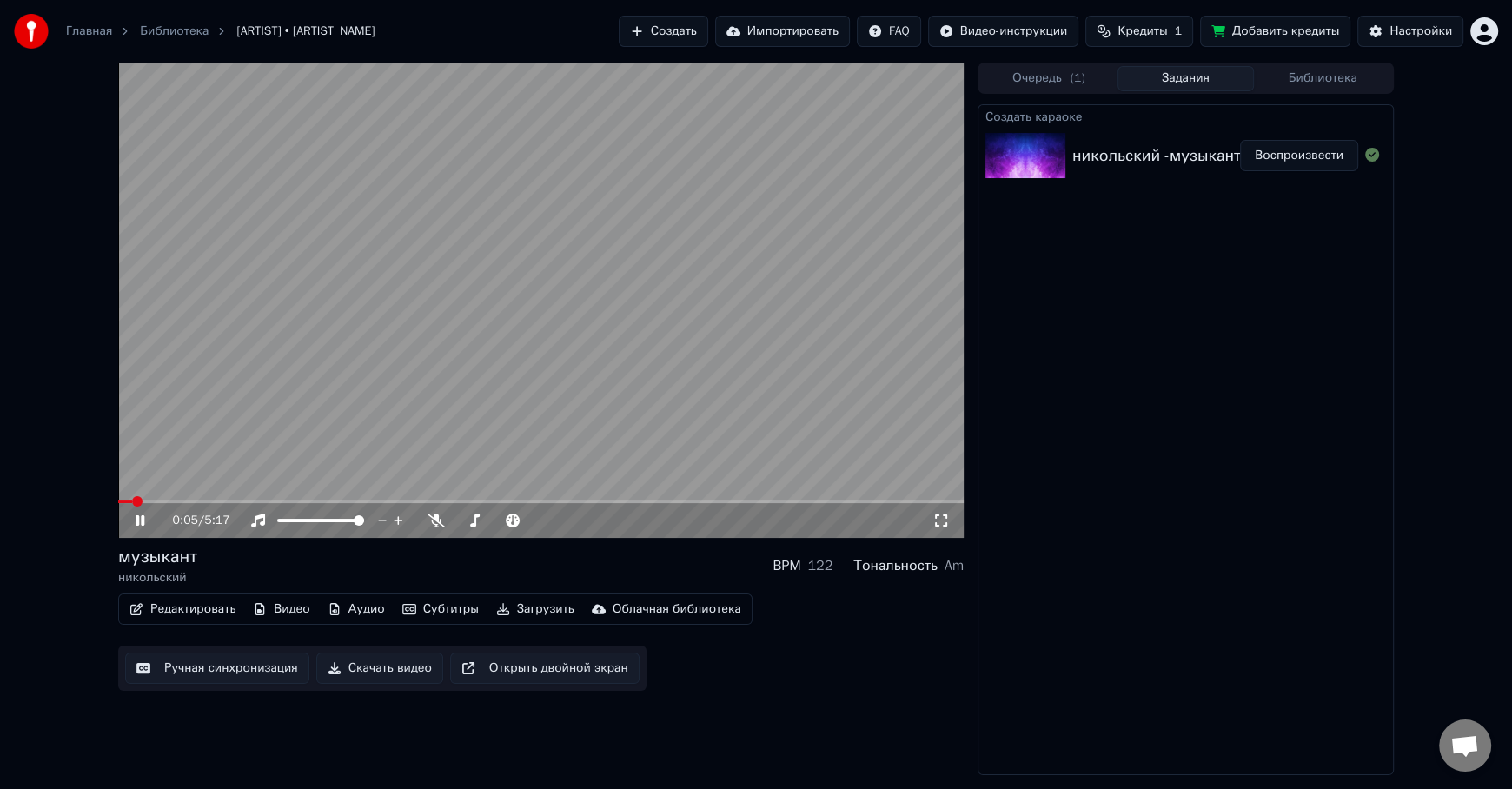 click at bounding box center (125, 501) 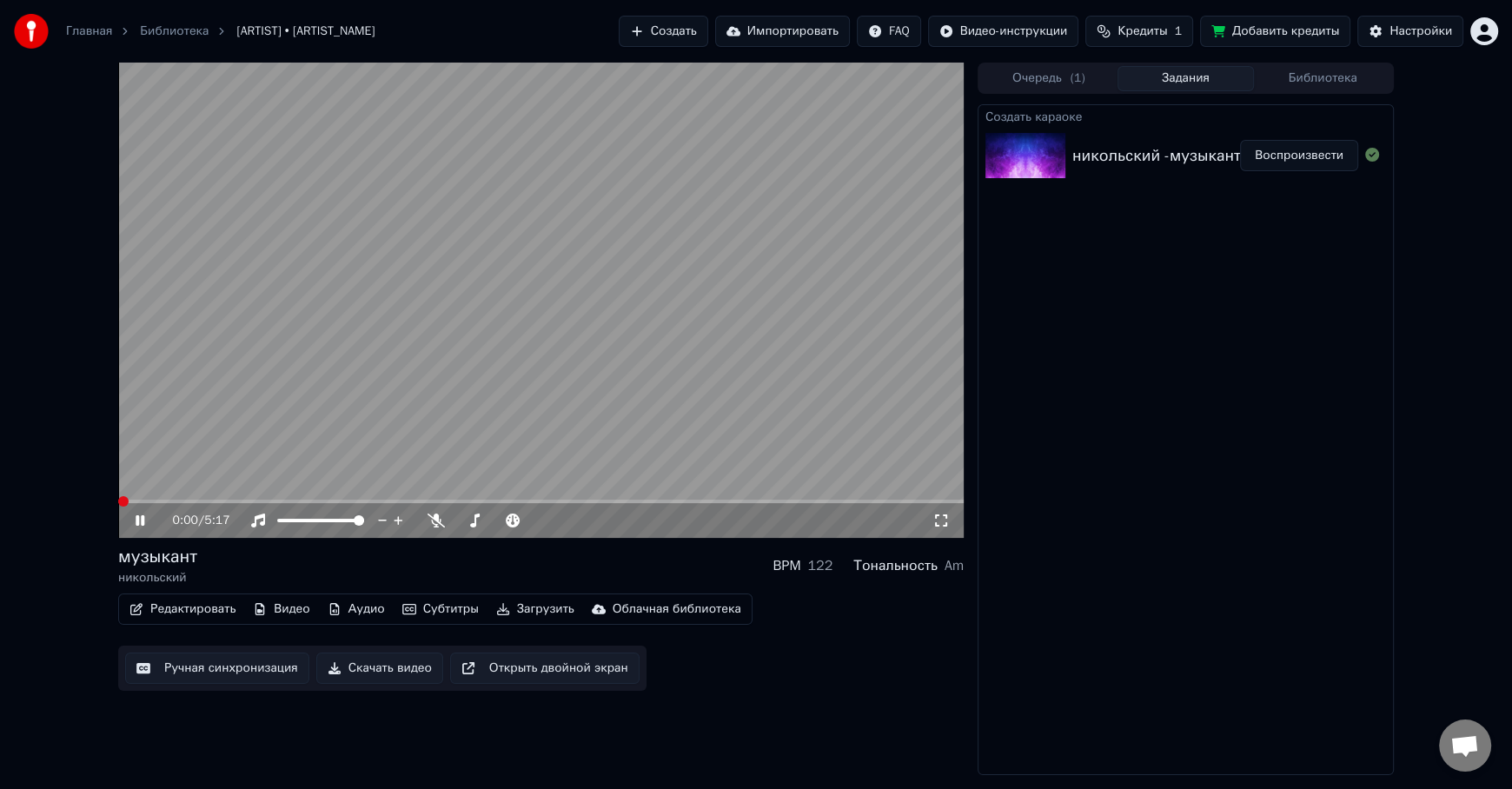 click at bounding box center (123, 501) 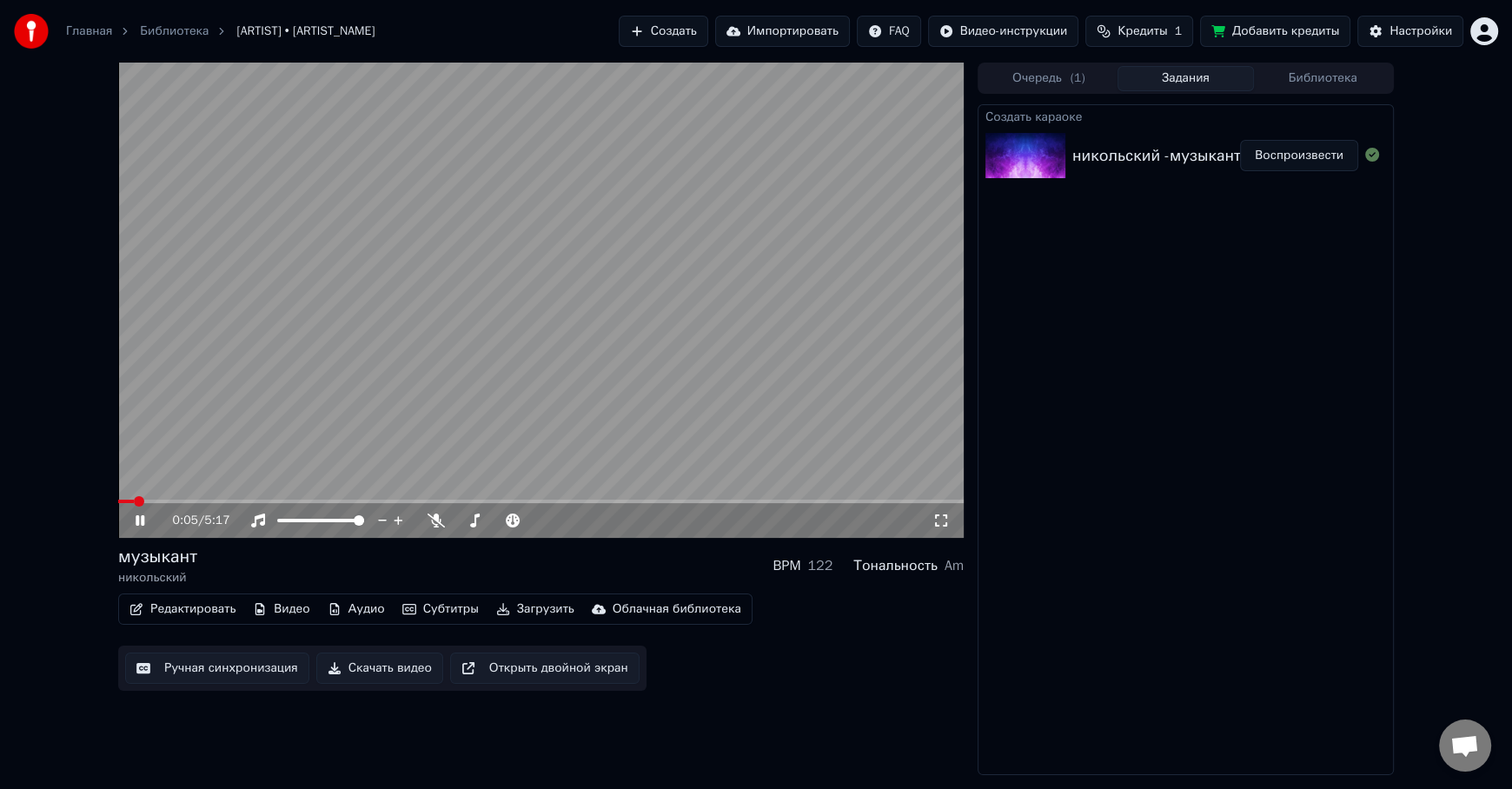 click on "музыкант" at bounding box center (157, 557) 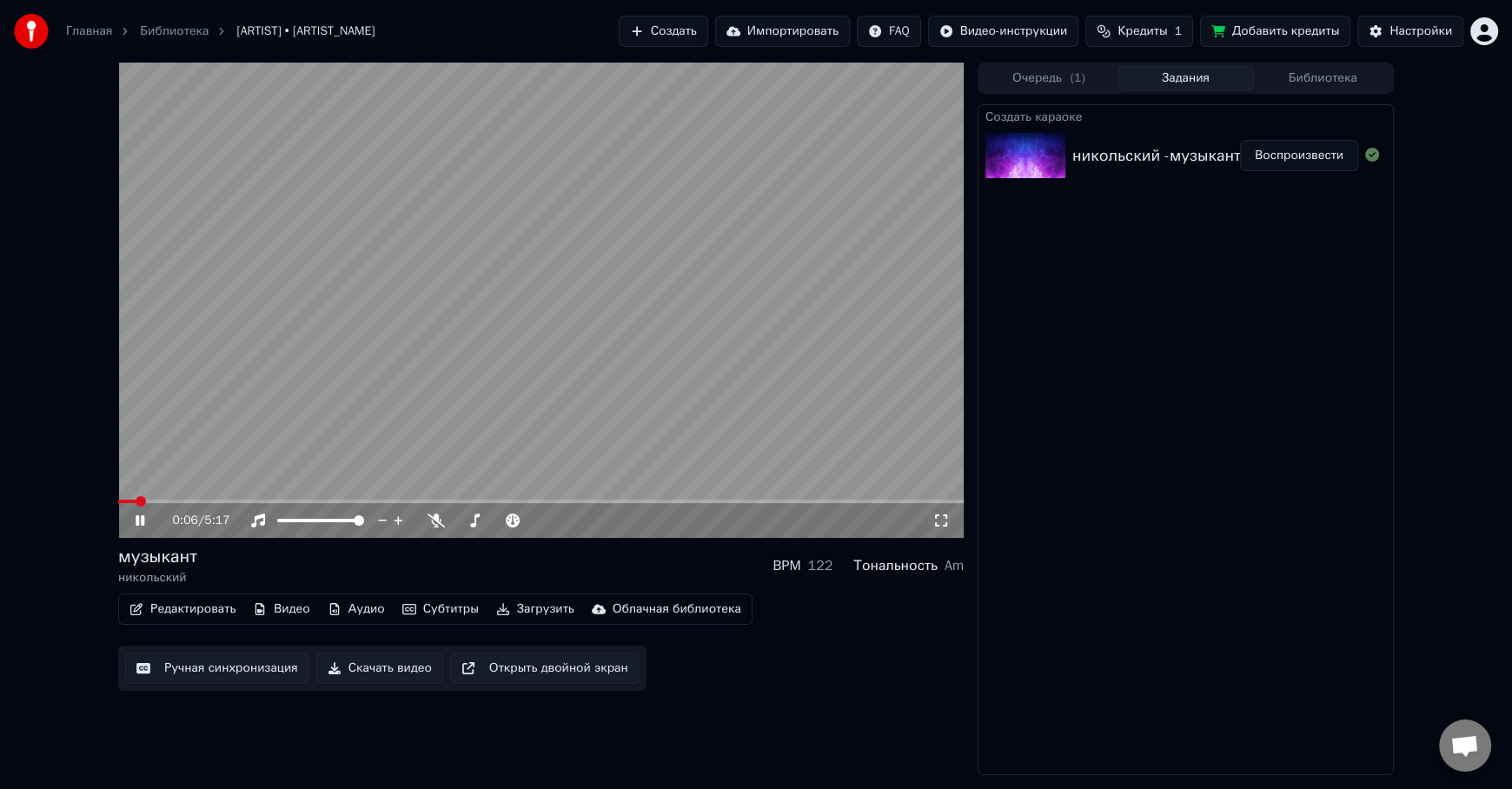 click on "никольский" at bounding box center [157, 578] 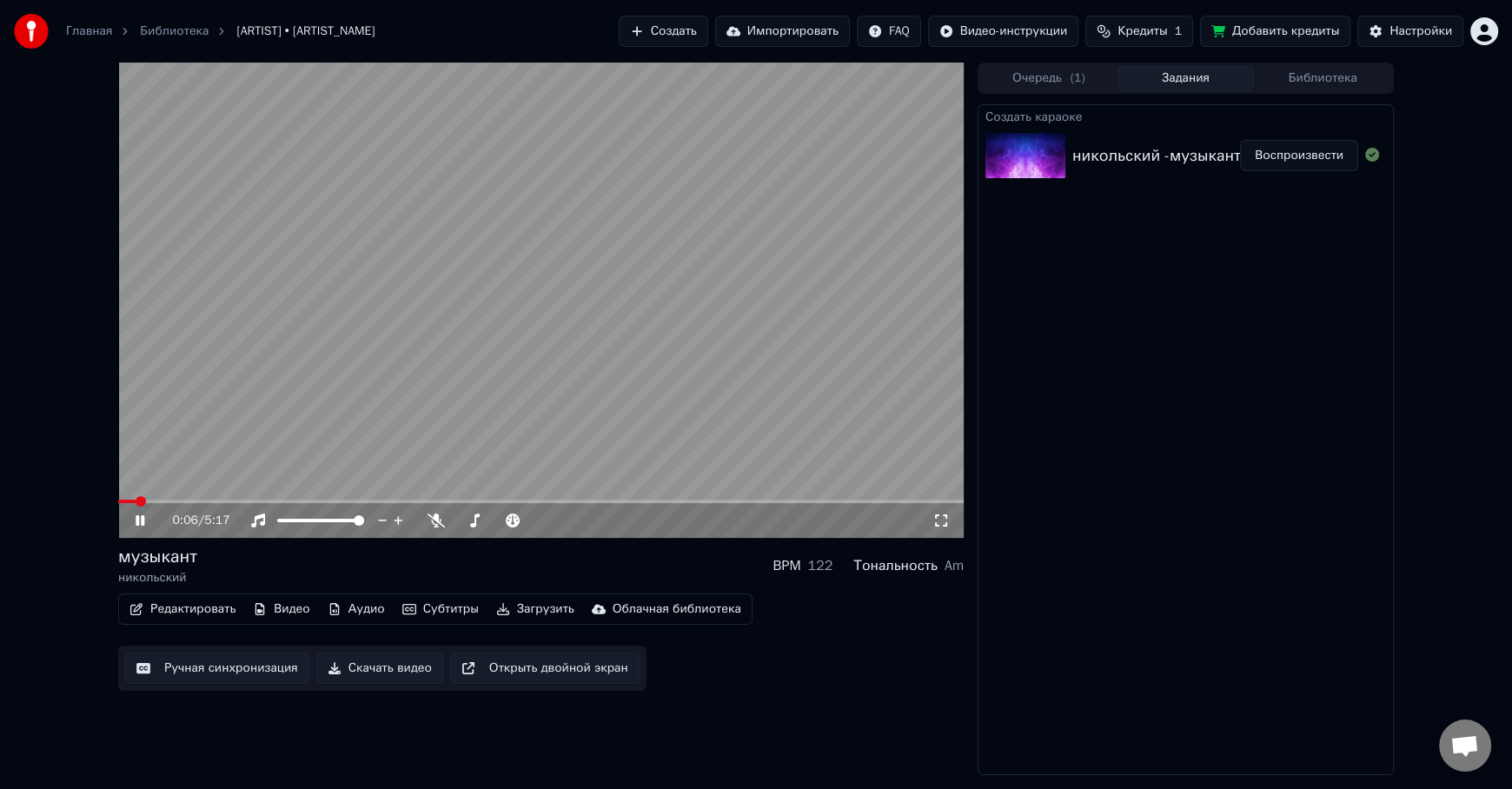 click on "никольский" at bounding box center [157, 578] 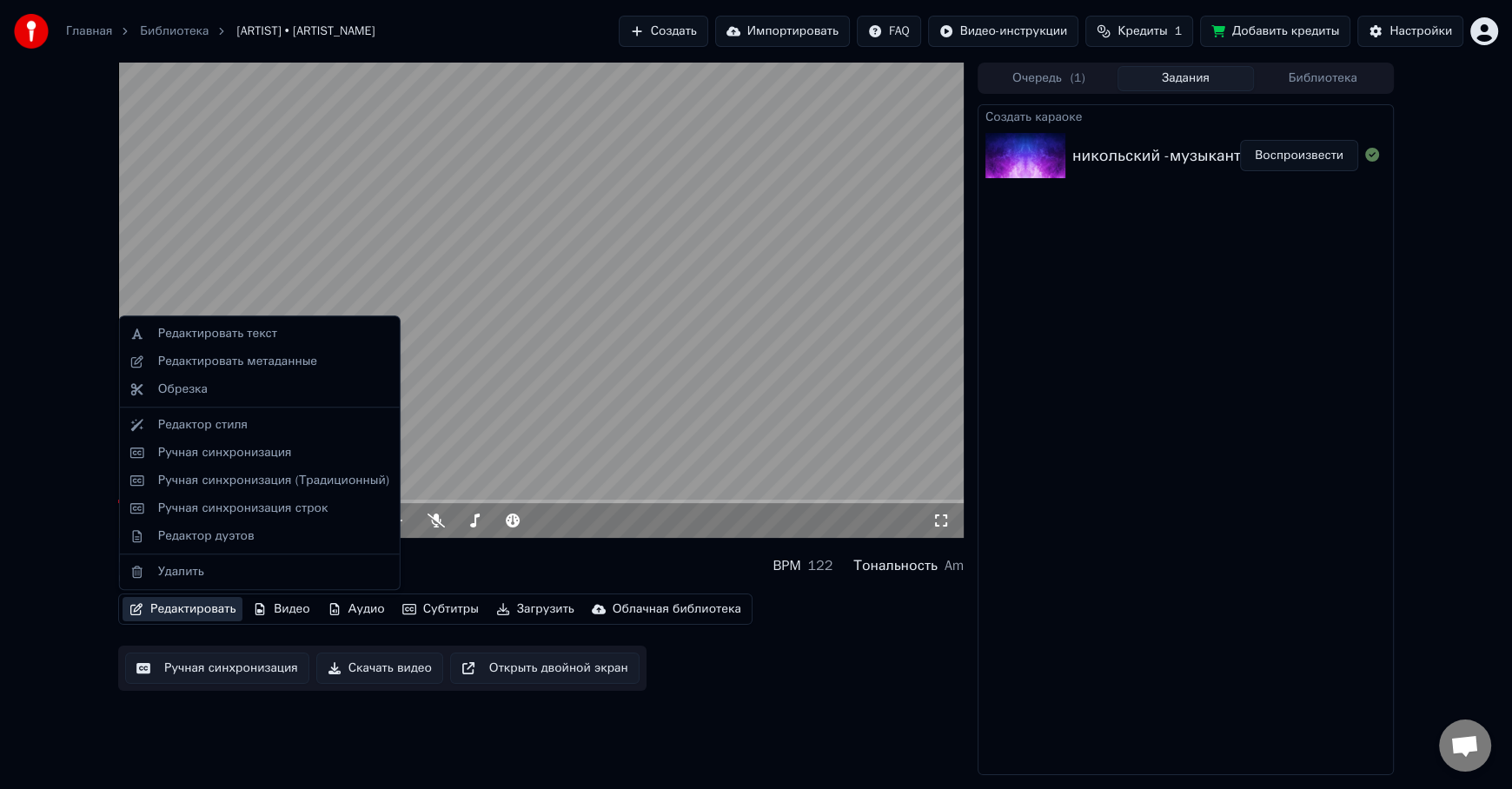 click on "Редактировать" at bounding box center (182, 609) 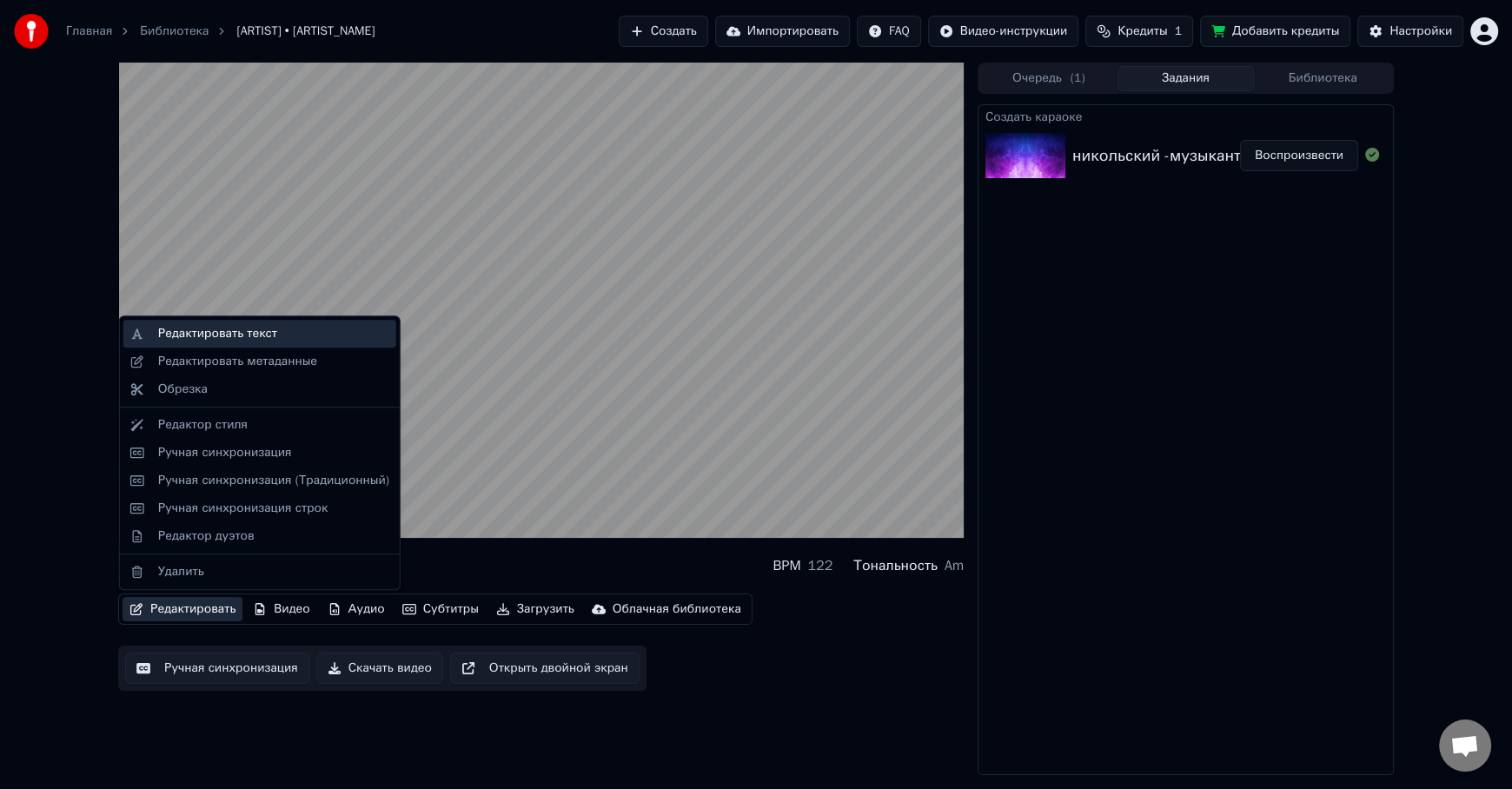 click on "Редактировать текст" at bounding box center (274, 334) 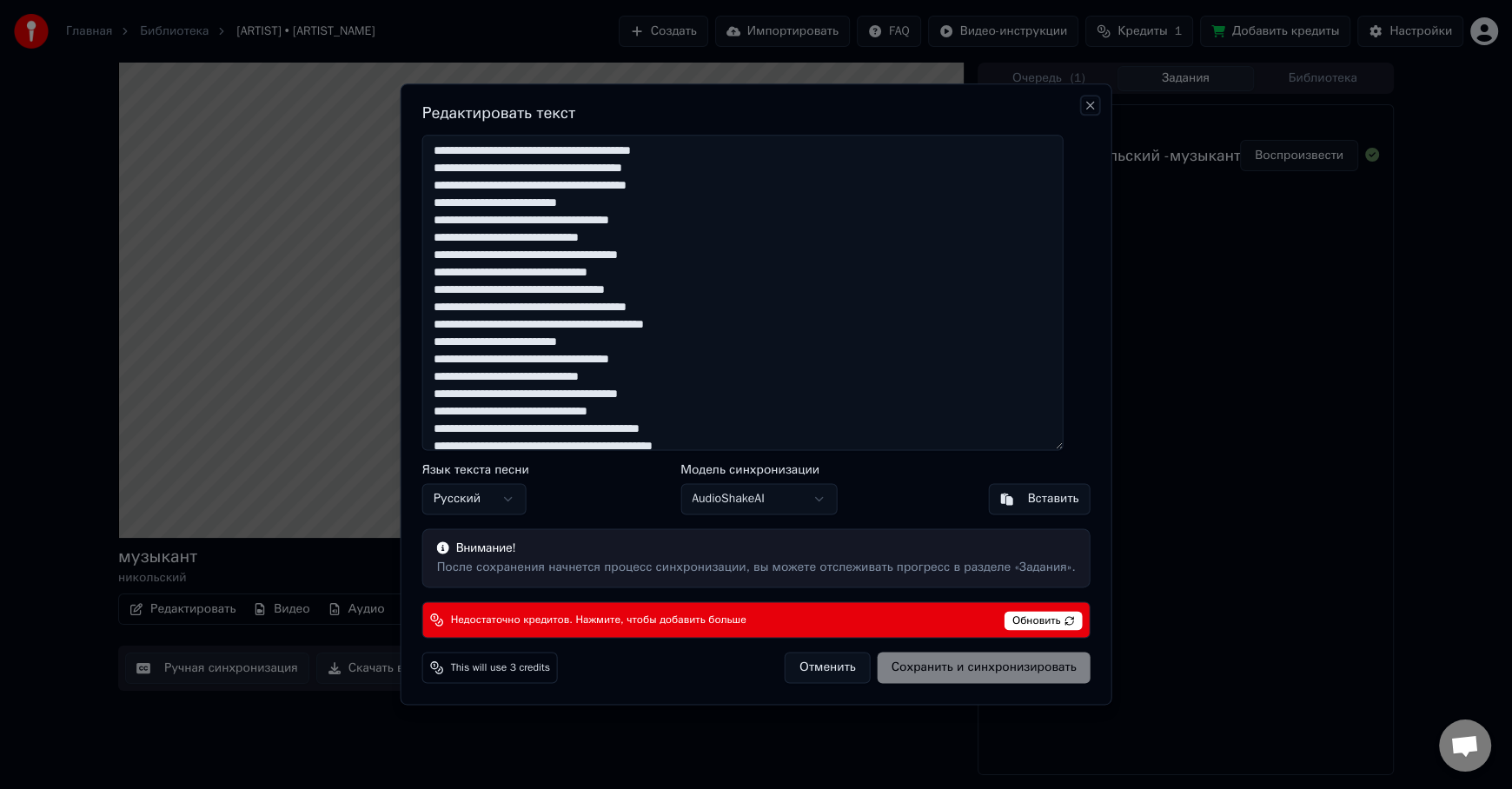 click on "Close" at bounding box center (1090, 105) 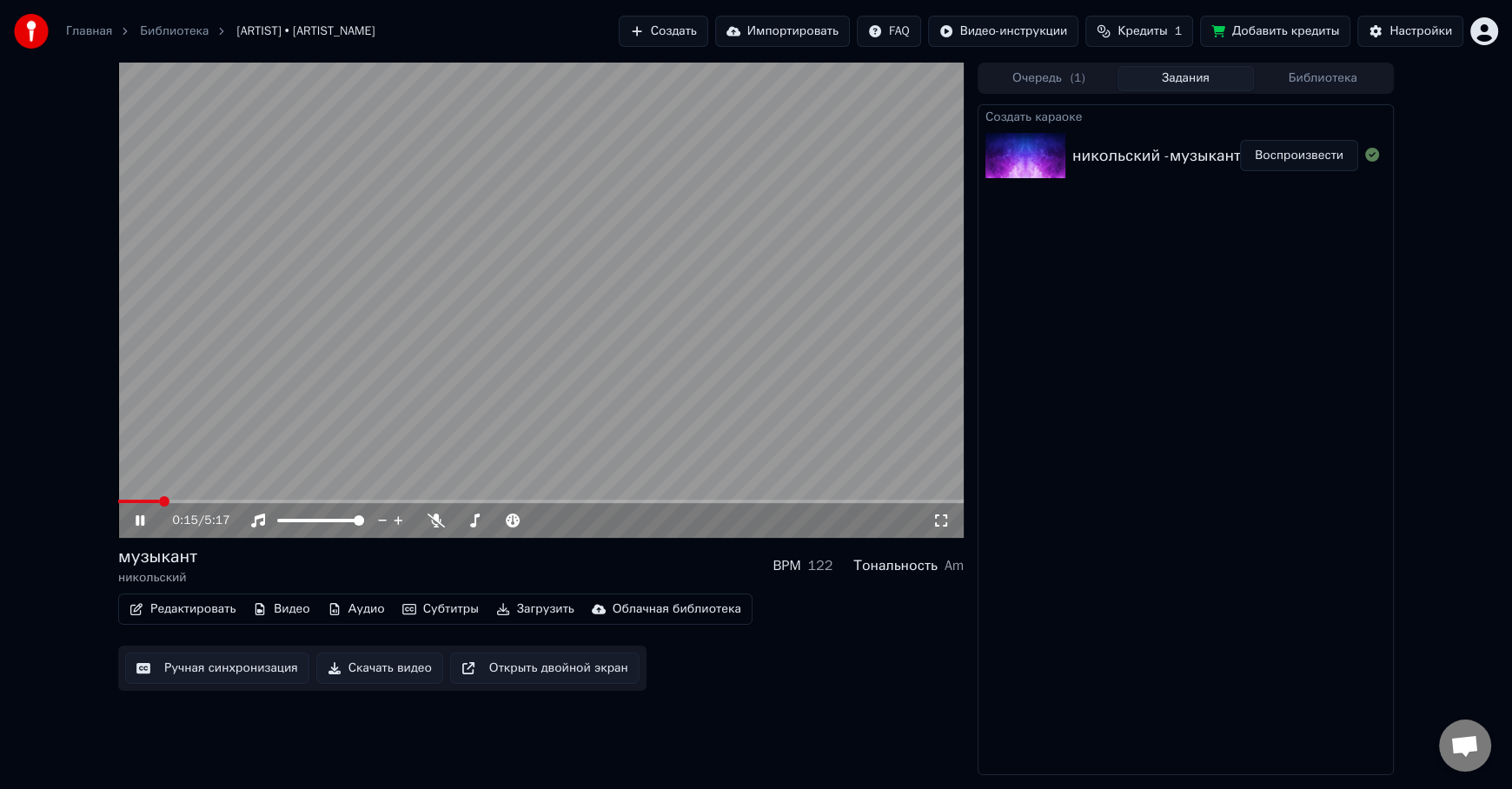 click on "Редактировать" at bounding box center (182, 609) 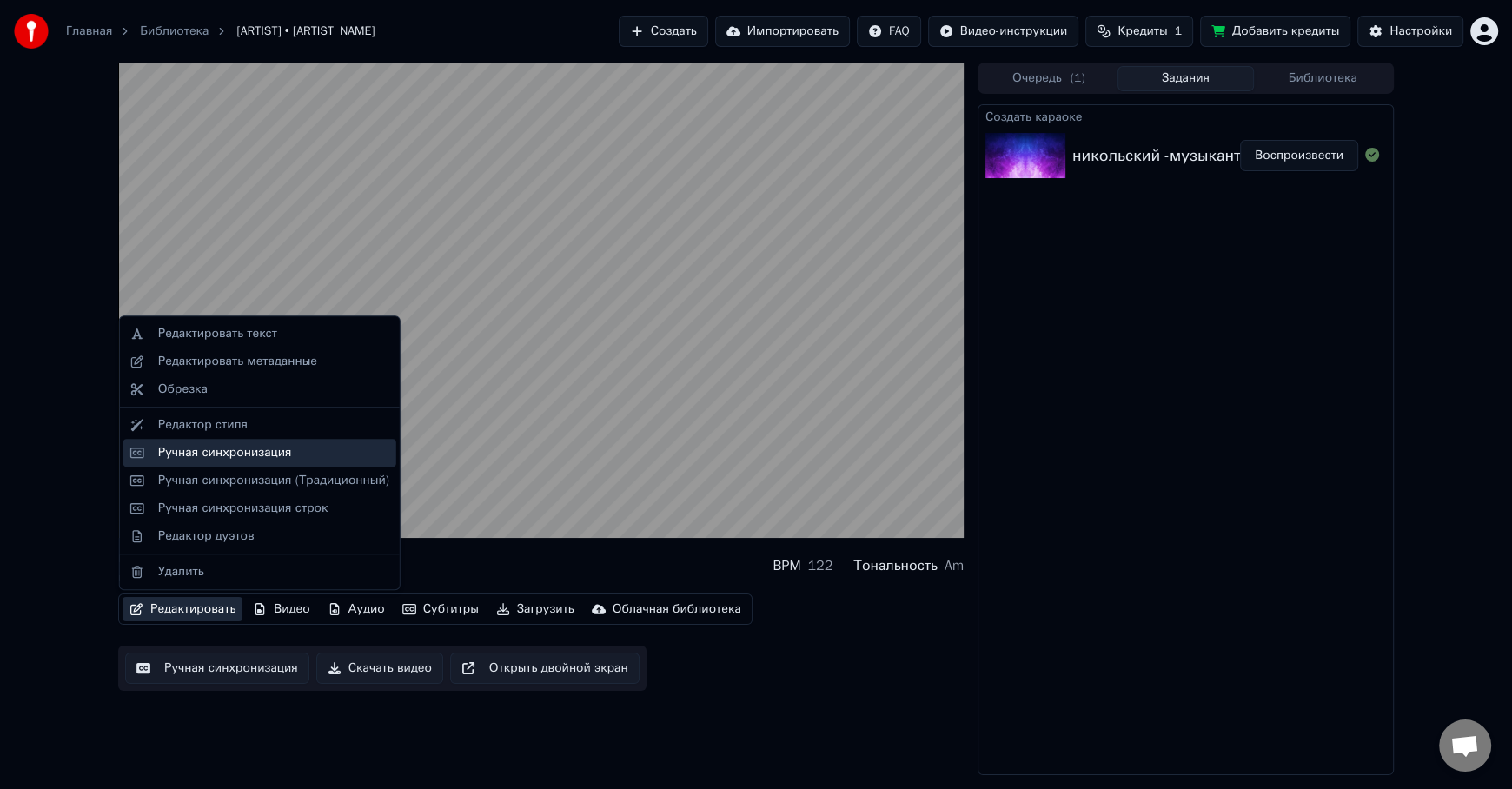 click on "Ручная синхронизация" at bounding box center (225, 453) 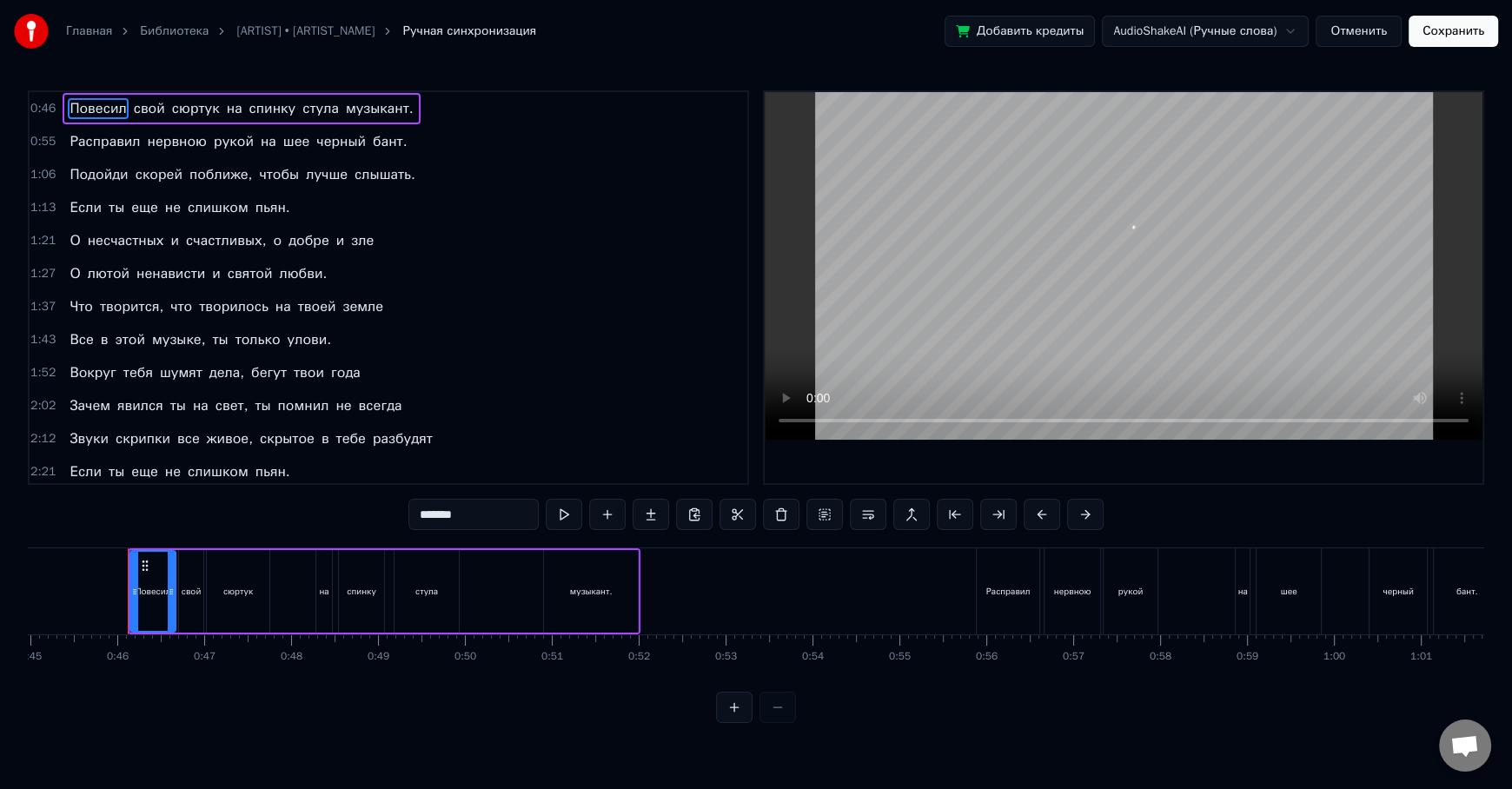 scroll, scrollTop: 0, scrollLeft: 3921, axis: horizontal 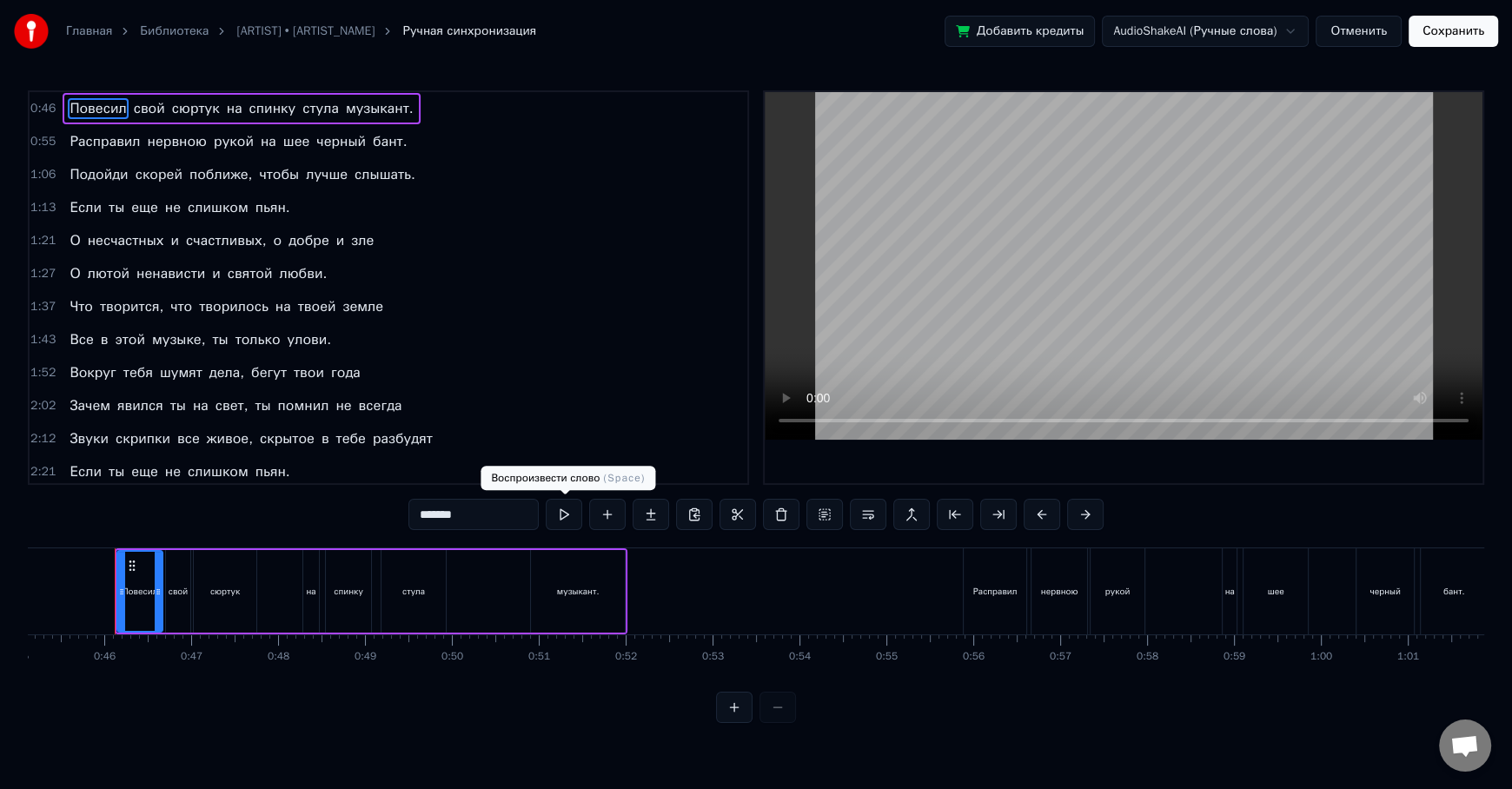 click at bounding box center (564, 514) 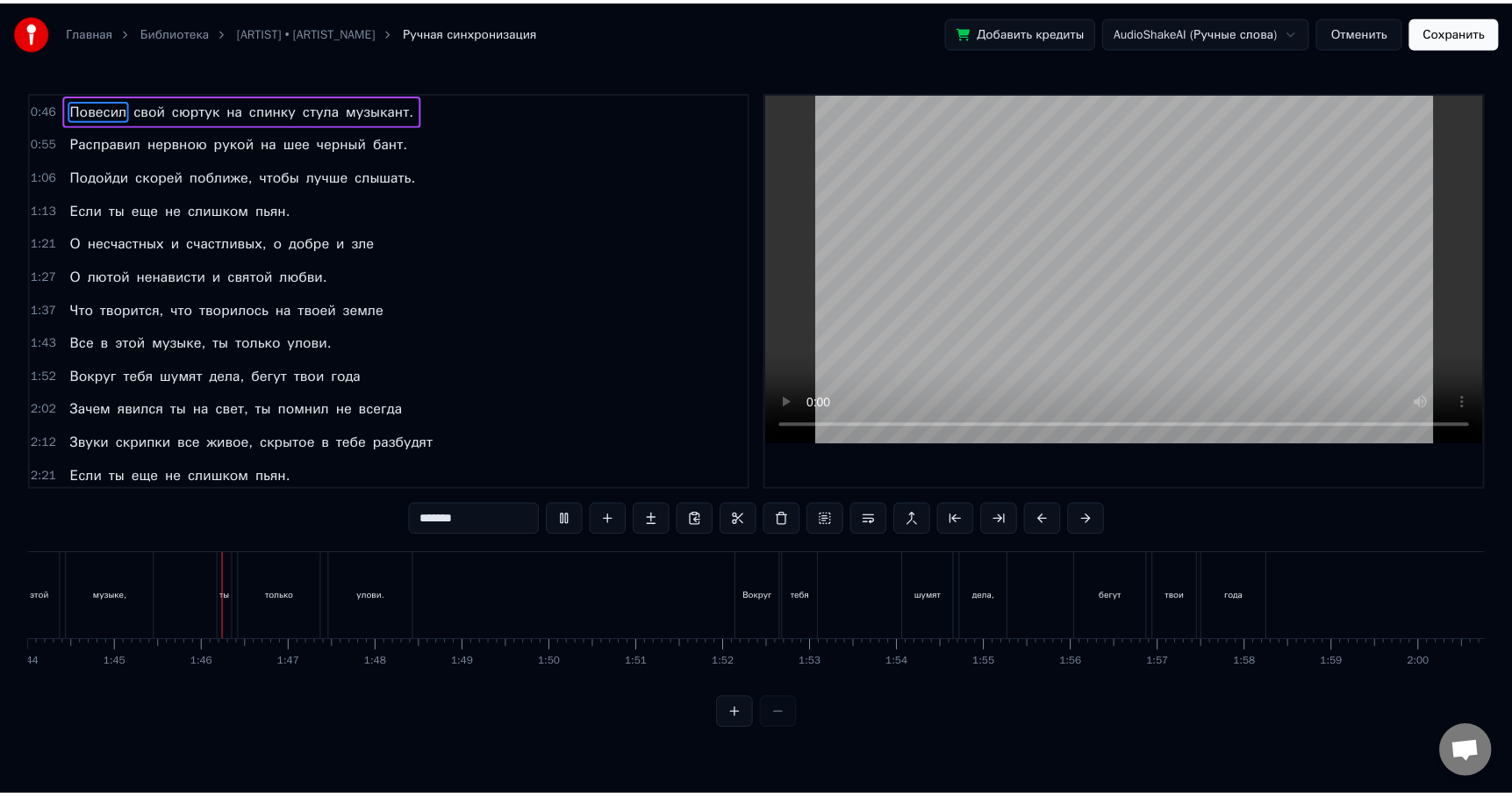scroll, scrollTop: 0, scrollLeft: 9179, axis: horizontal 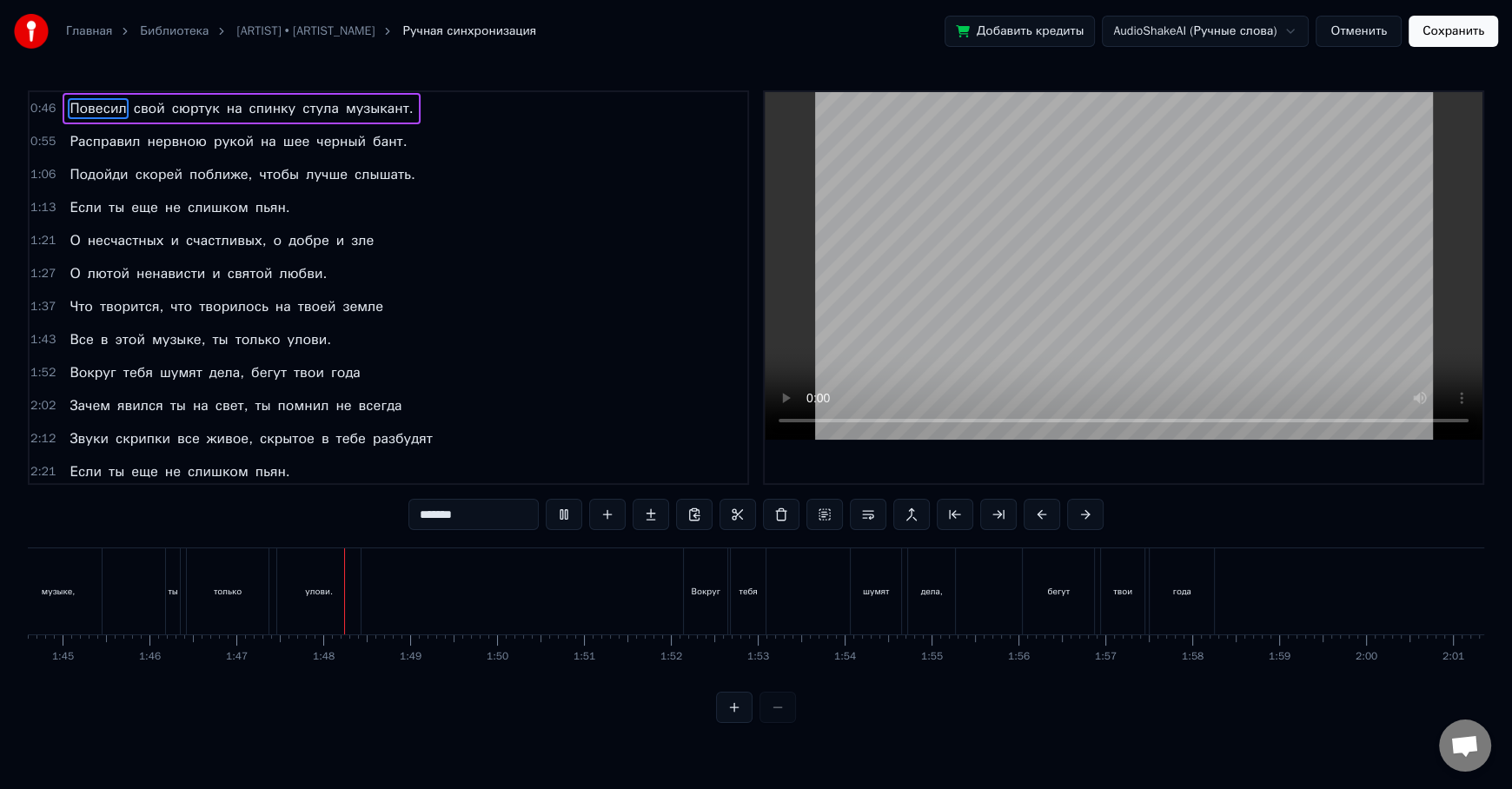 click on "Отменить" at bounding box center (1358, 31) 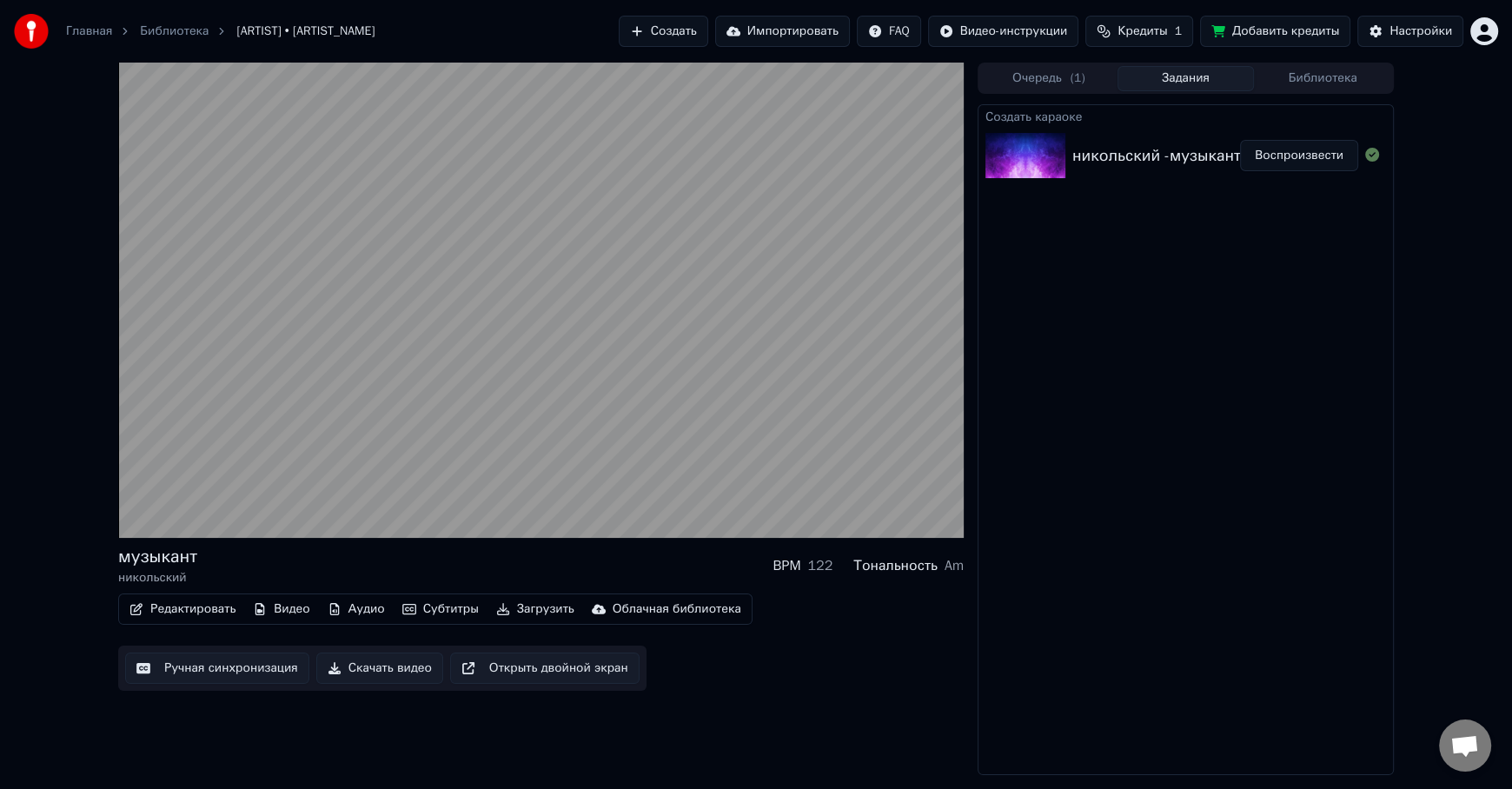 click on "Редактировать" at bounding box center (182, 609) 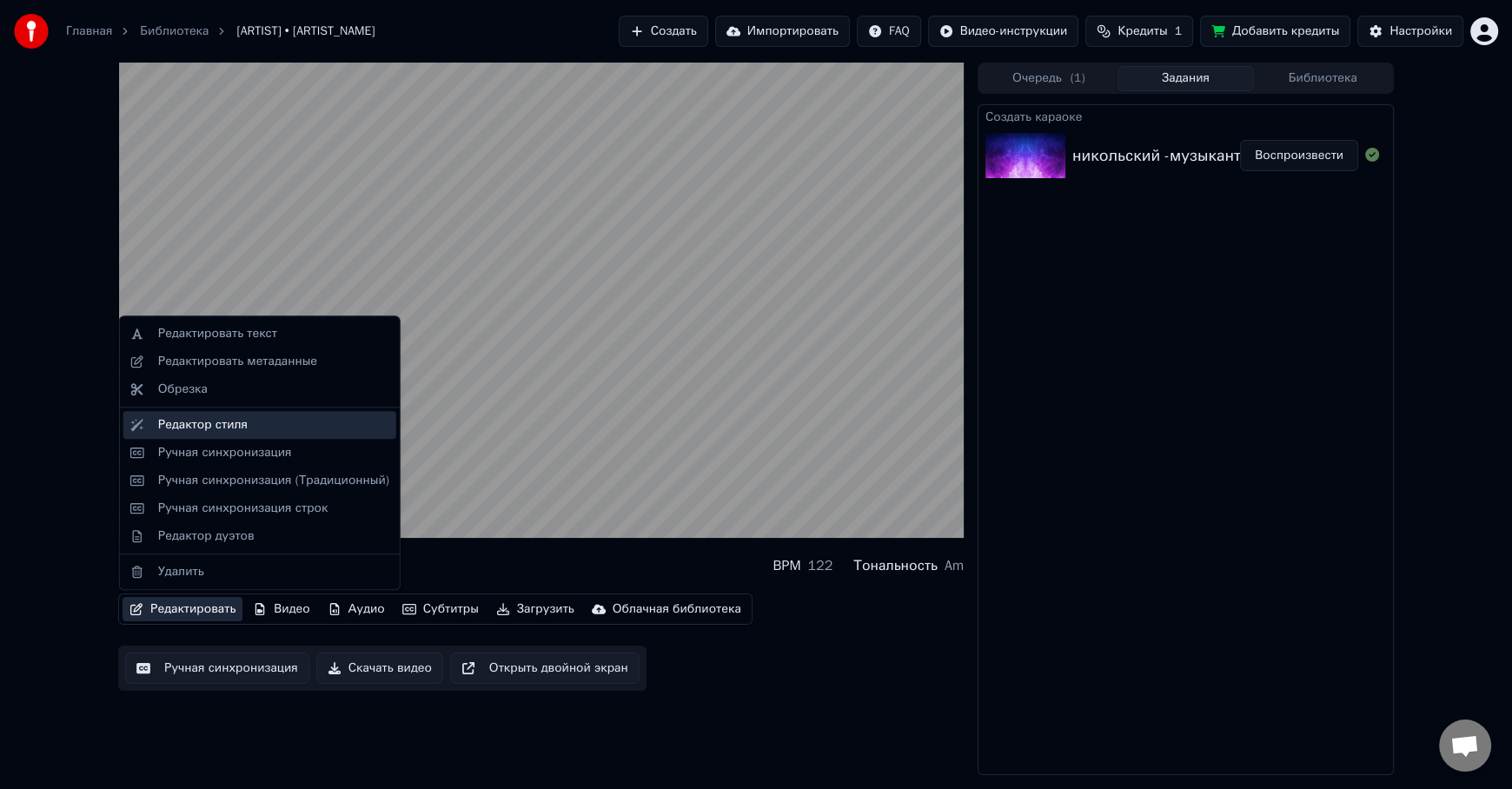 click on "Редактор стиля" at bounding box center [202, 425] 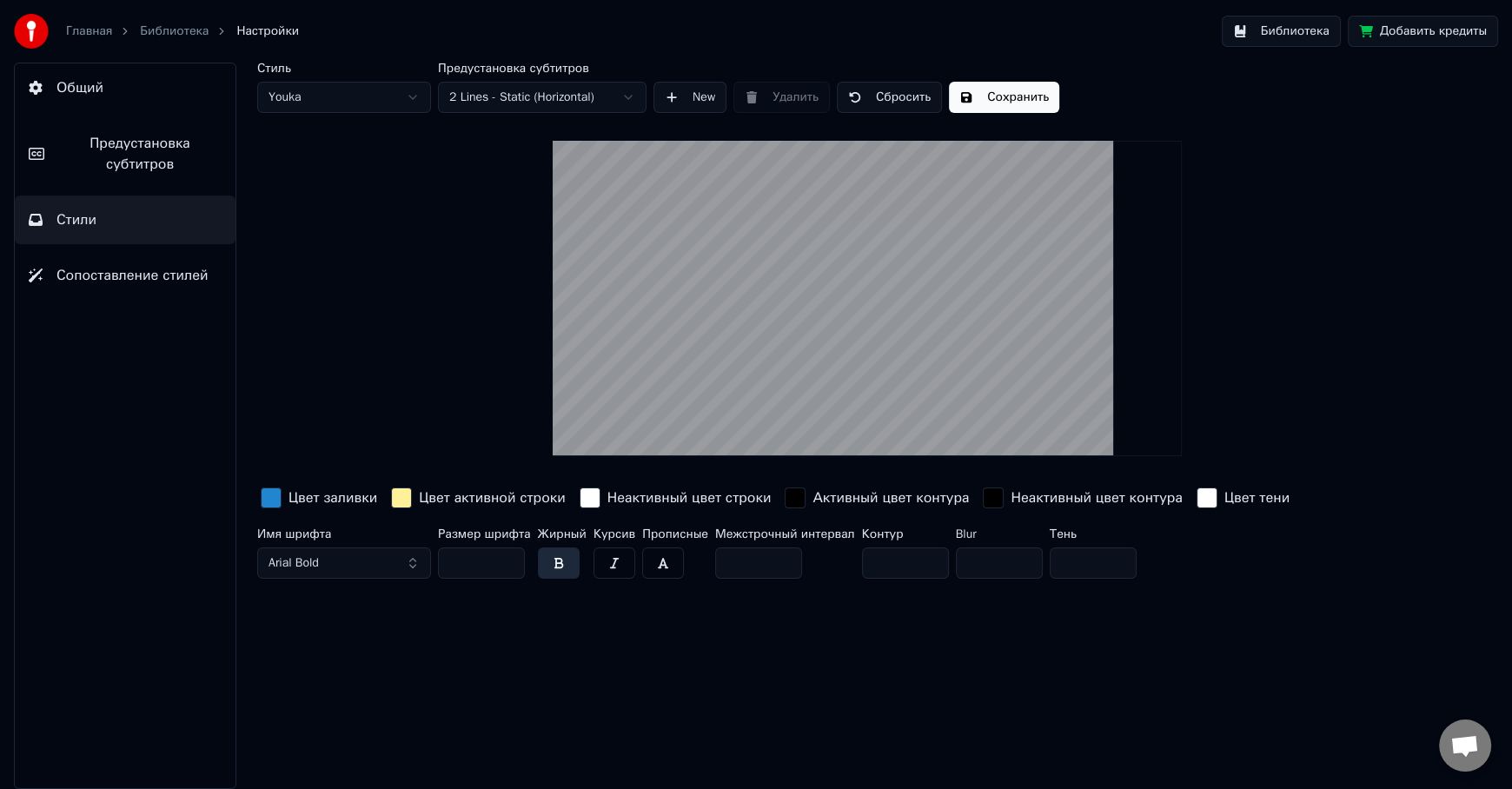 click on "Добавить кредиты" at bounding box center (1422, 31) 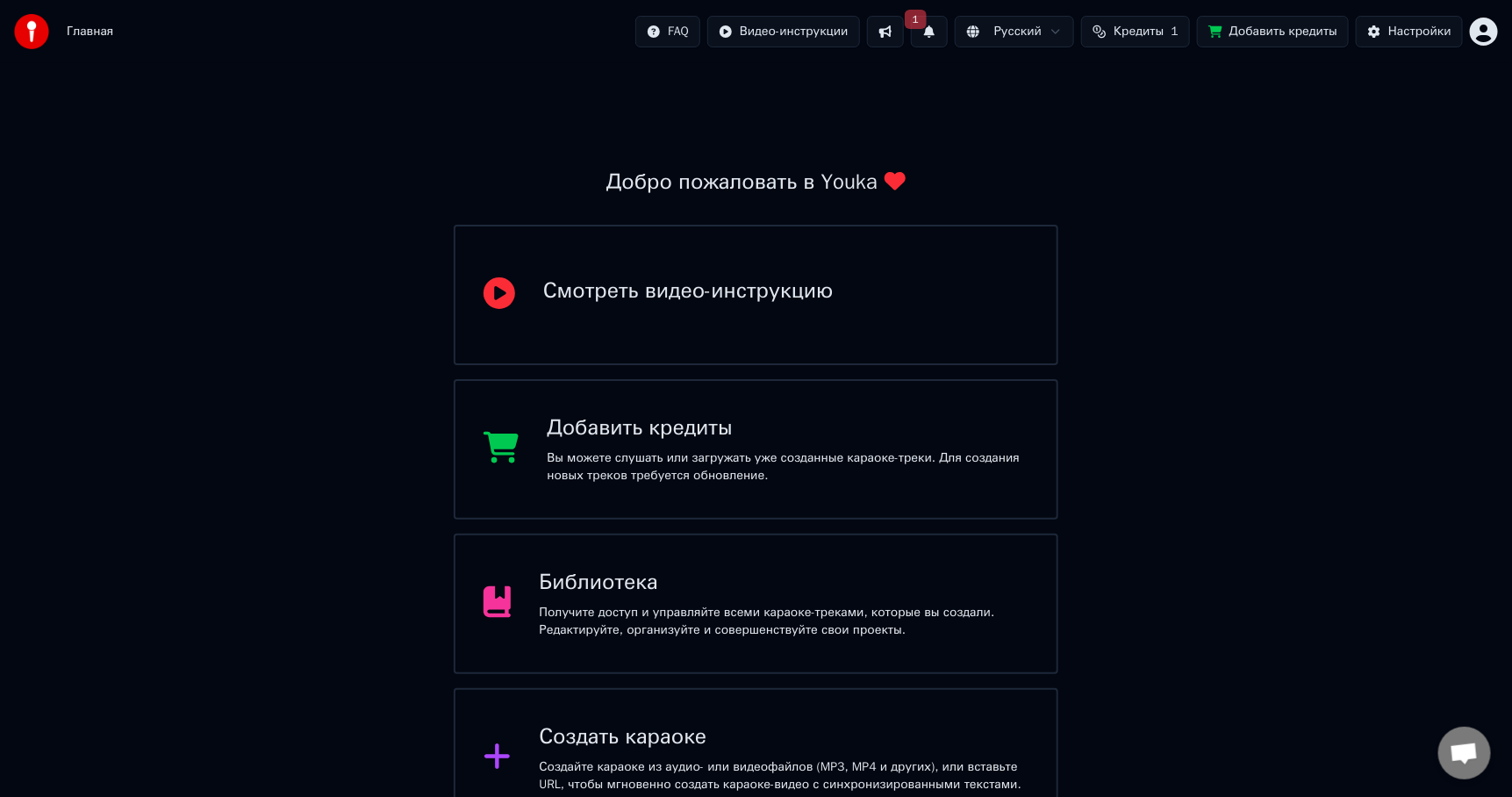 scroll, scrollTop: 31, scrollLeft: 0, axis: vertical 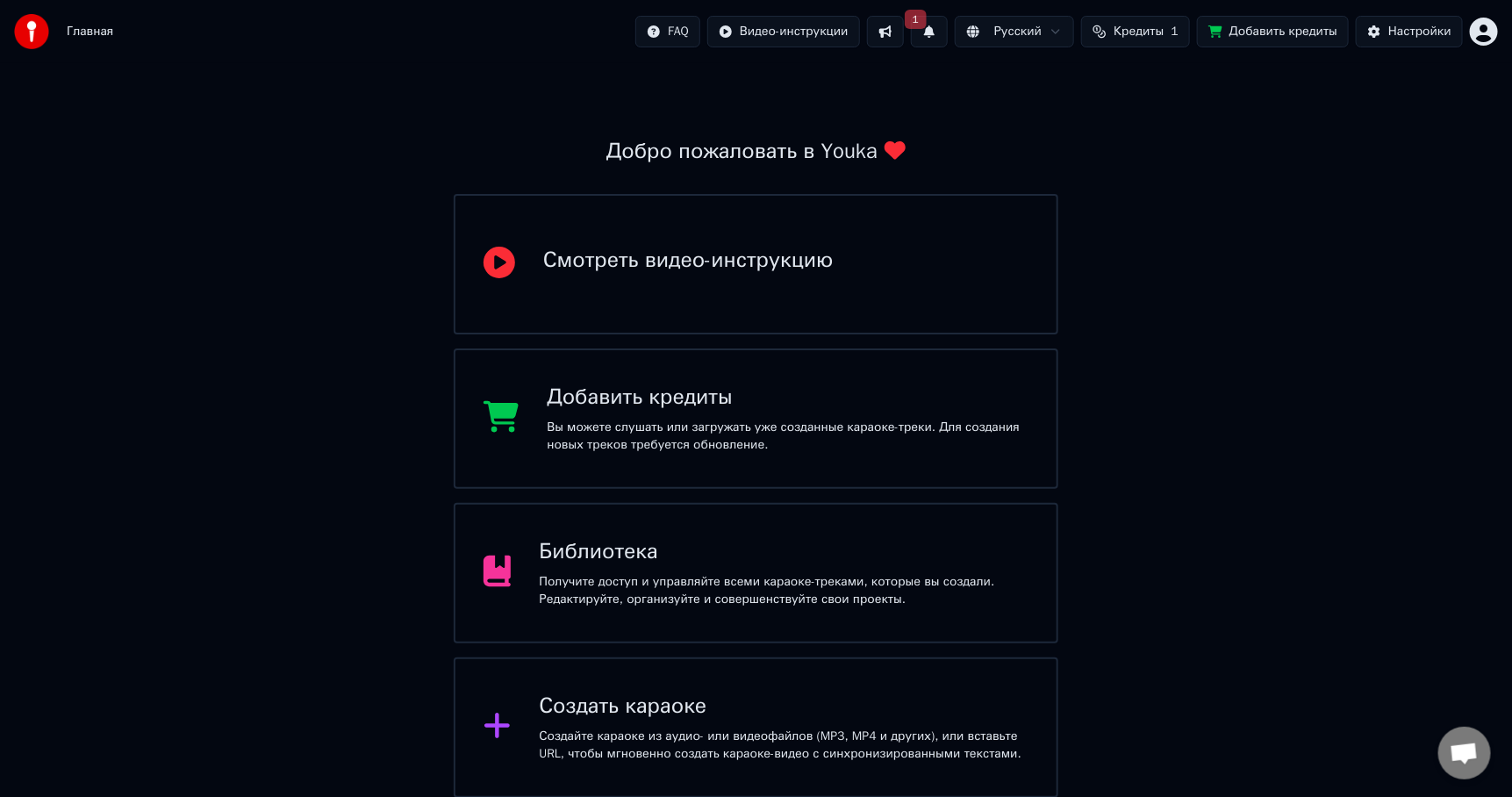 click on "Библиотека" at bounding box center [784, 552] 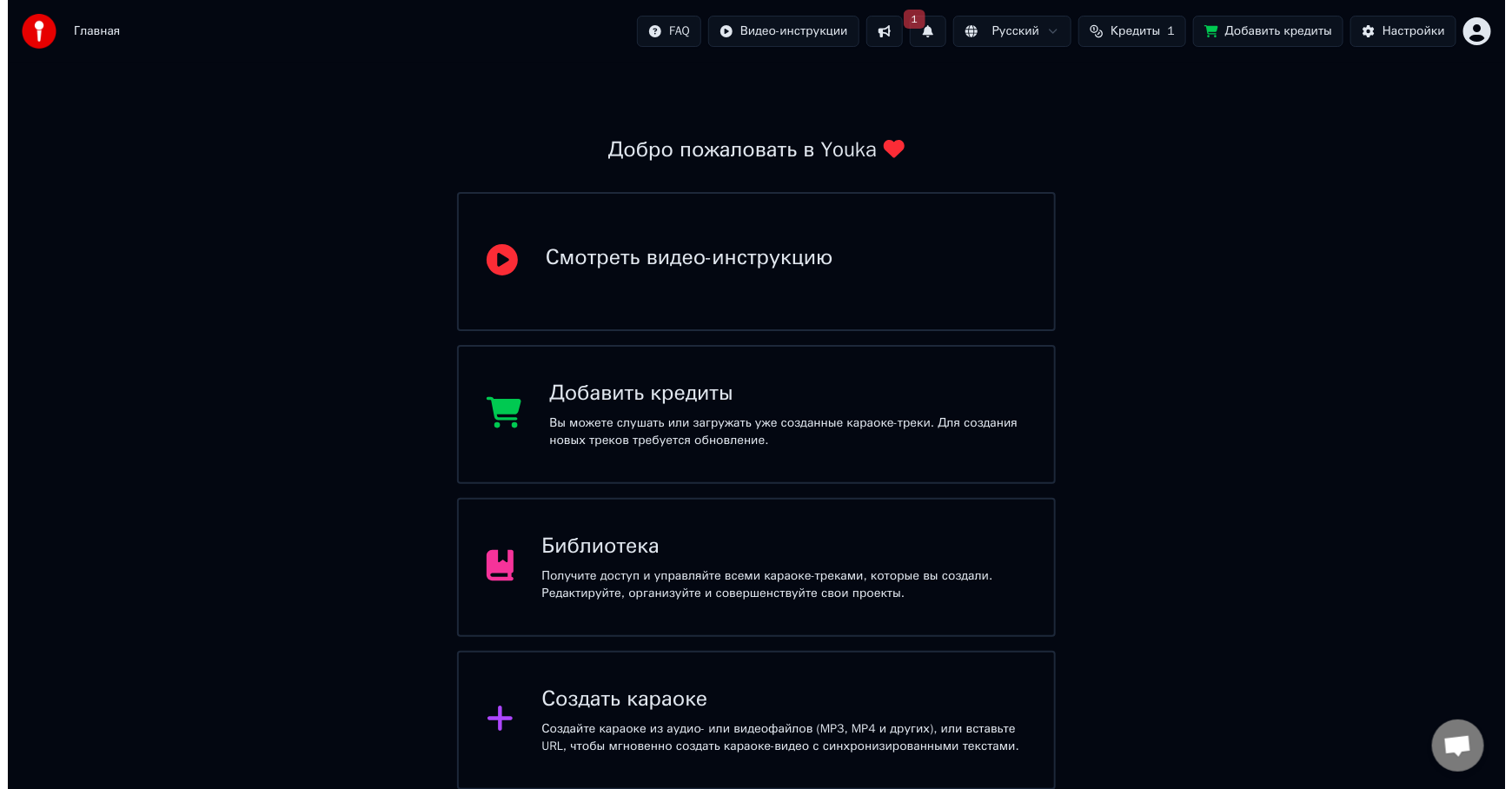 scroll, scrollTop: 0, scrollLeft: 0, axis: both 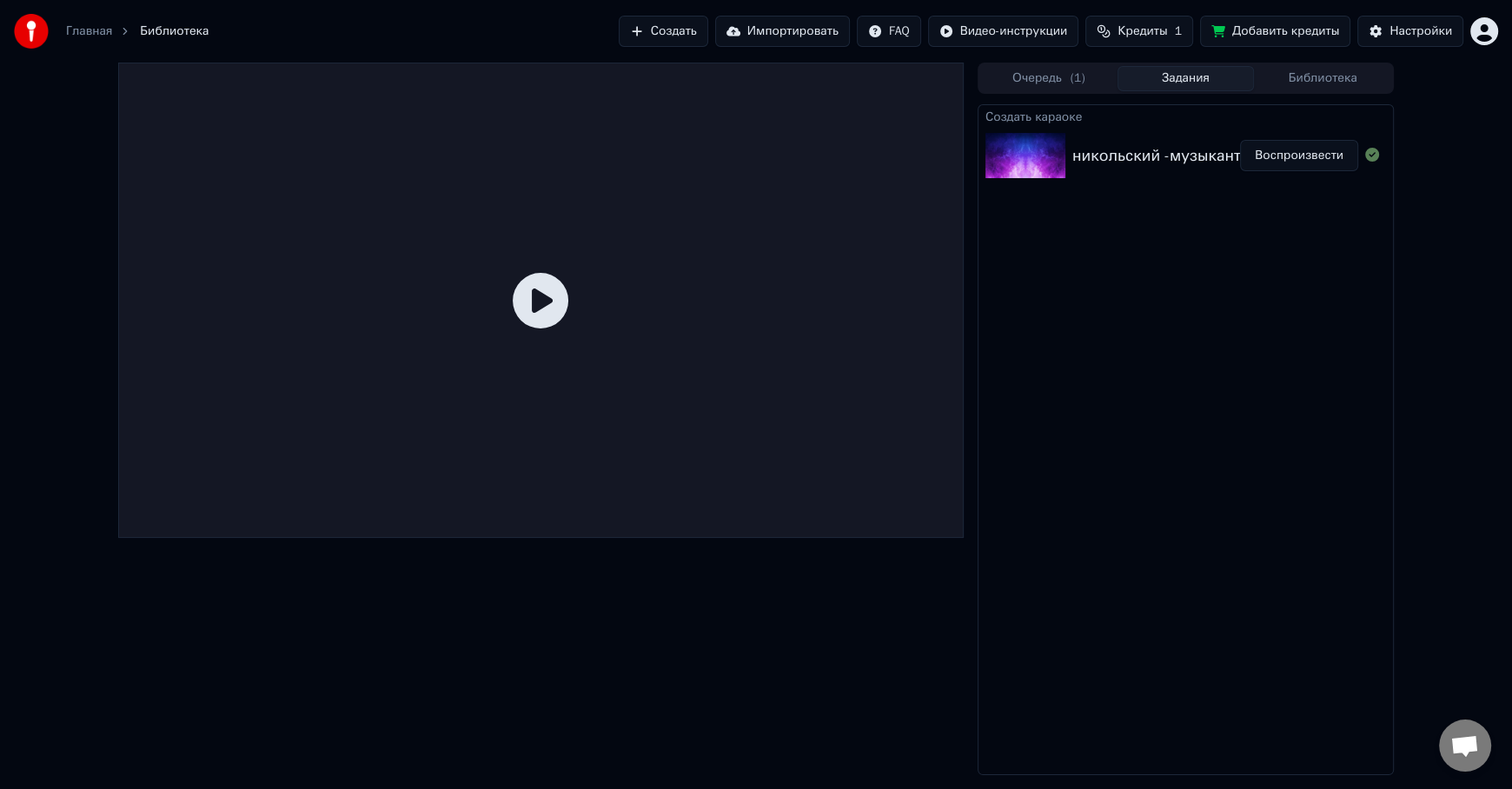 click on "никольский -музыкант (кара)" at bounding box center (1181, 156) 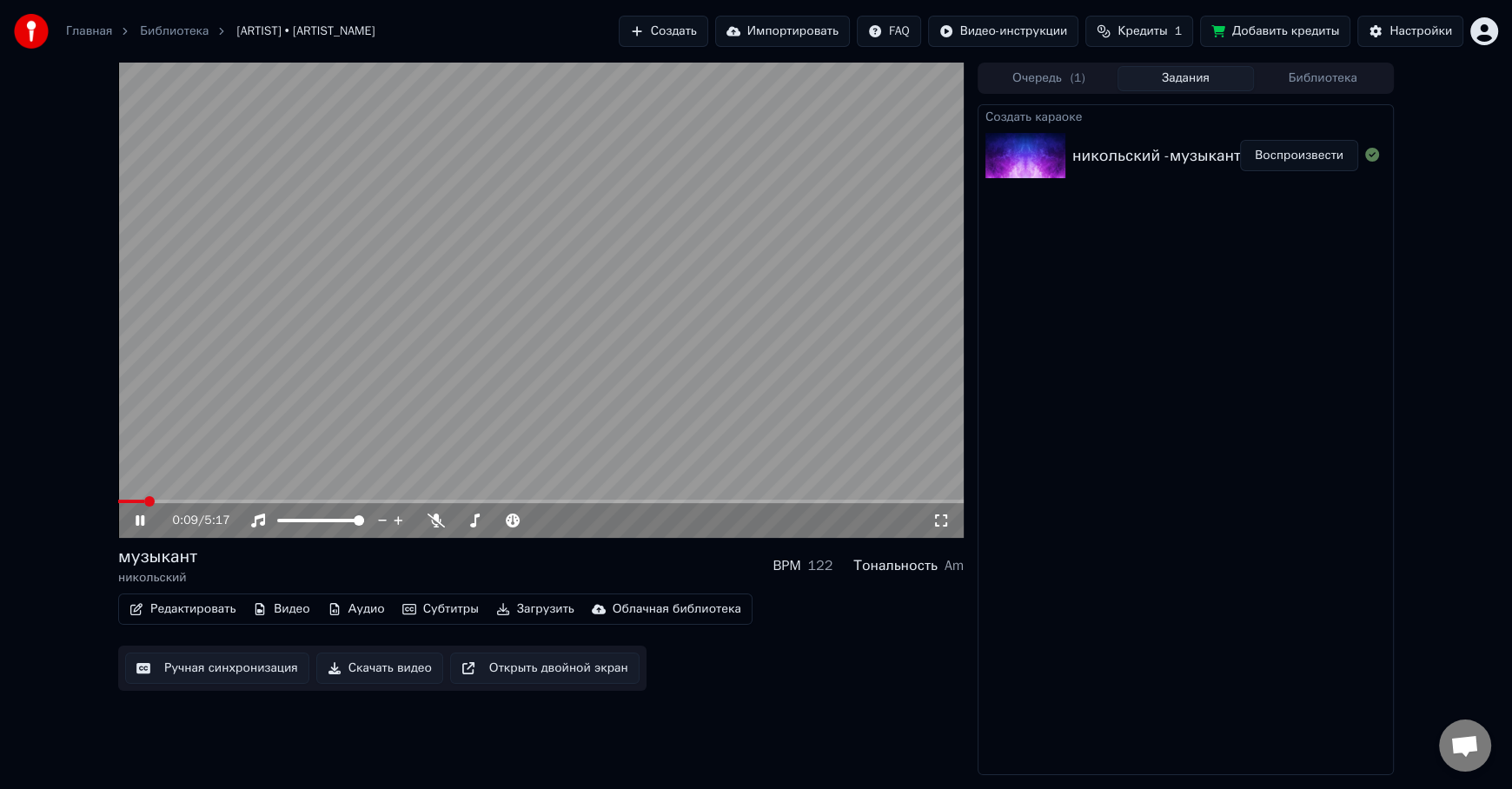 click on "Видео" at bounding box center (281, 609) 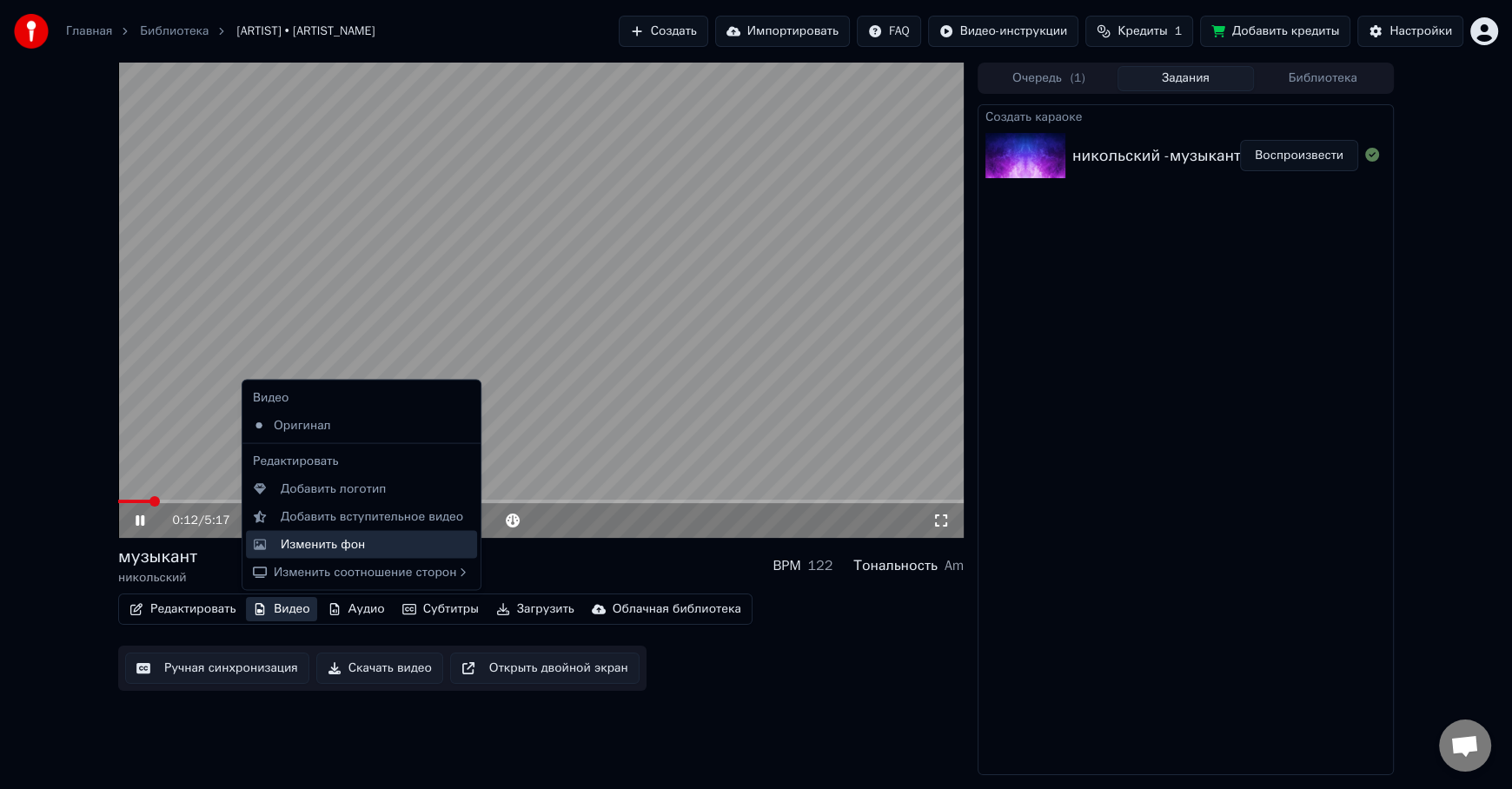 click on "Изменить фон" at bounding box center (322, 544) 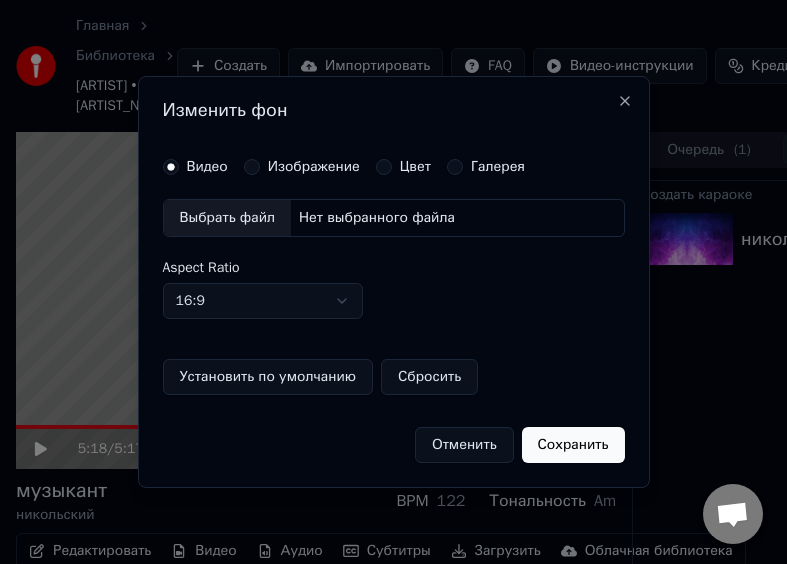 click on "Выбрать файл" at bounding box center (228, 218) 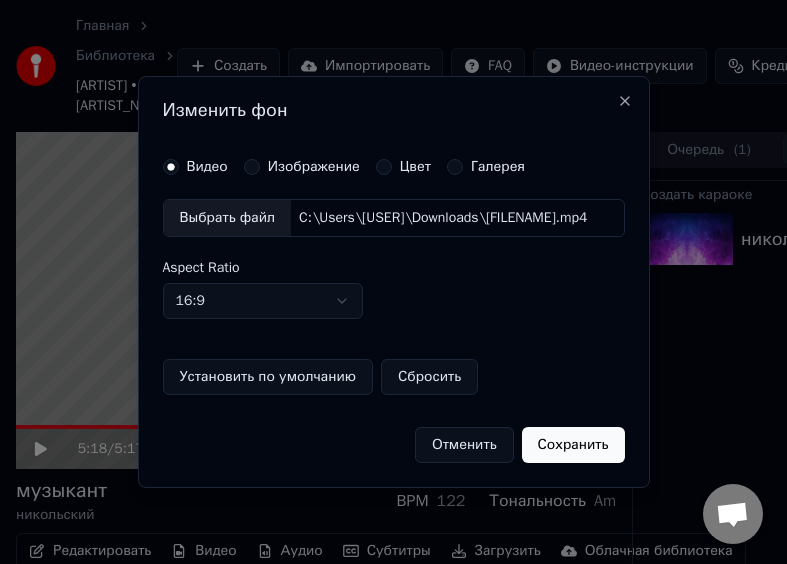 click on "Сохранить" at bounding box center [573, 445] 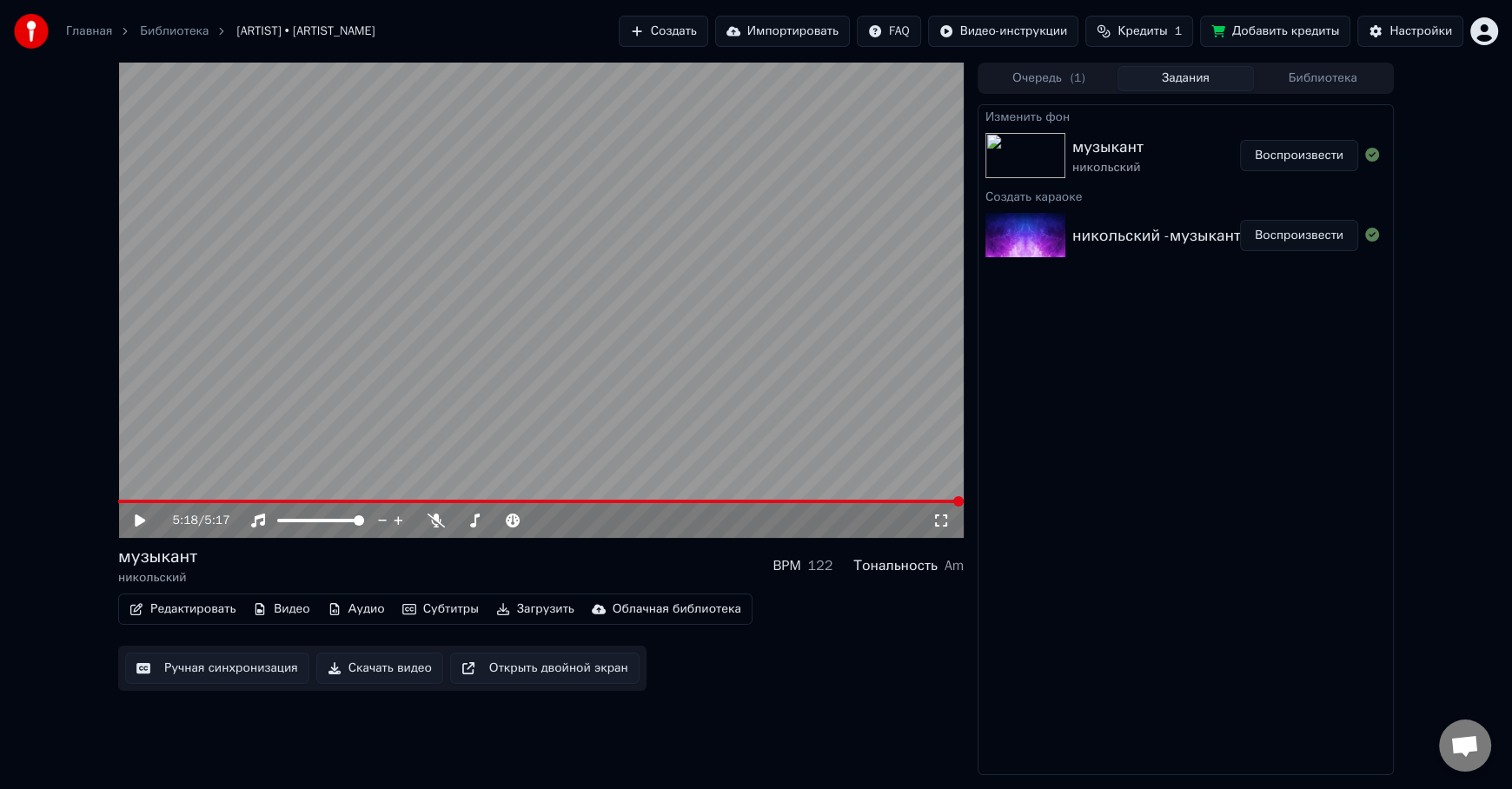 click on "Воспроизвести" at bounding box center [1299, 156] 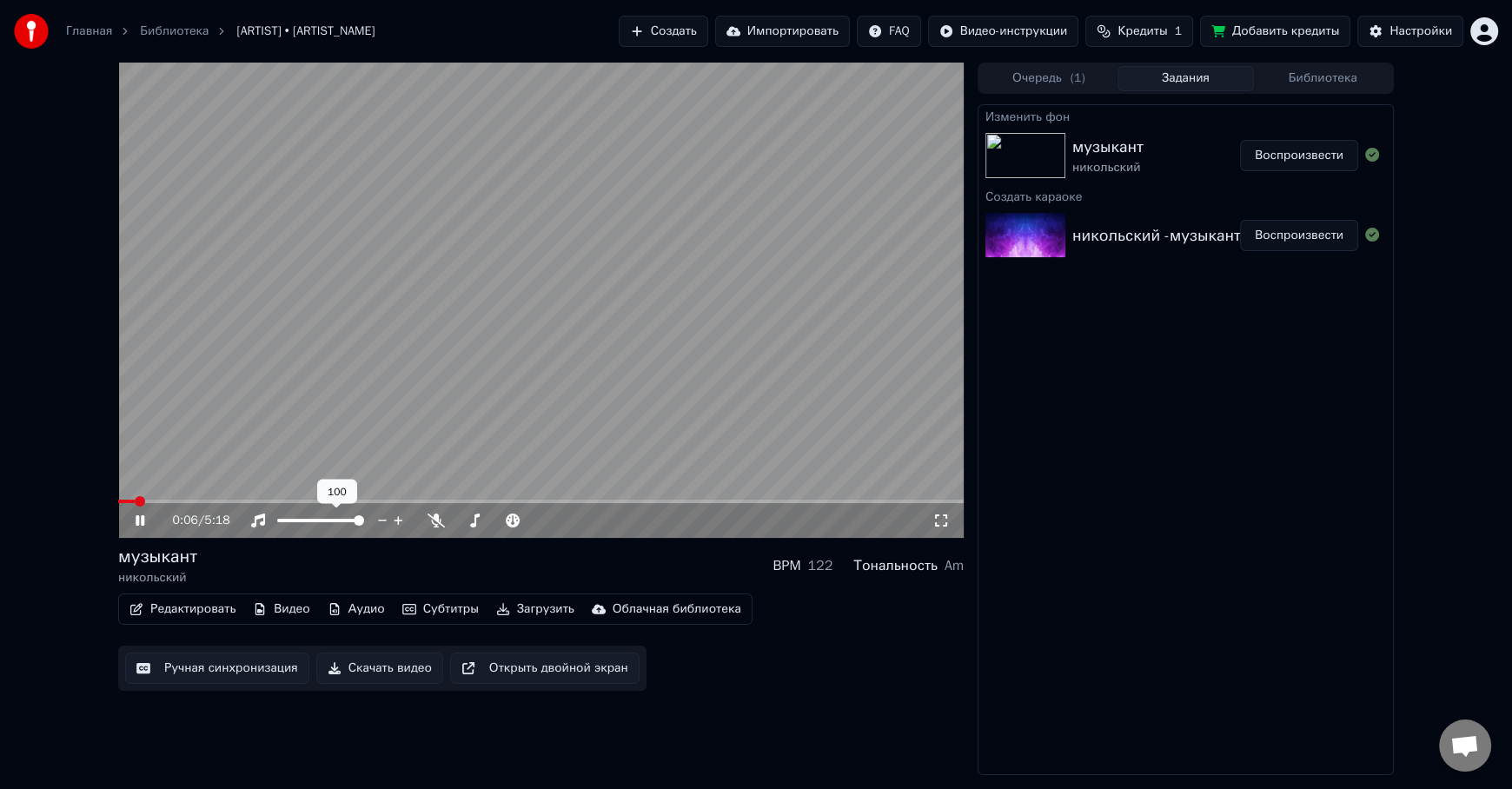 click at bounding box center (359, 520) 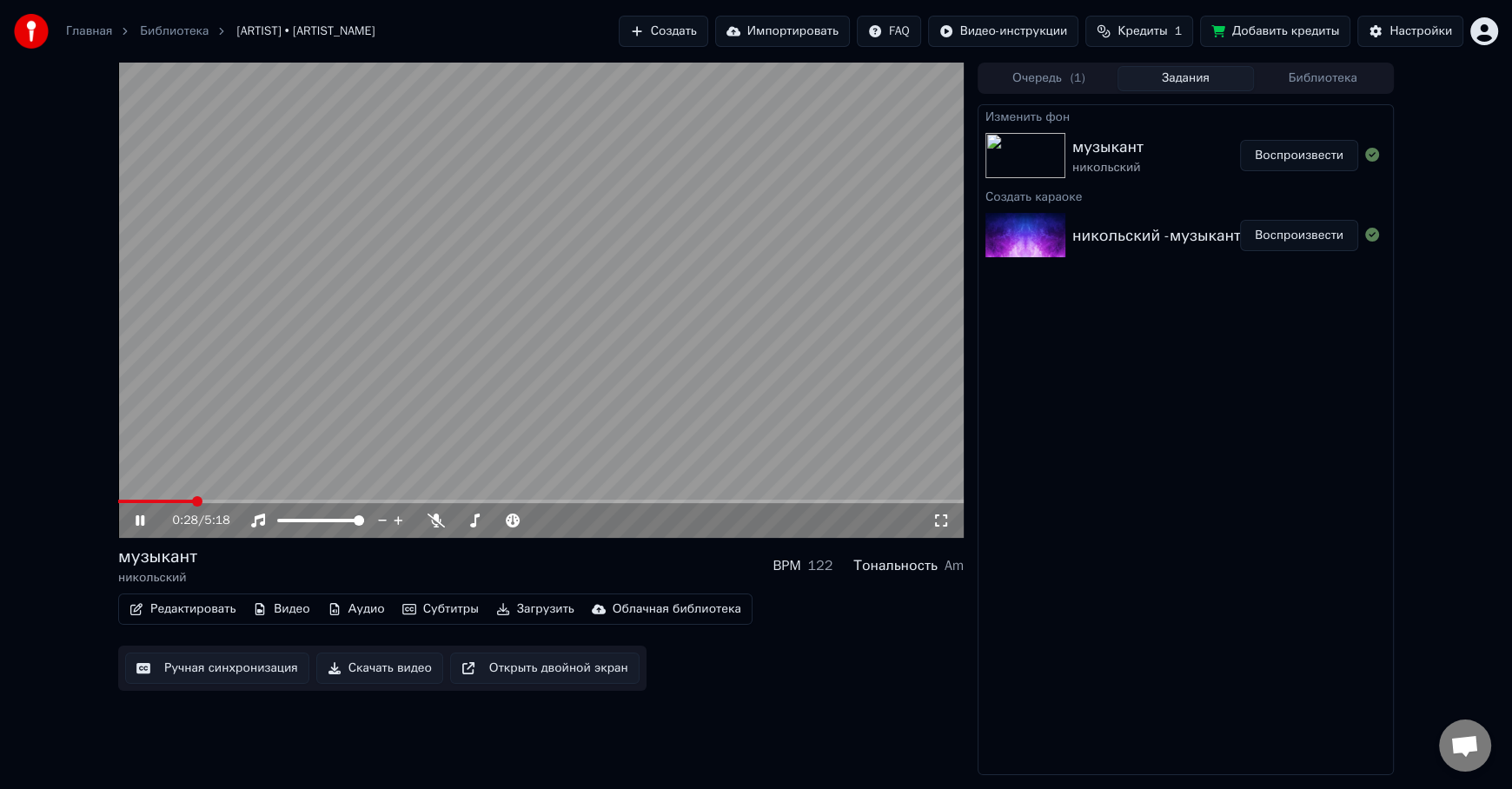 click at bounding box center (197, 501) 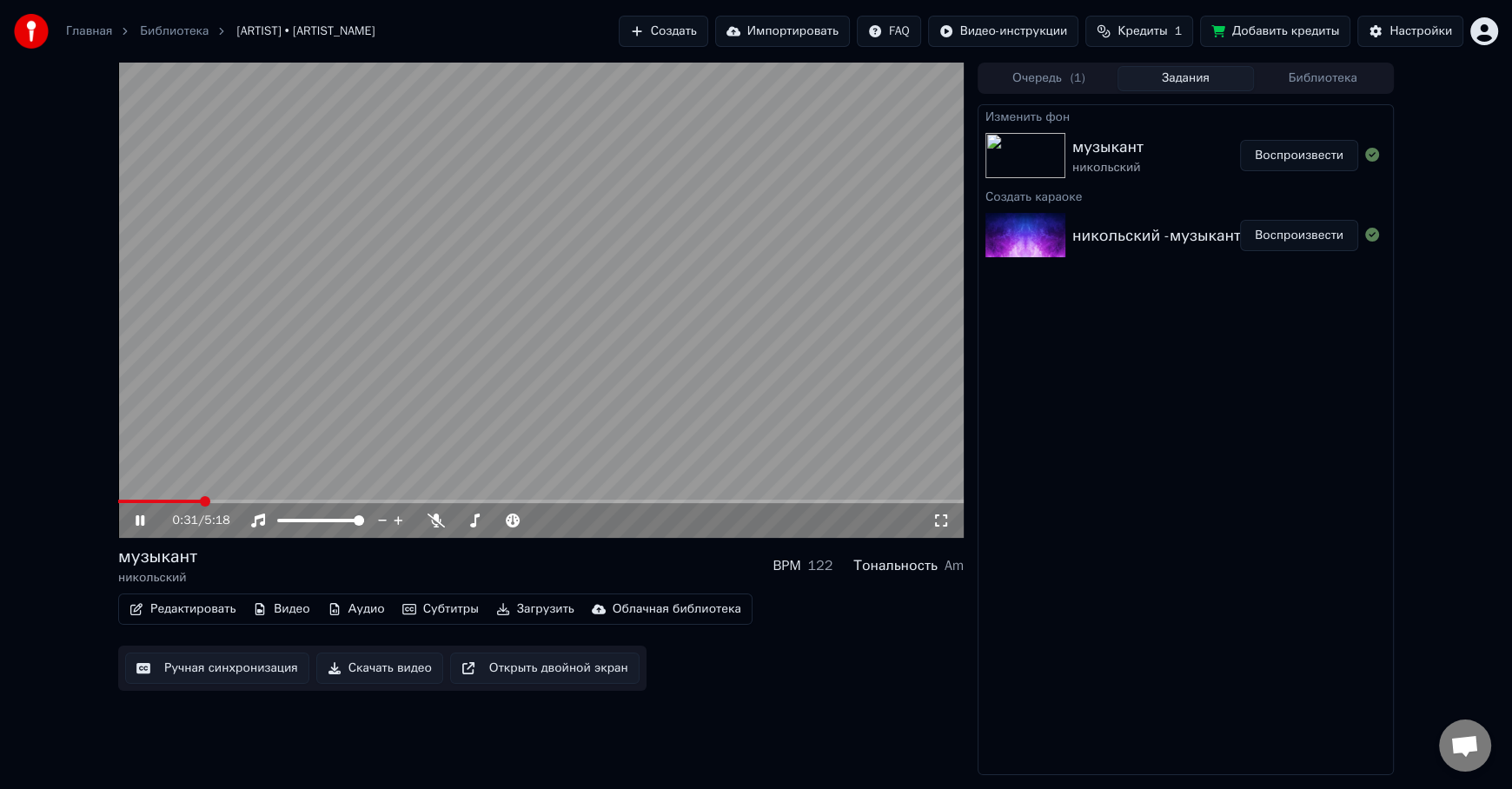 click at bounding box center [205, 501] 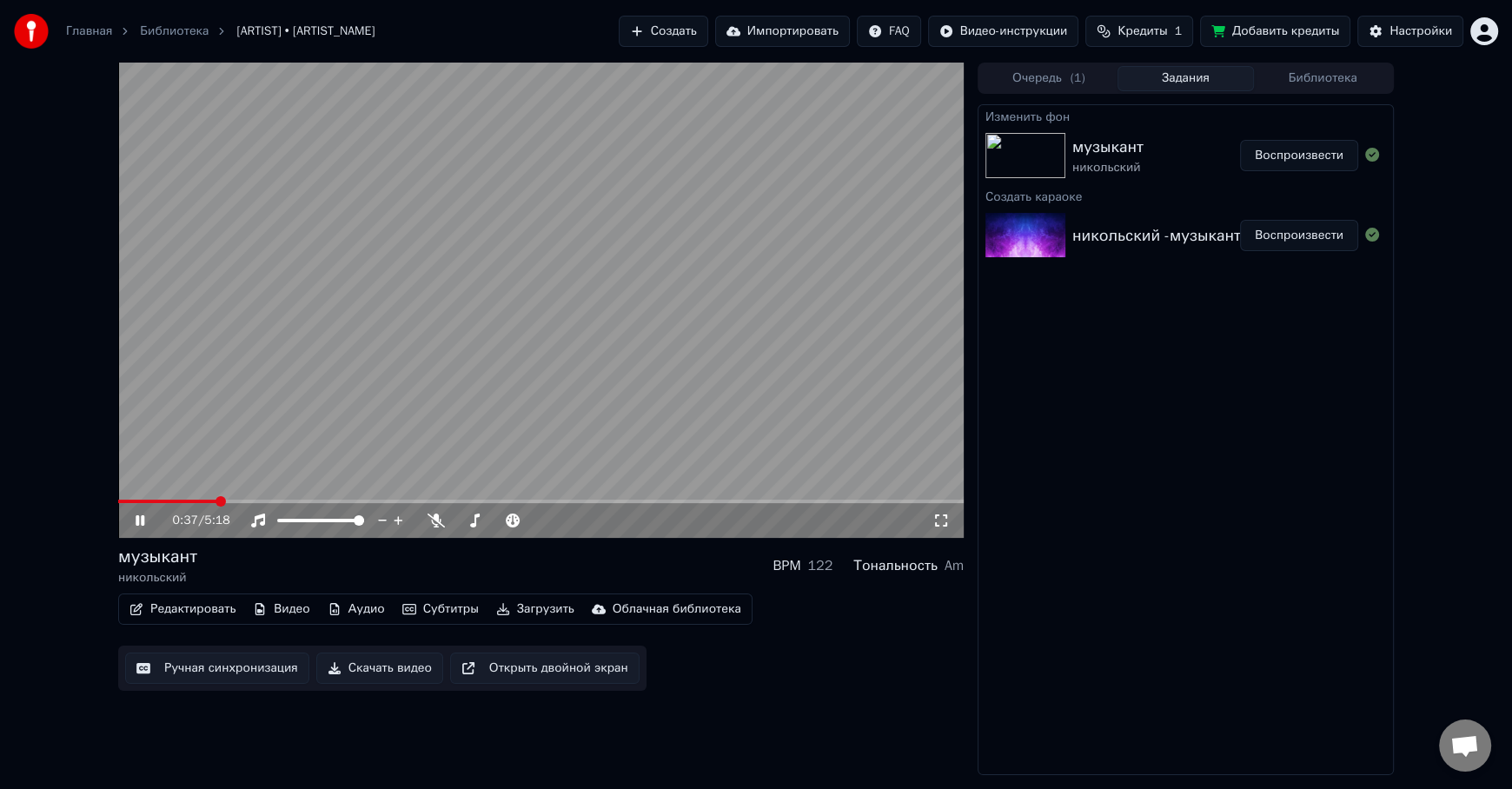 click at bounding box center (221, 501) 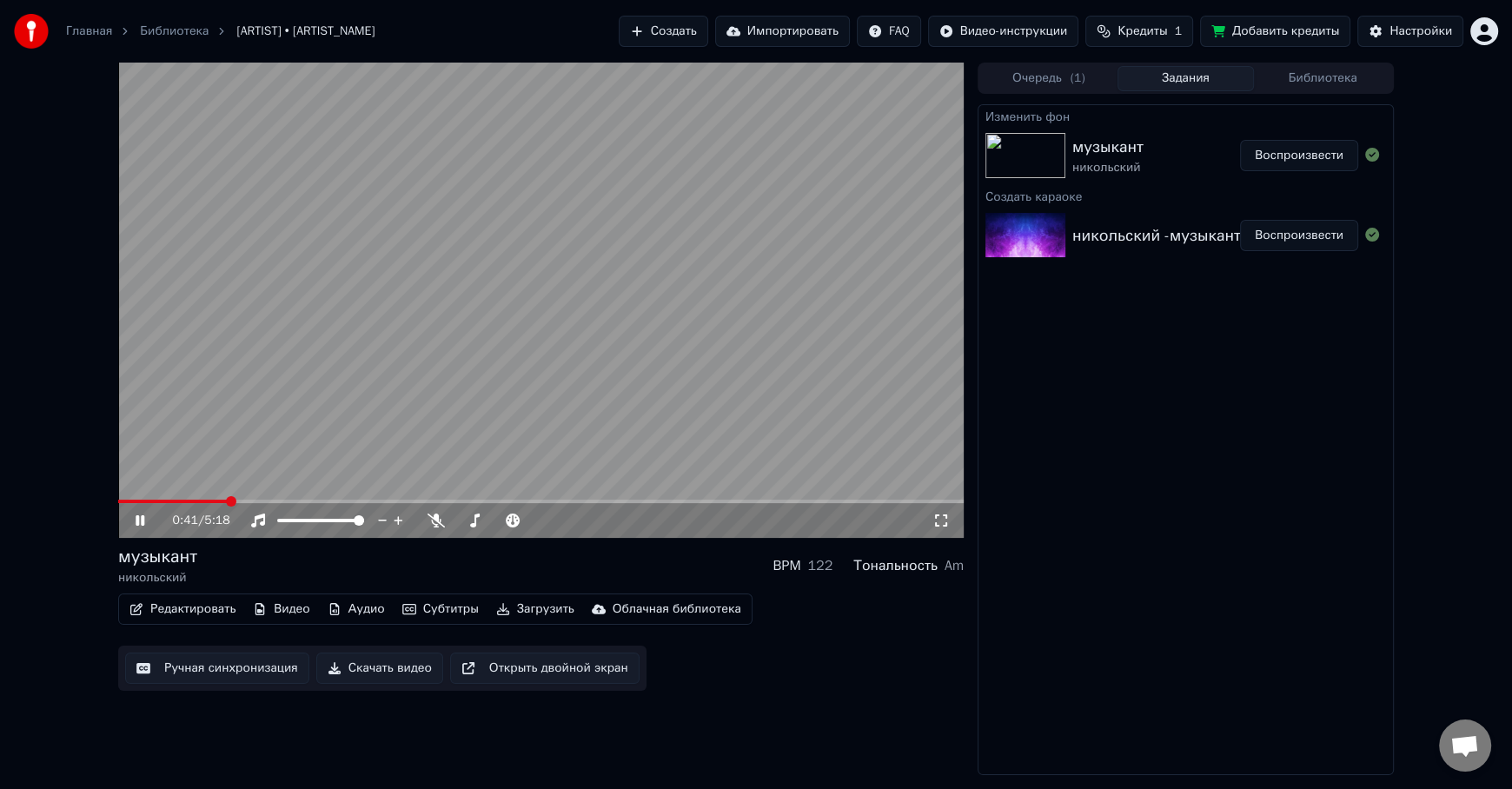 click at bounding box center [172, 501] 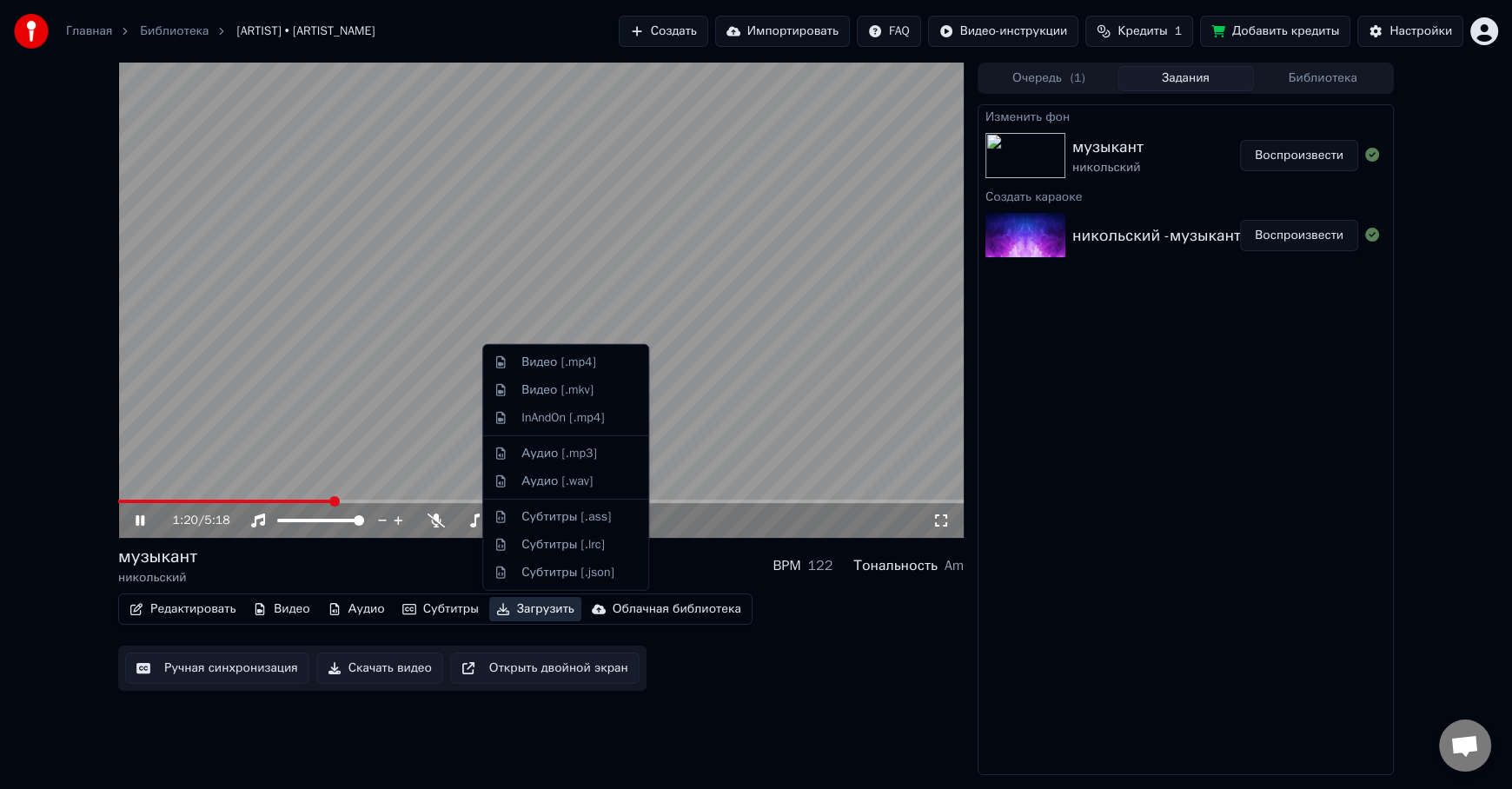 click on "Загрузить" at bounding box center [535, 609] 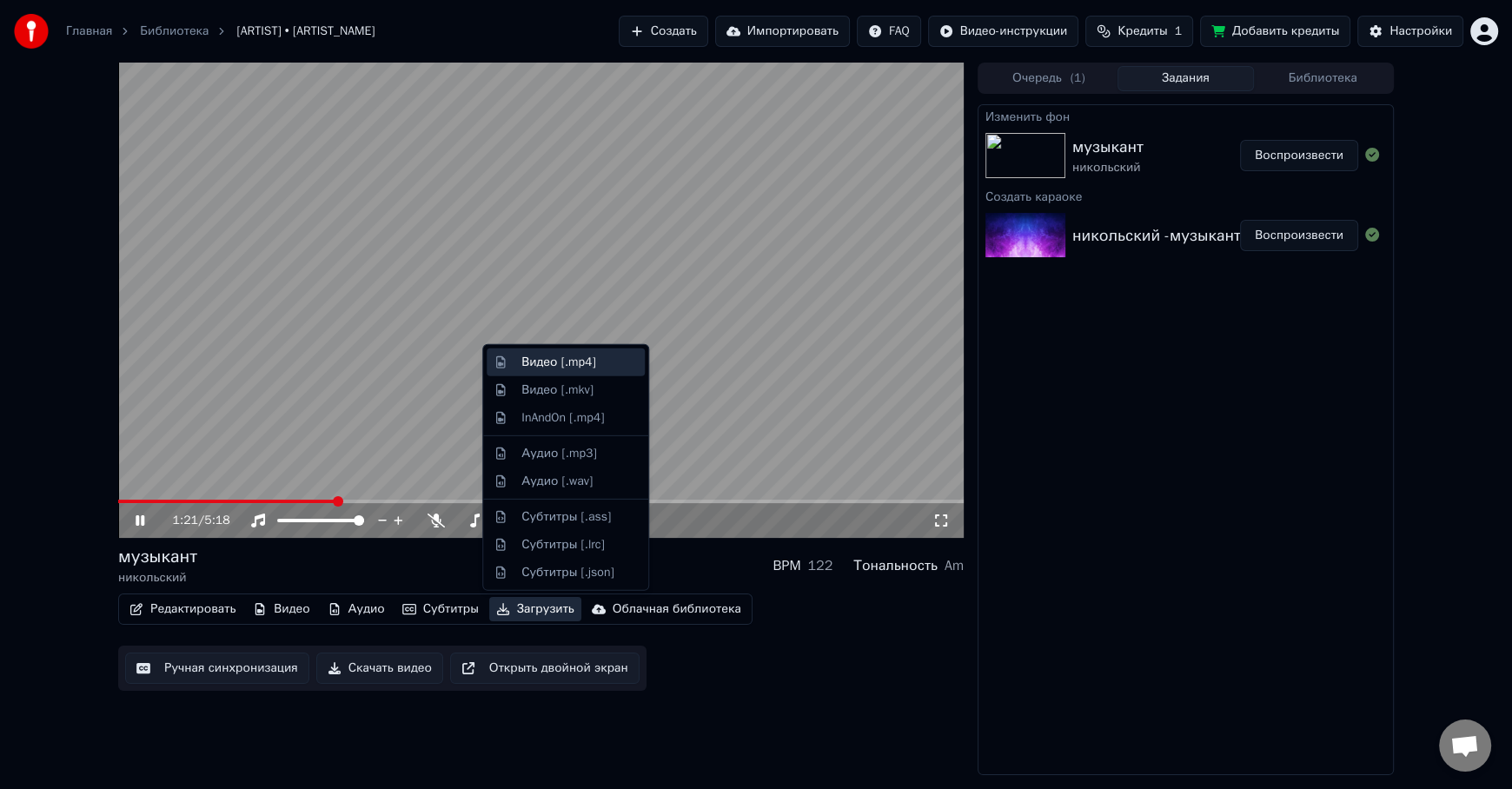 click on "Видео [.mp4]" at bounding box center (558, 362) 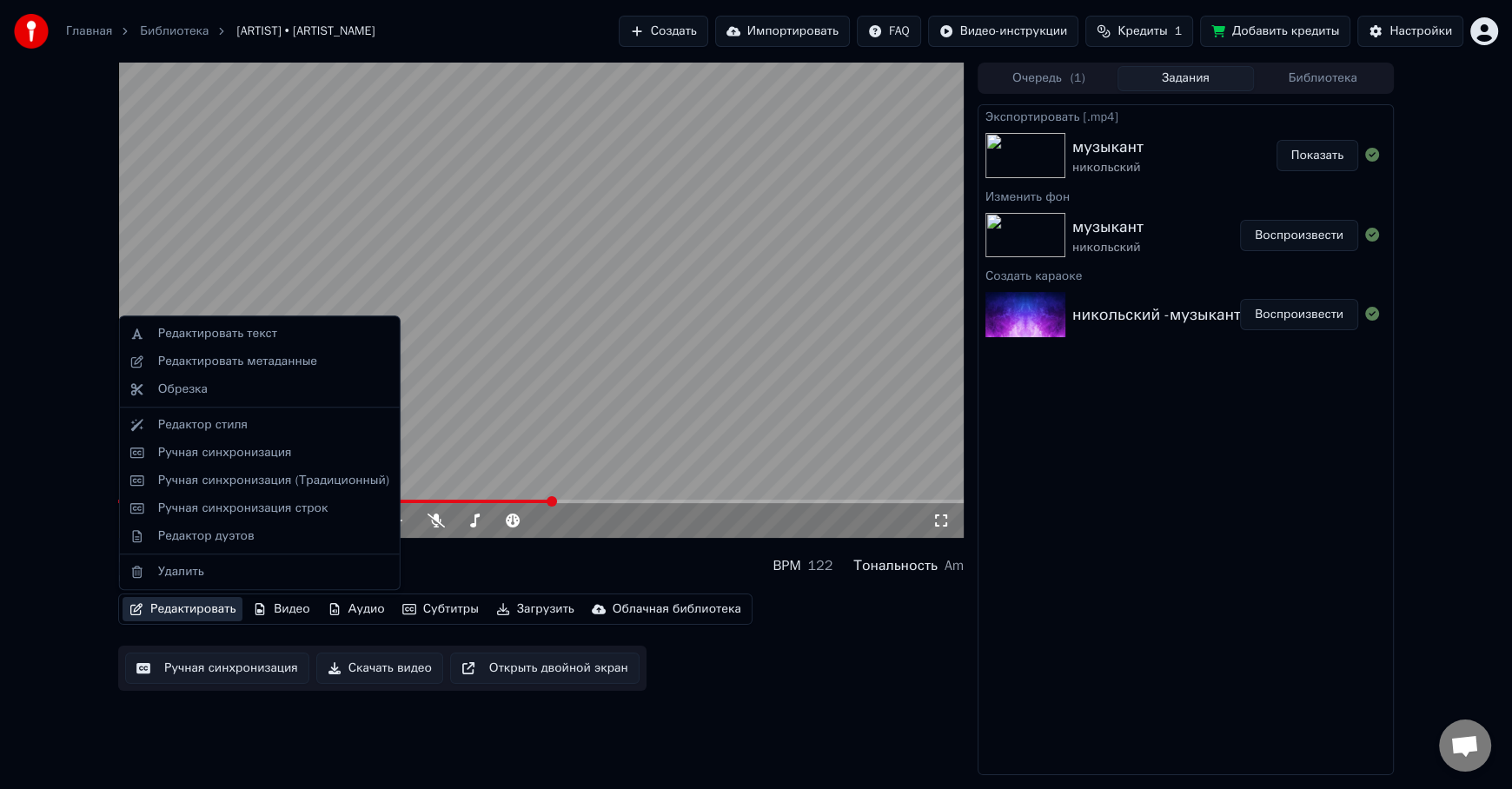 click on "Редактировать" at bounding box center [182, 609] 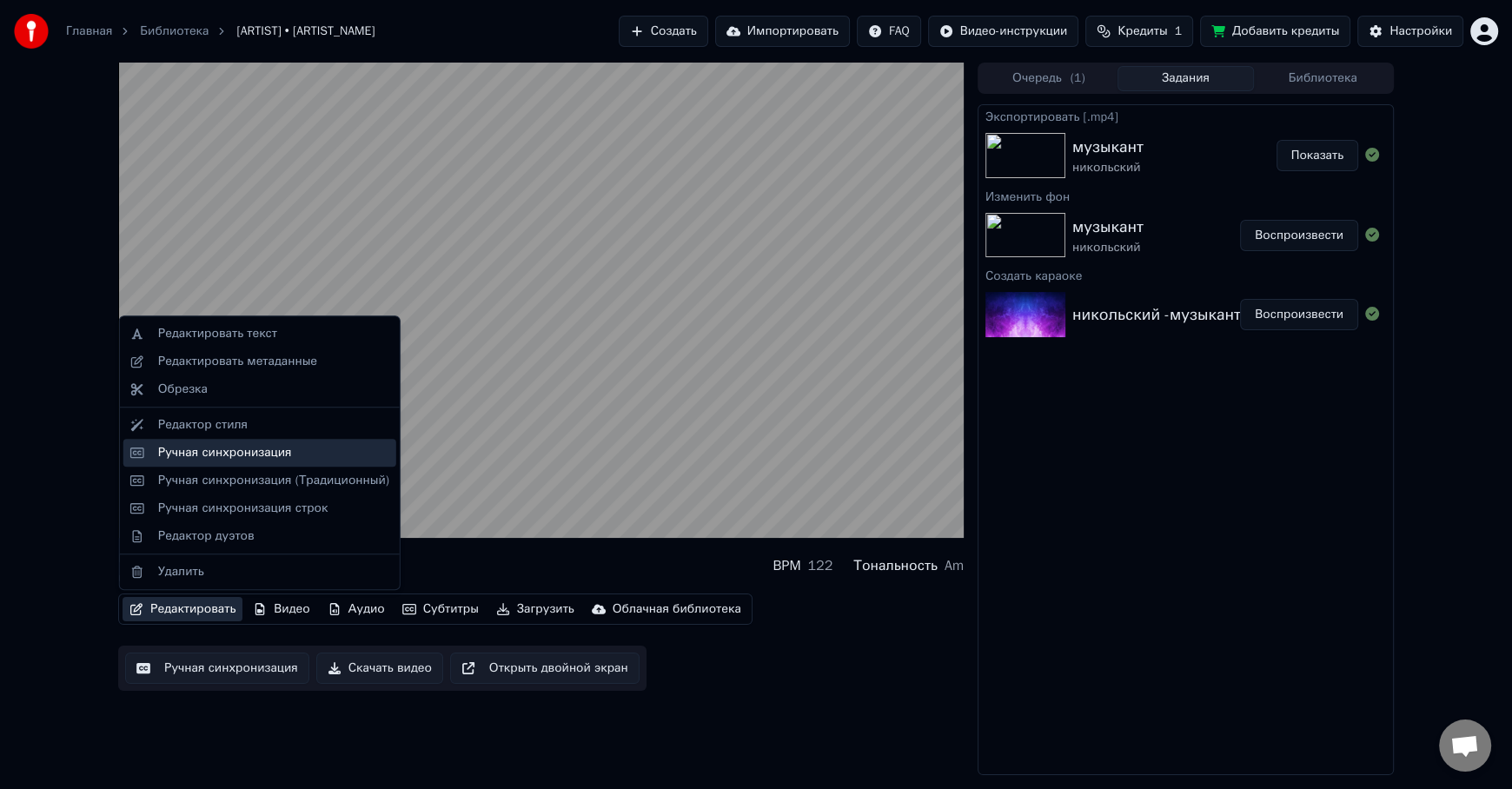 click on "Ручная синхронизация" at bounding box center [225, 453] 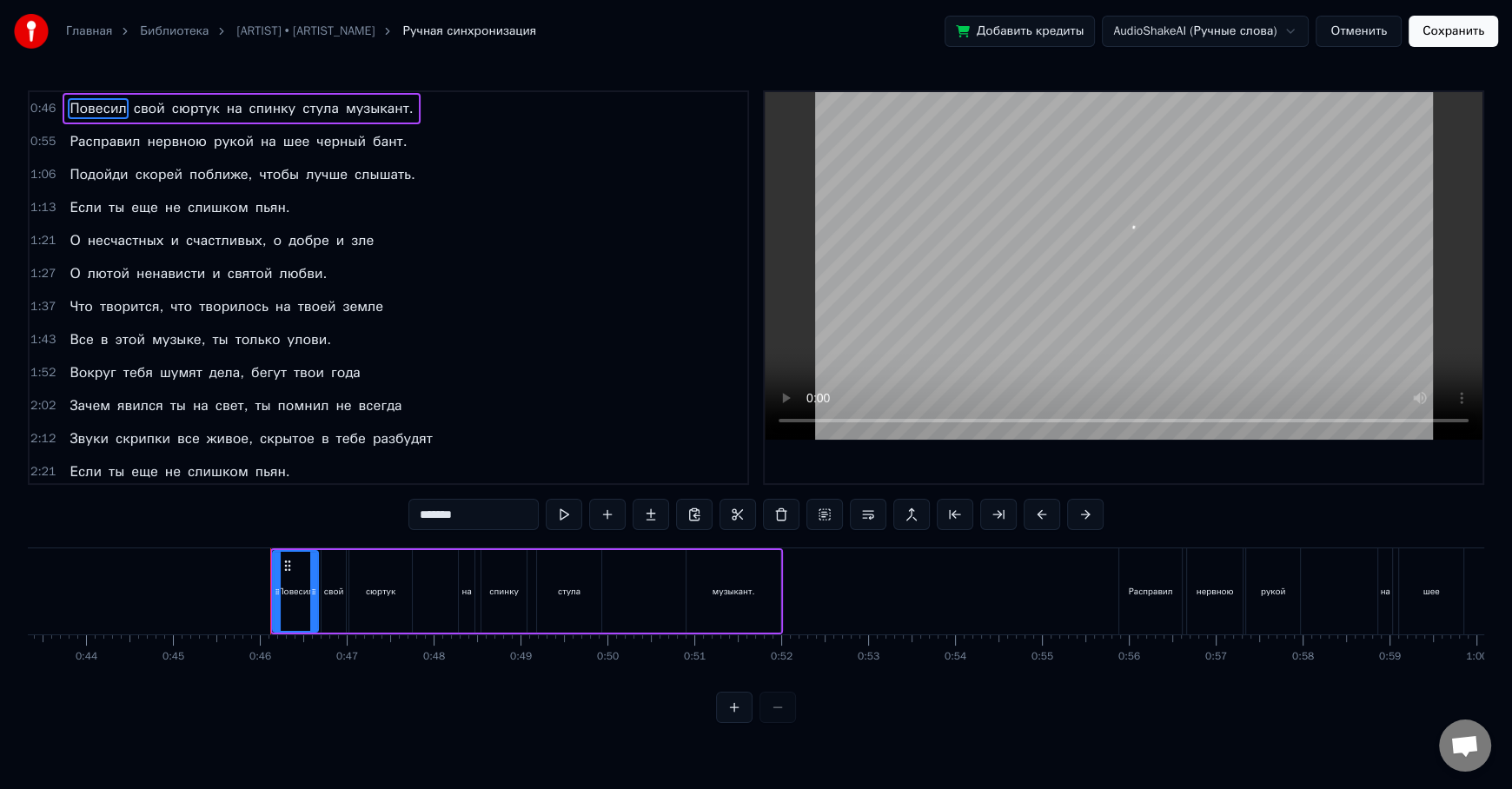 scroll, scrollTop: 0, scrollLeft: 3921, axis: horizontal 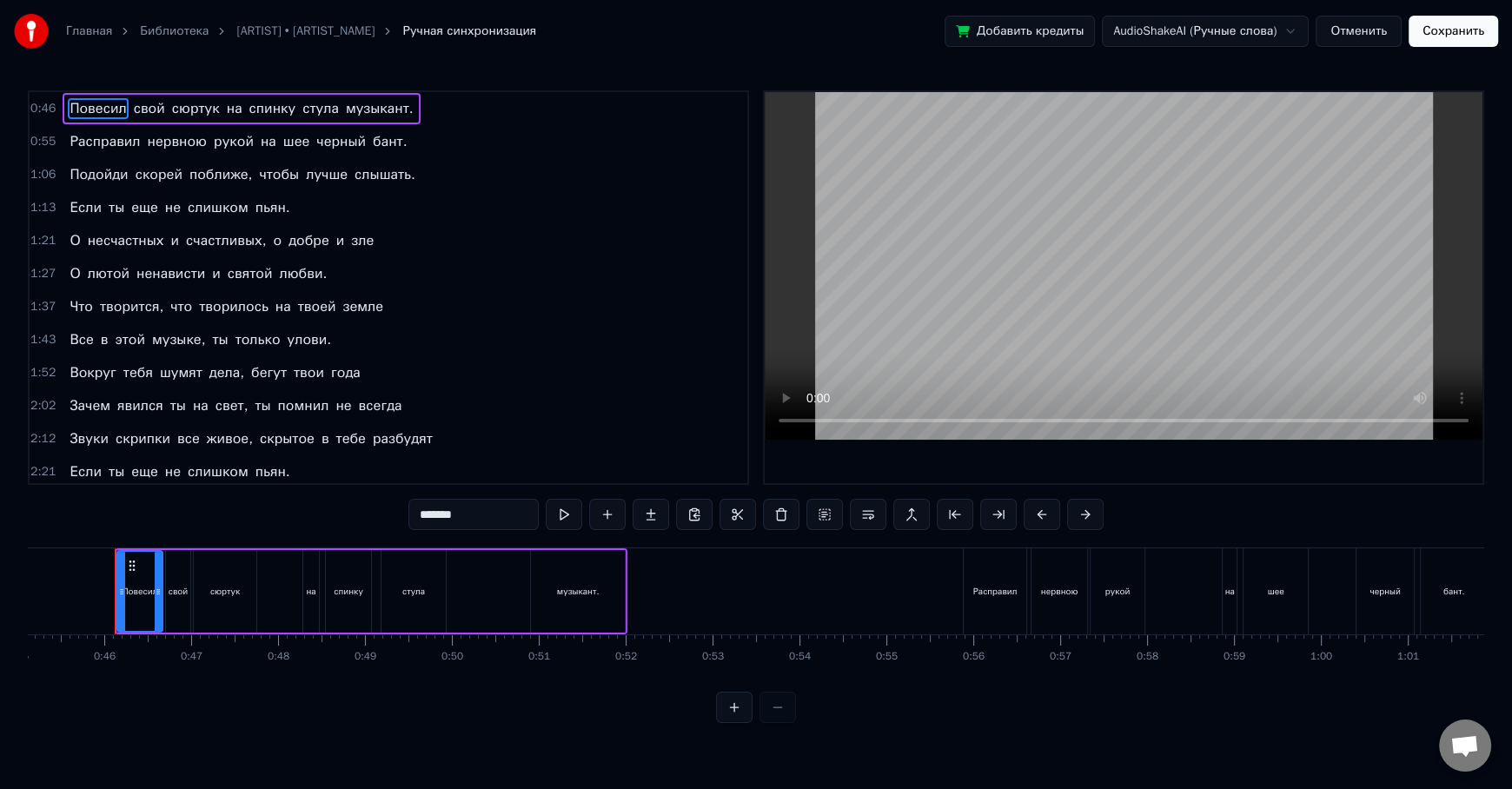 click at bounding box center [756, 707] 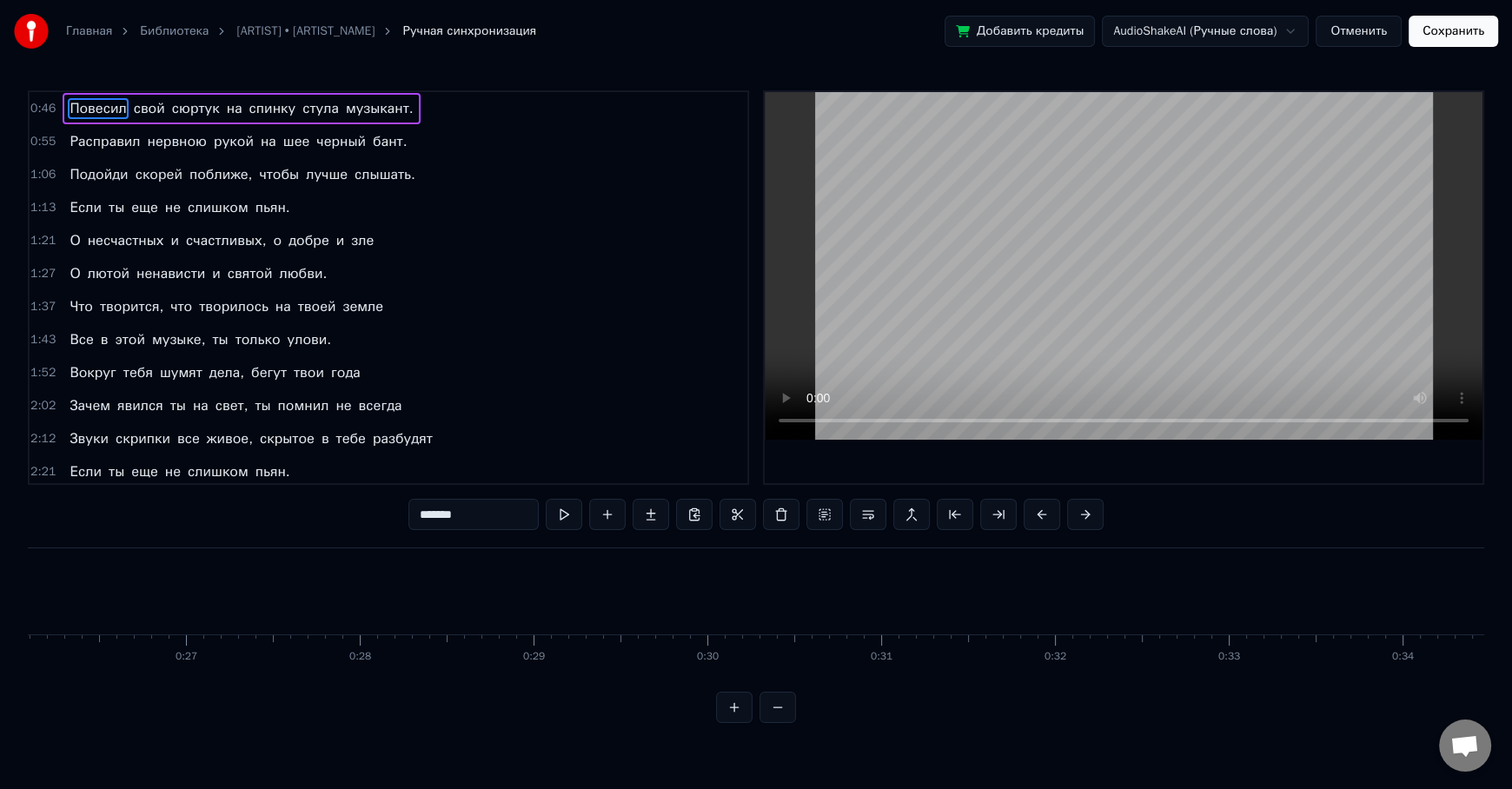 click at bounding box center (734, 707) 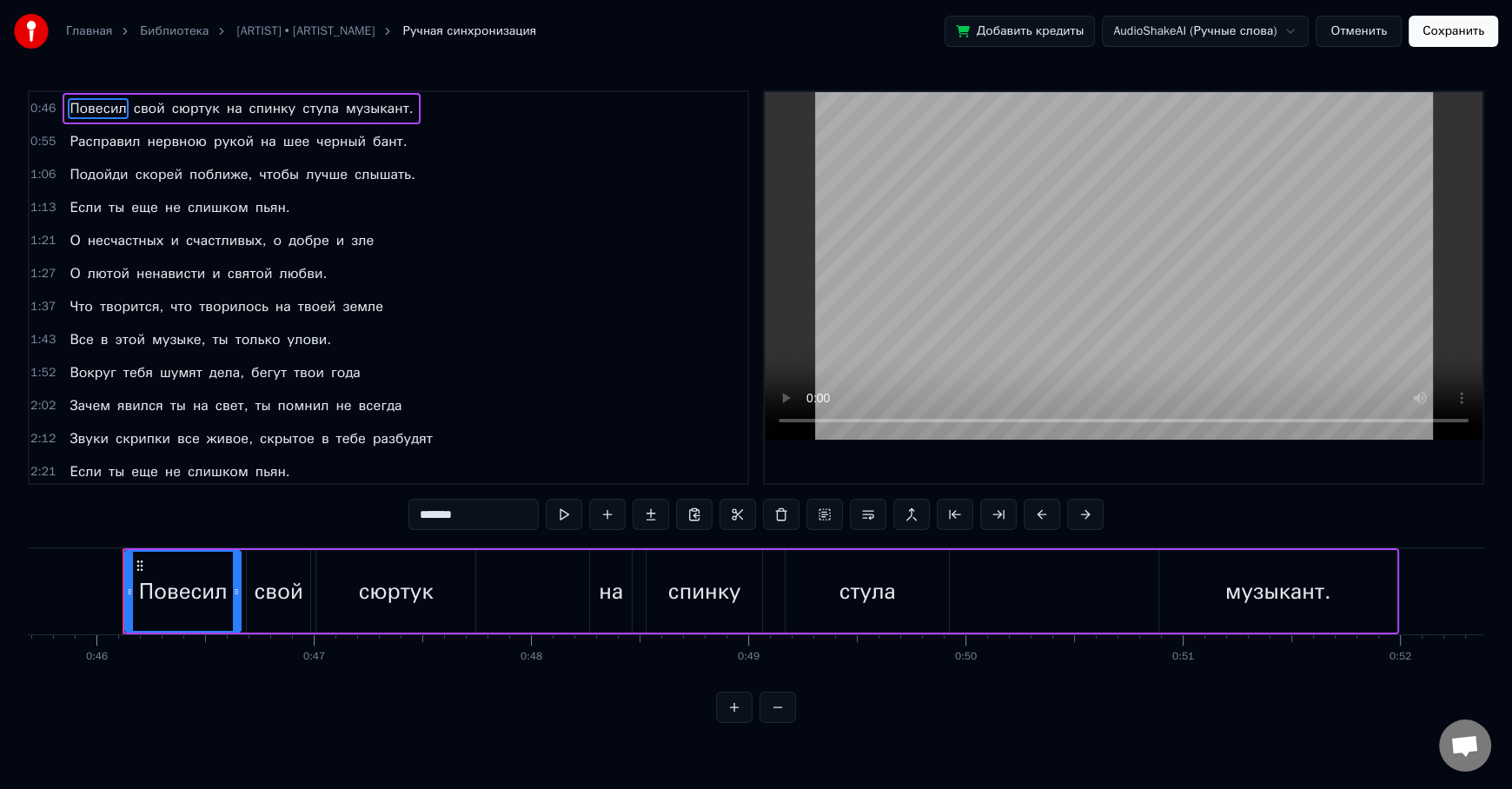 click at bounding box center (778, 707) 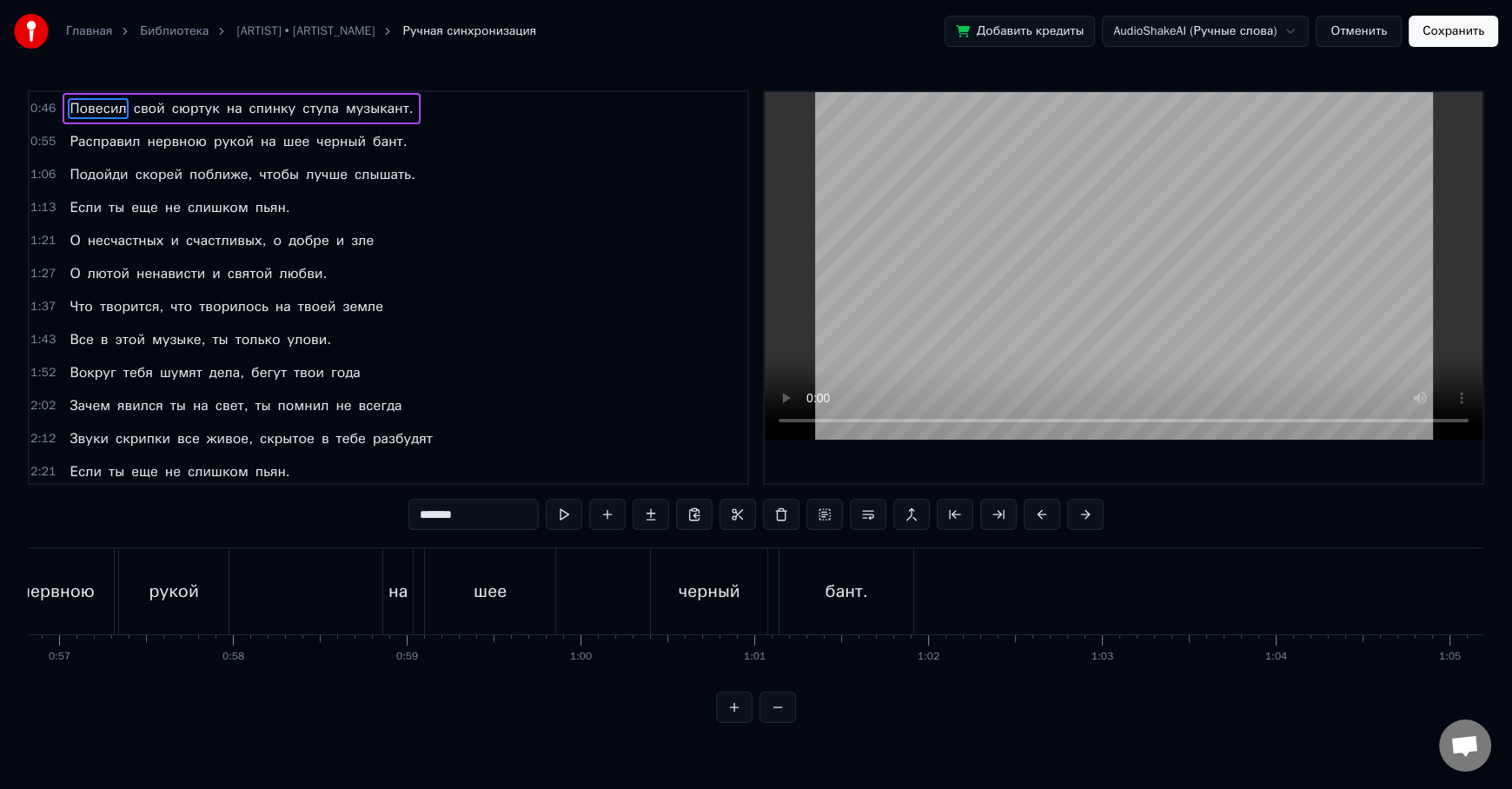click at bounding box center [778, 707] 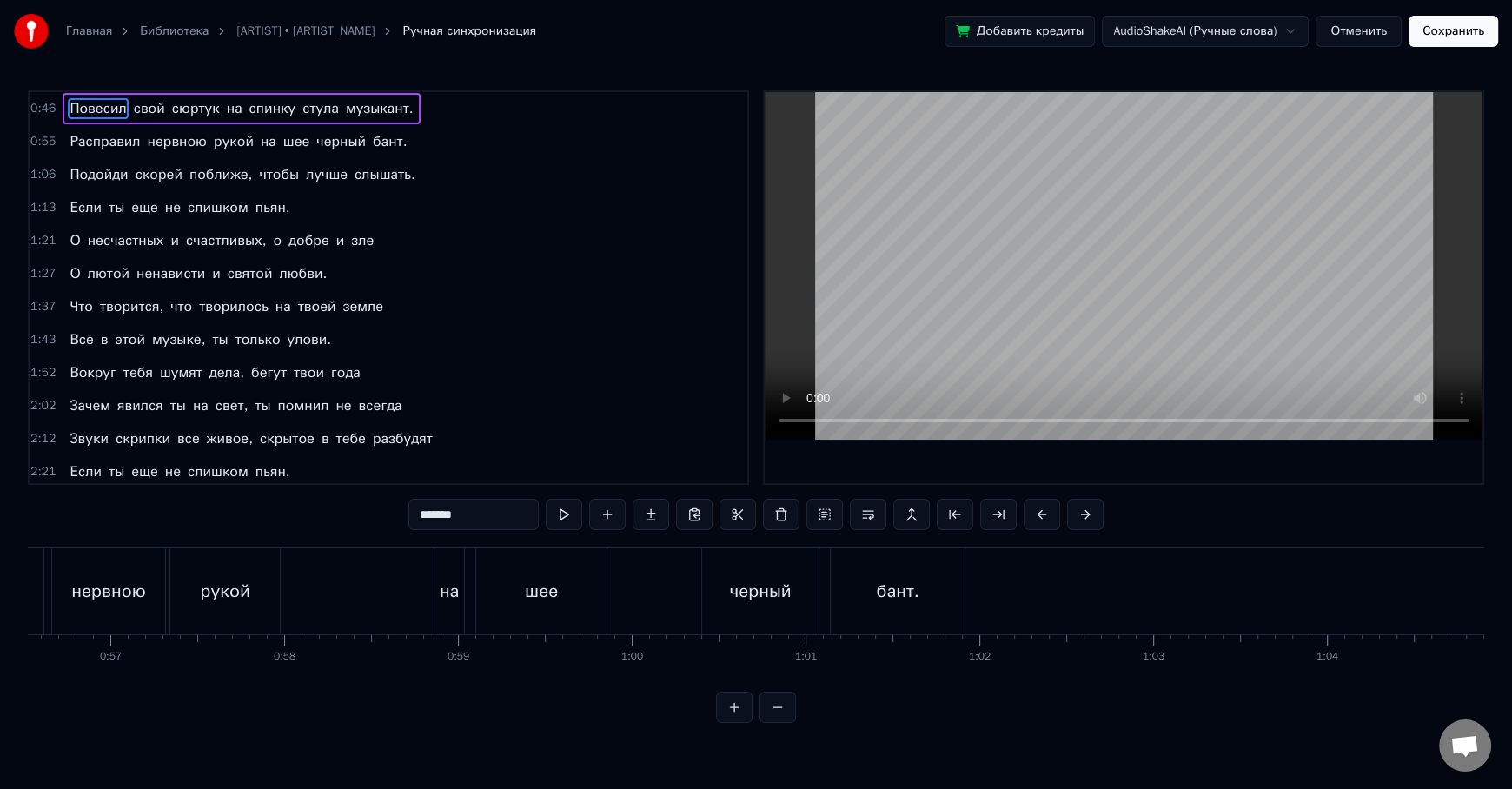 click at bounding box center [778, 707] 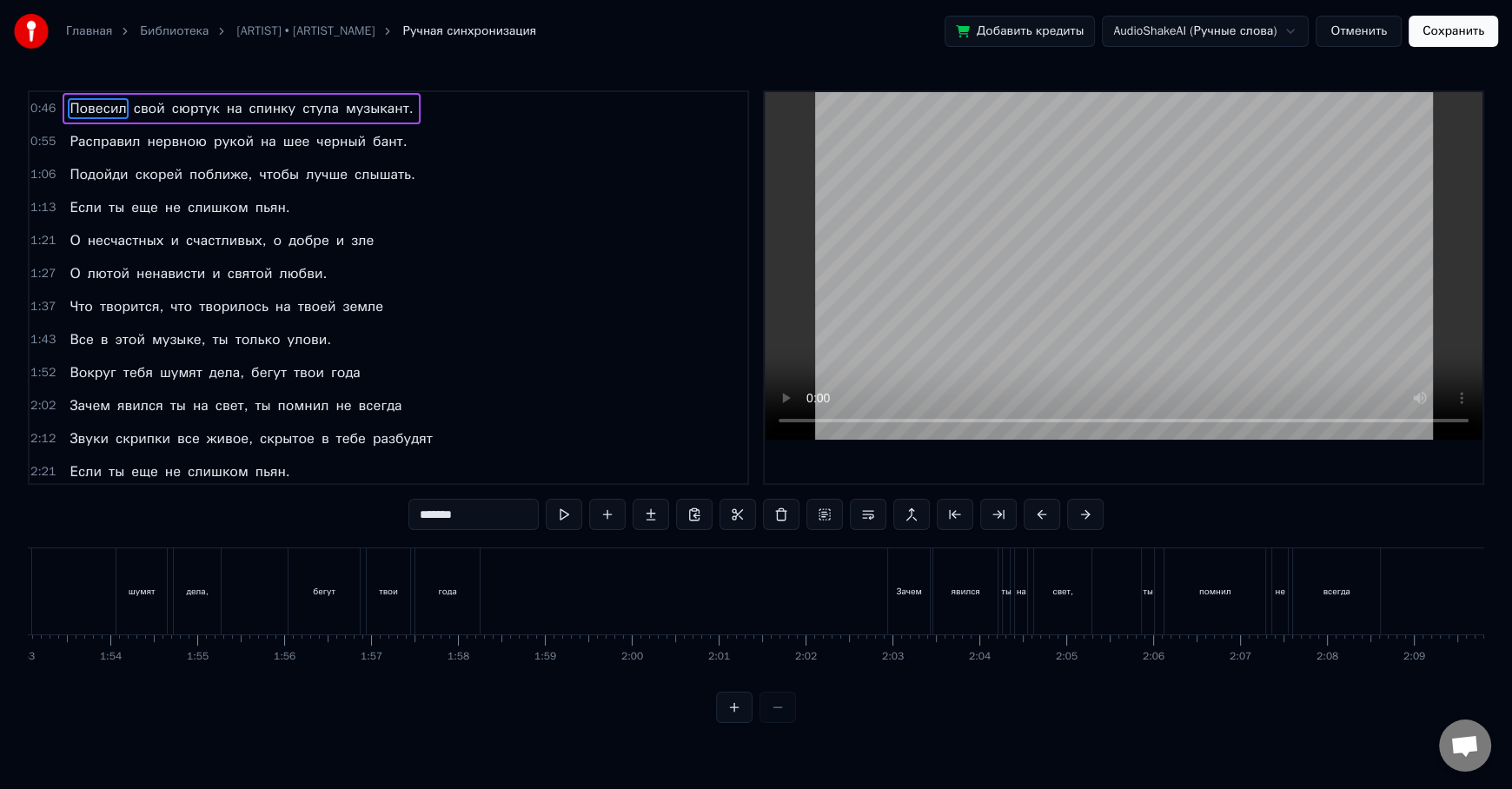 click at bounding box center [756, 707] 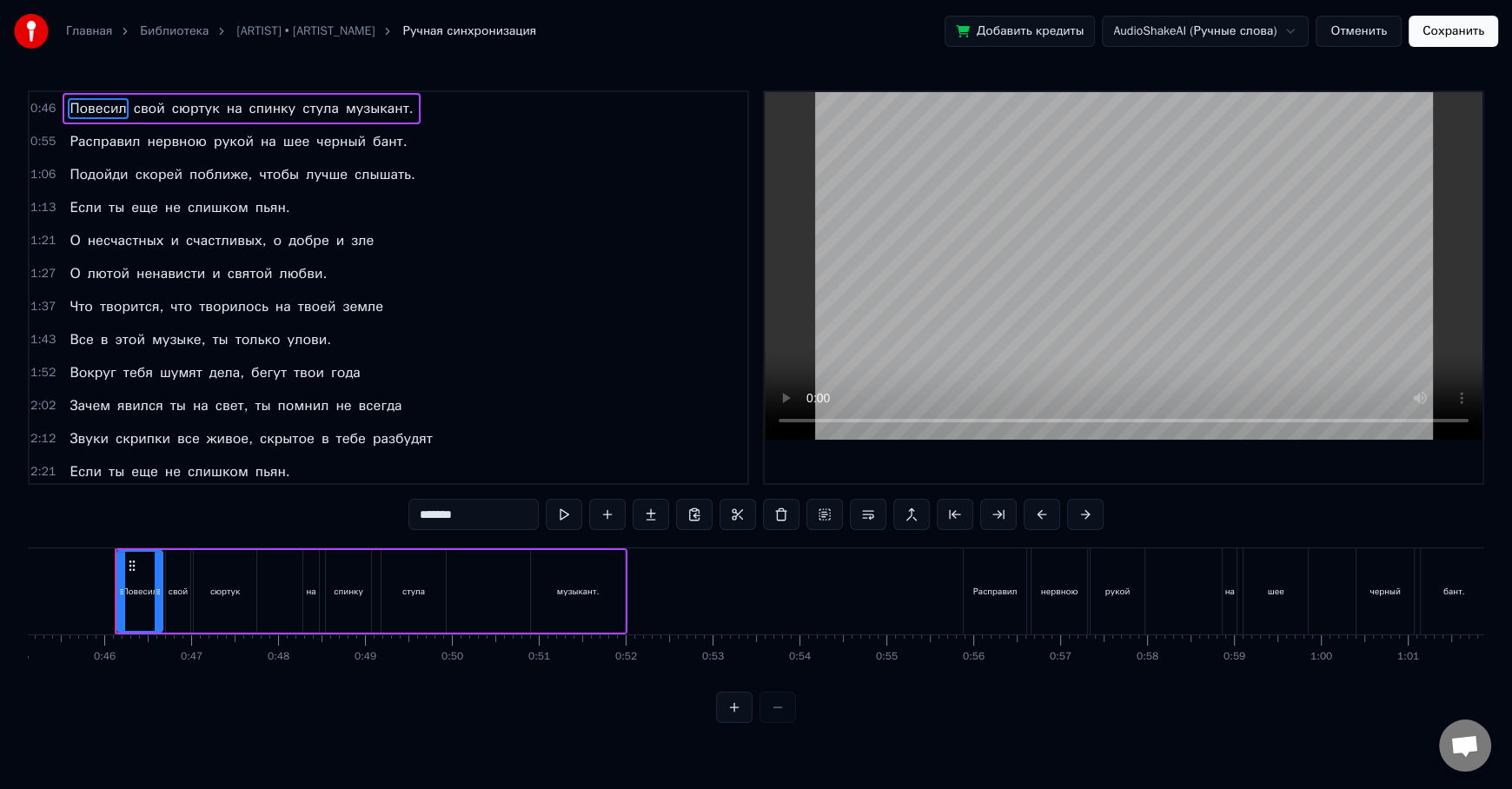 click at bounding box center [734, 707] 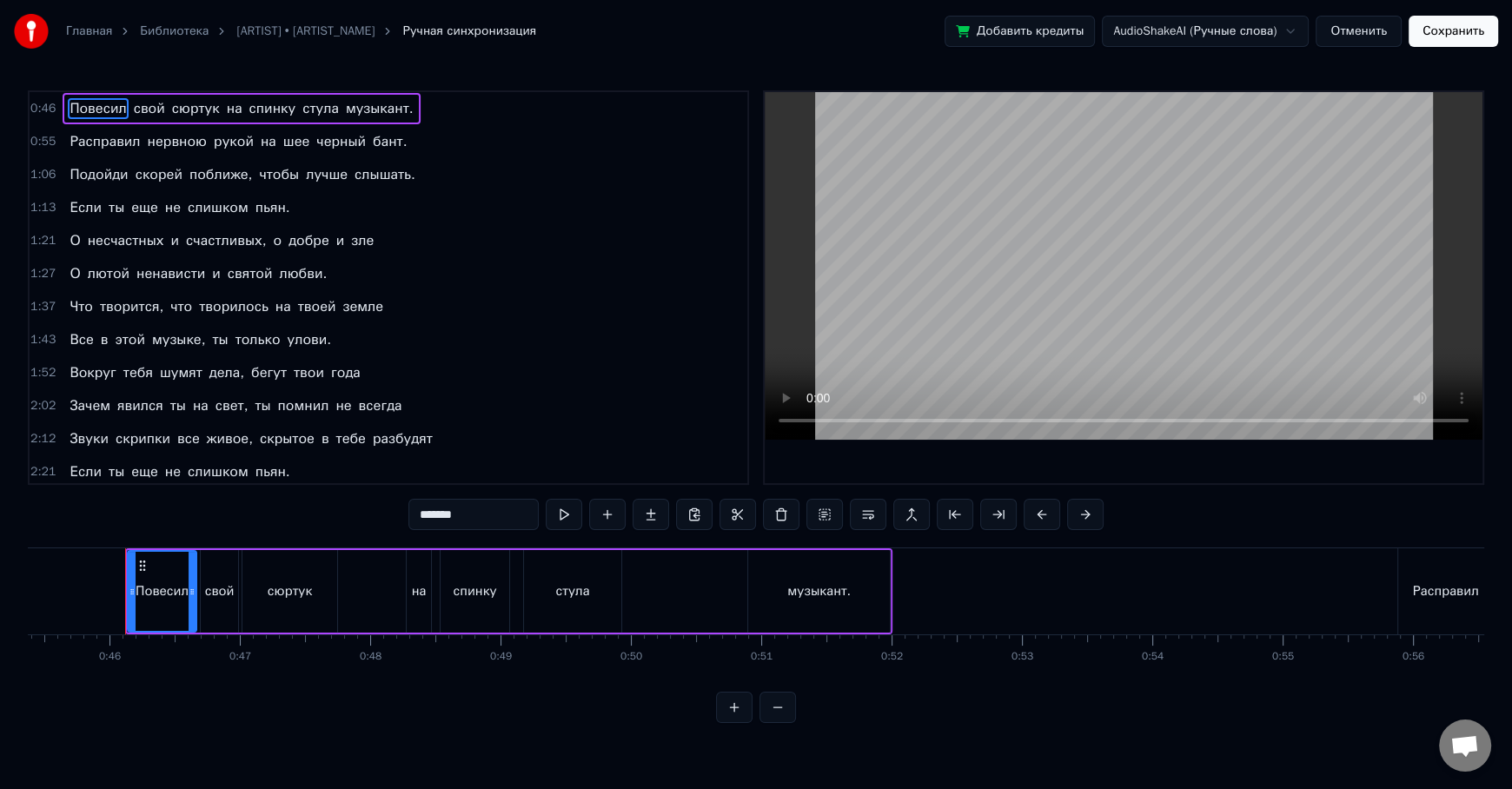 click at bounding box center [778, 707] 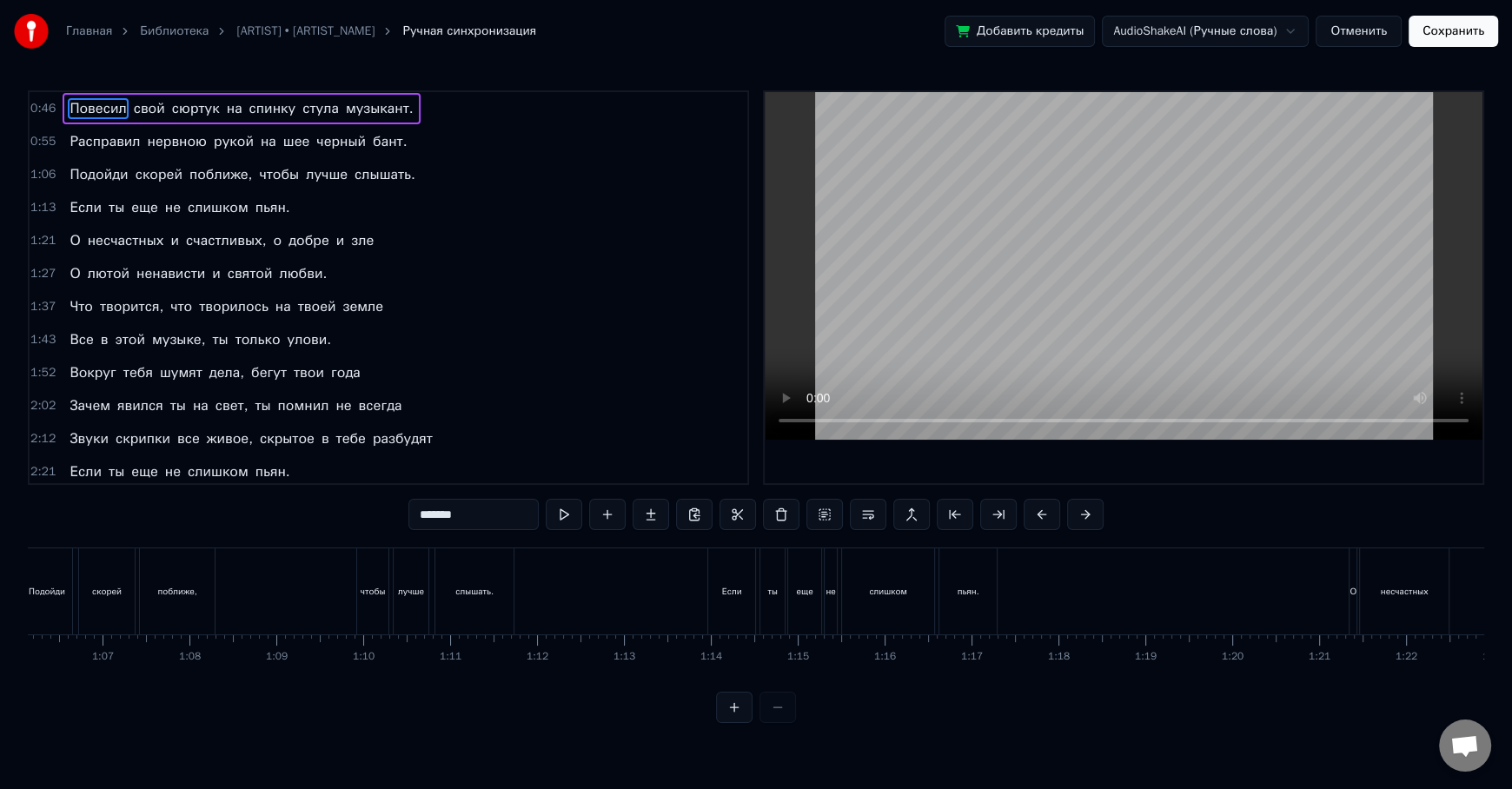 click at bounding box center (756, 707) 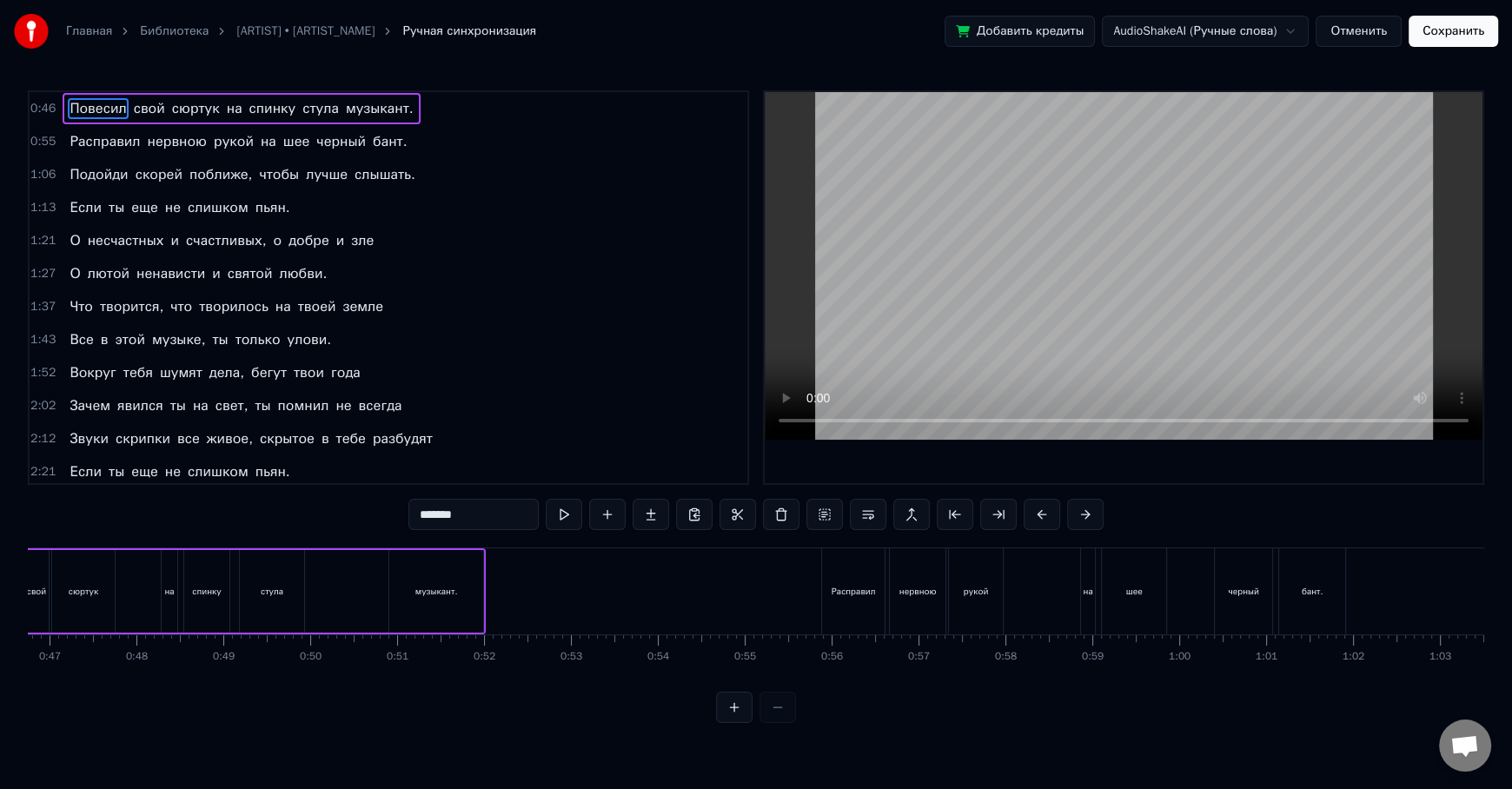 scroll, scrollTop: 0, scrollLeft: 3921, axis: horizontal 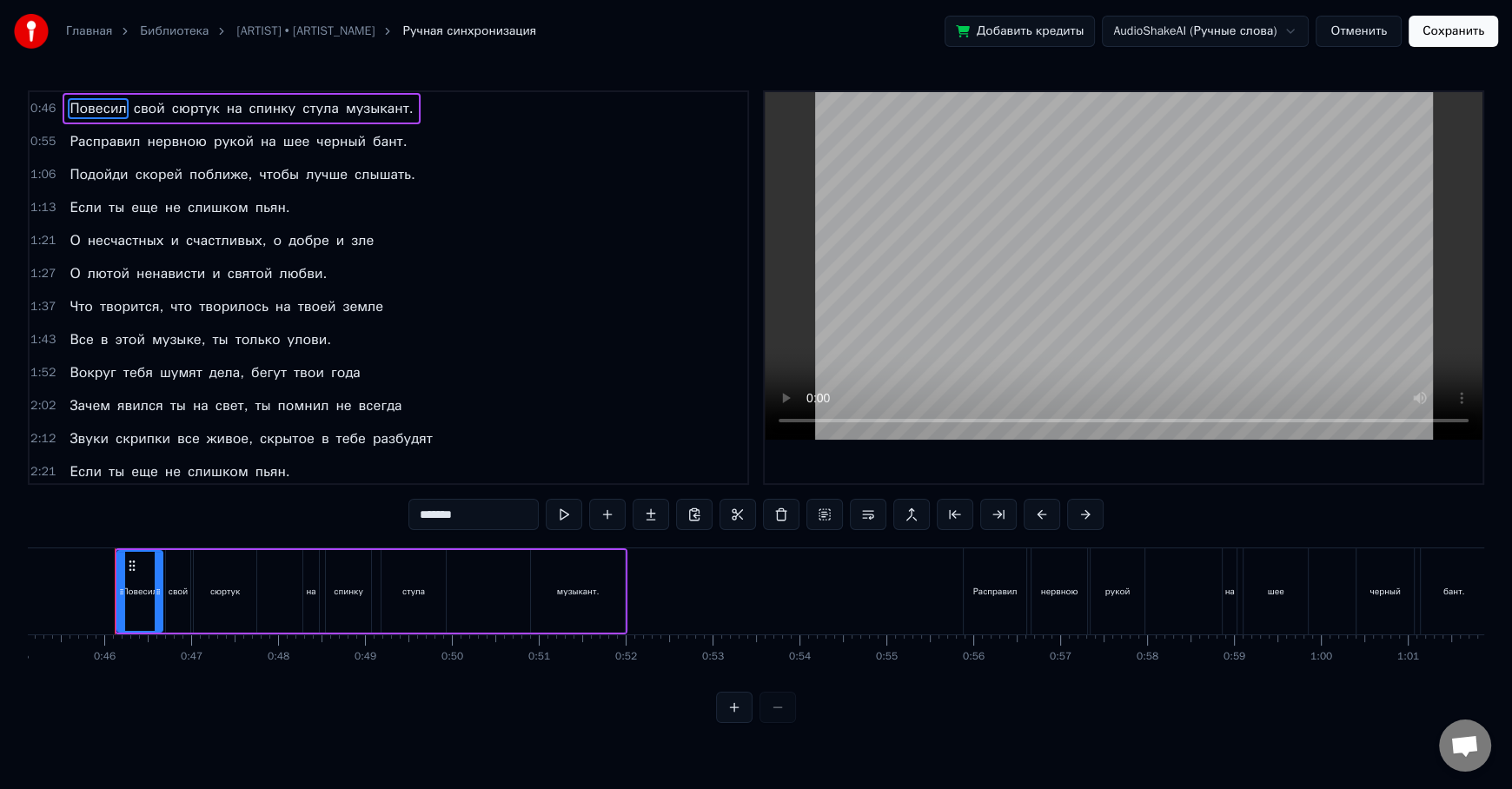 click on "0:46 Повесил свой сюртук на спинку стула музыкант. 0:55 Расправил нервною рукой на шее черный бант. 1:06 Подойди скорей поближе, чтобы лучше слышать. 1:13 Если ты еще не слишком пьян. 1:21 О несчастных и счастливых, о добре и зле 1:27 О лютой ненависти и святой любви. 1:37 Что творится, что творилось на твоей земле 1:43 Все в этой музыке, ты только улови. 1:52 Вокруг тебя шумят дела, бегут твои года 2:02 Зачем явился ты на свет, ты помнил не всегда 2:12 Звуки скрипки все живое, скрытое в тебе разбудят 2:21 Если ты еще не слишком пьян. 2:28 О несчастных и счастливых, о добре и зле 2:34 О лютой и" at bounding box center (756, 407) 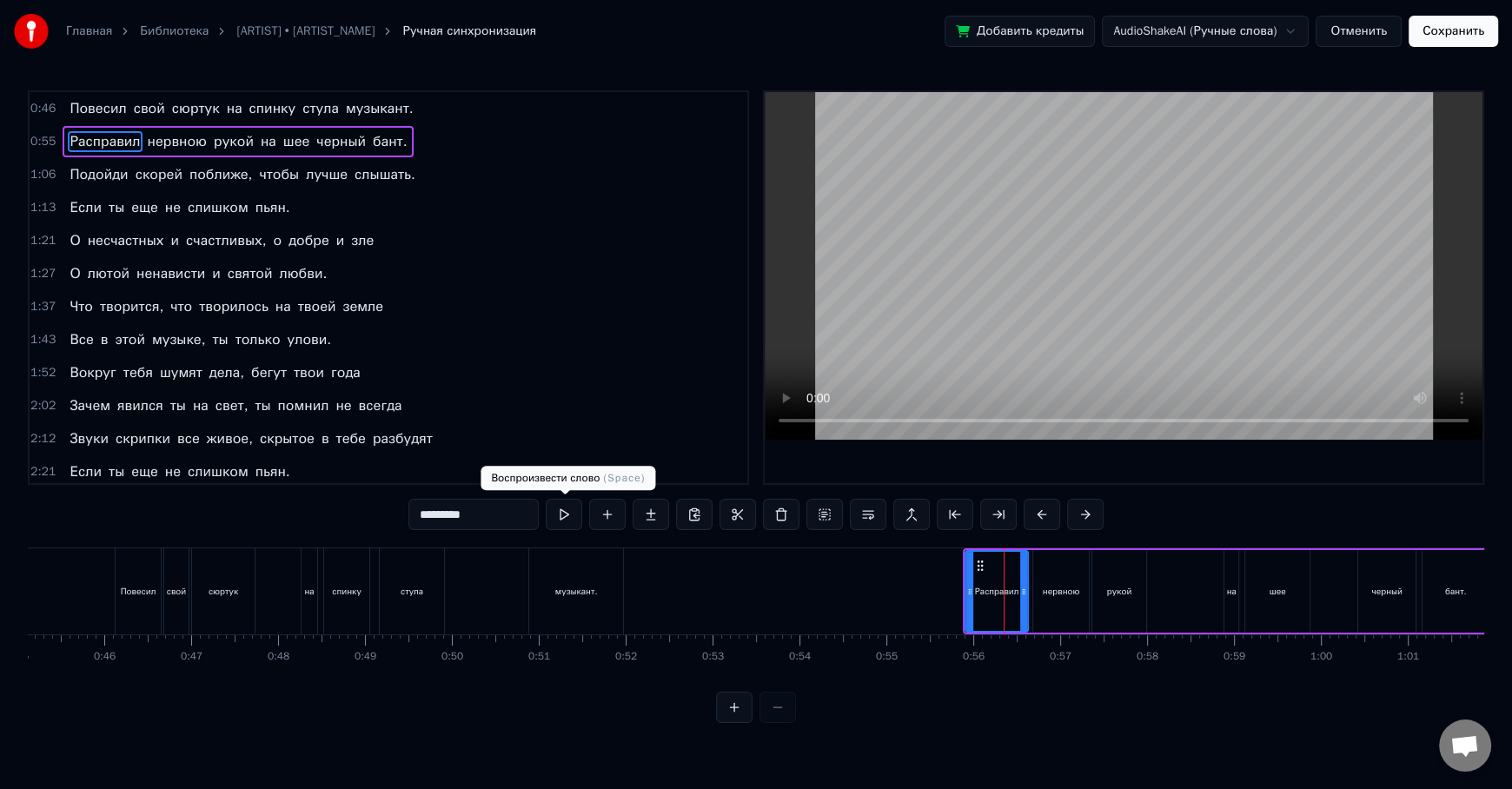 click at bounding box center (564, 514) 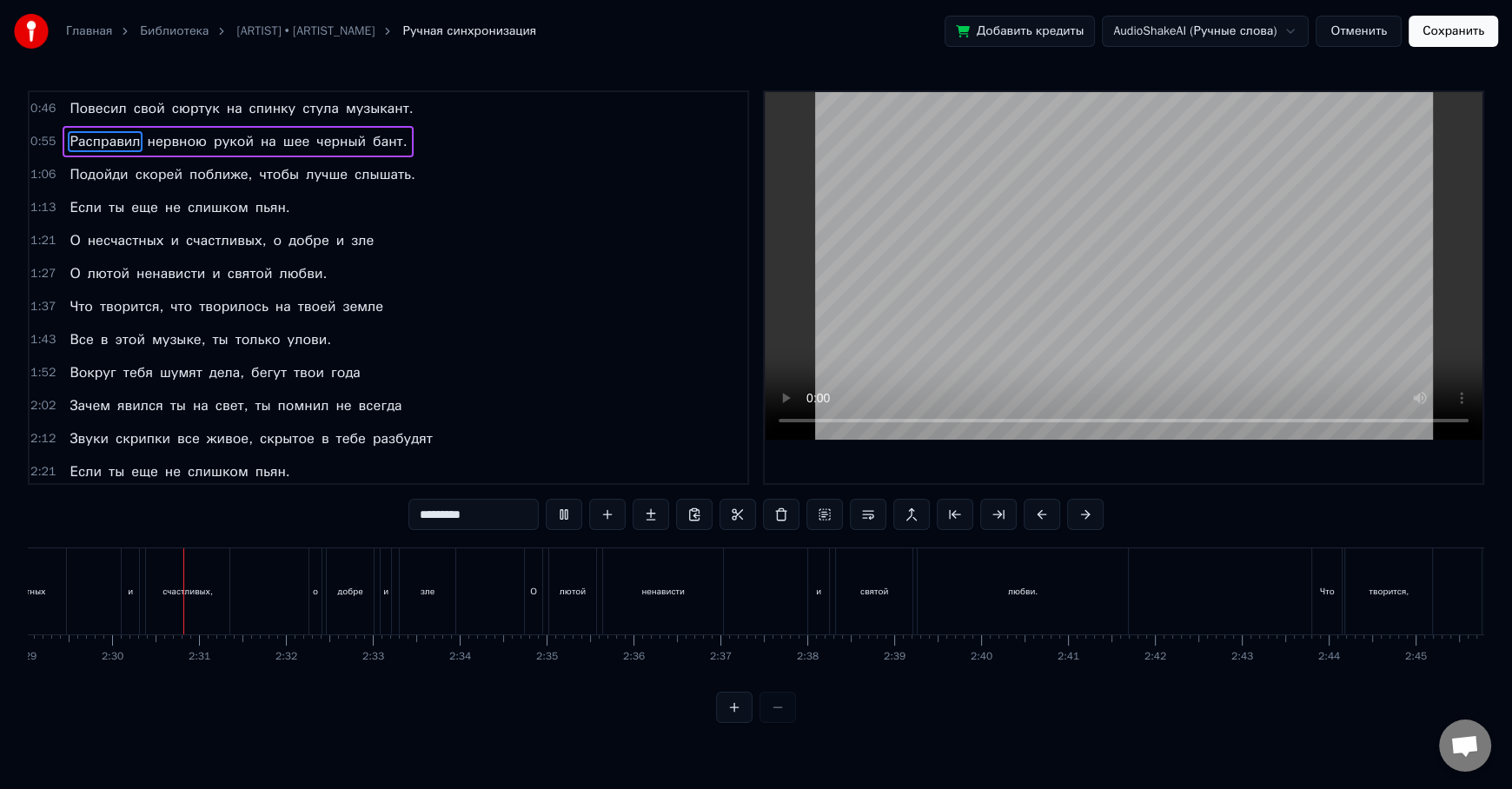 scroll, scrollTop: 0, scrollLeft: 12978, axis: horizontal 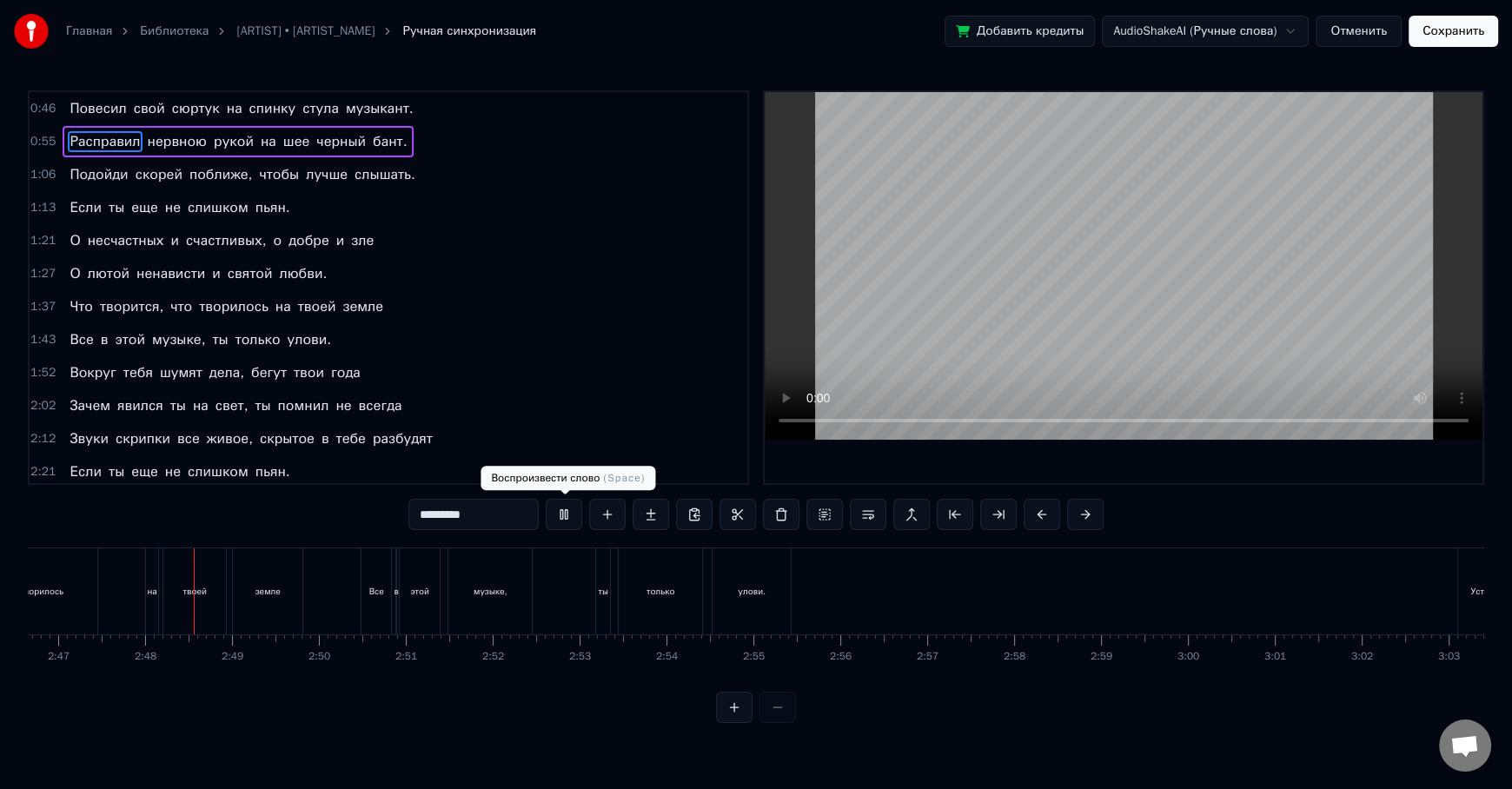 click at bounding box center [564, 514] 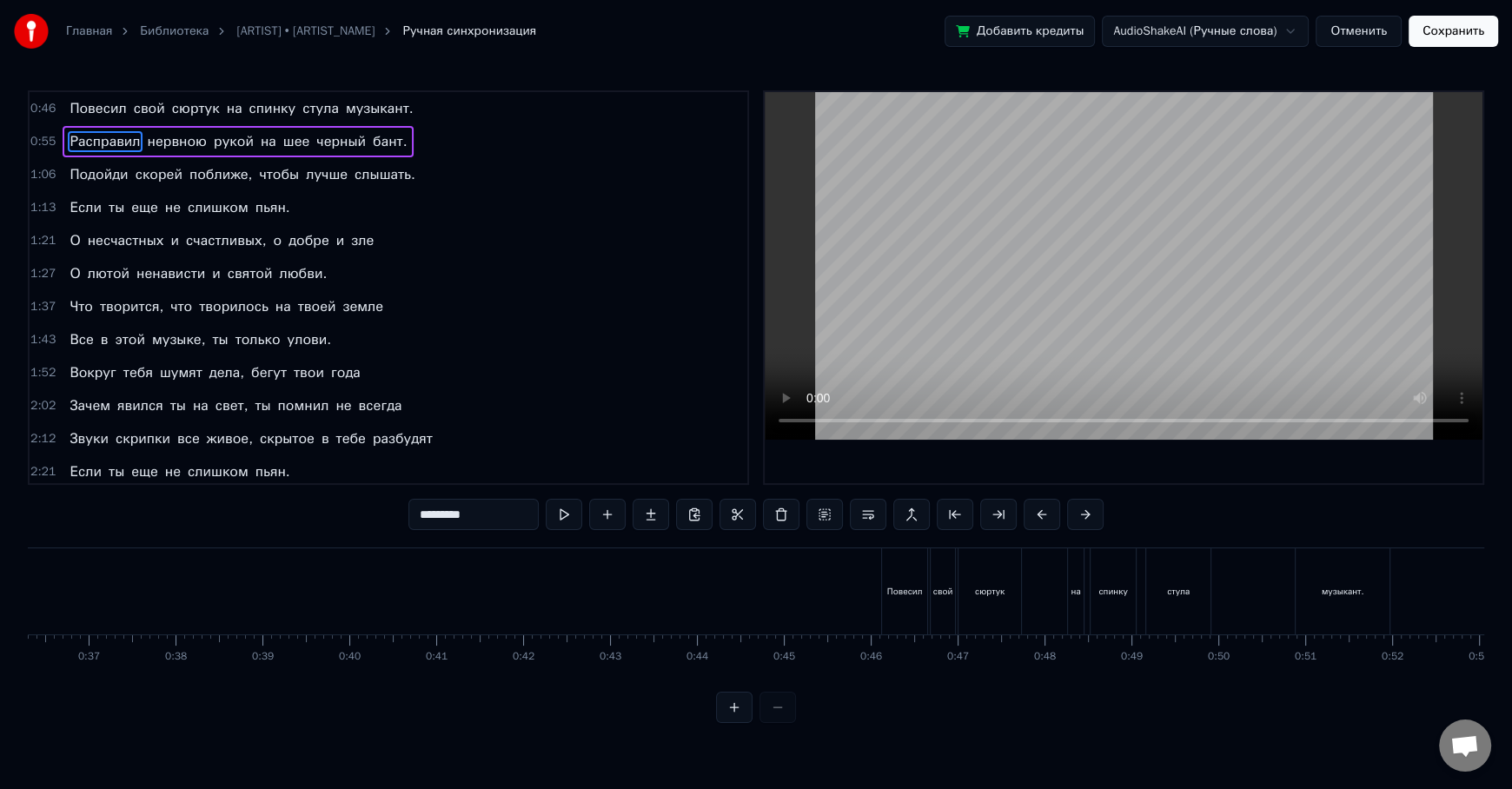 scroll, scrollTop: 0, scrollLeft: 0, axis: both 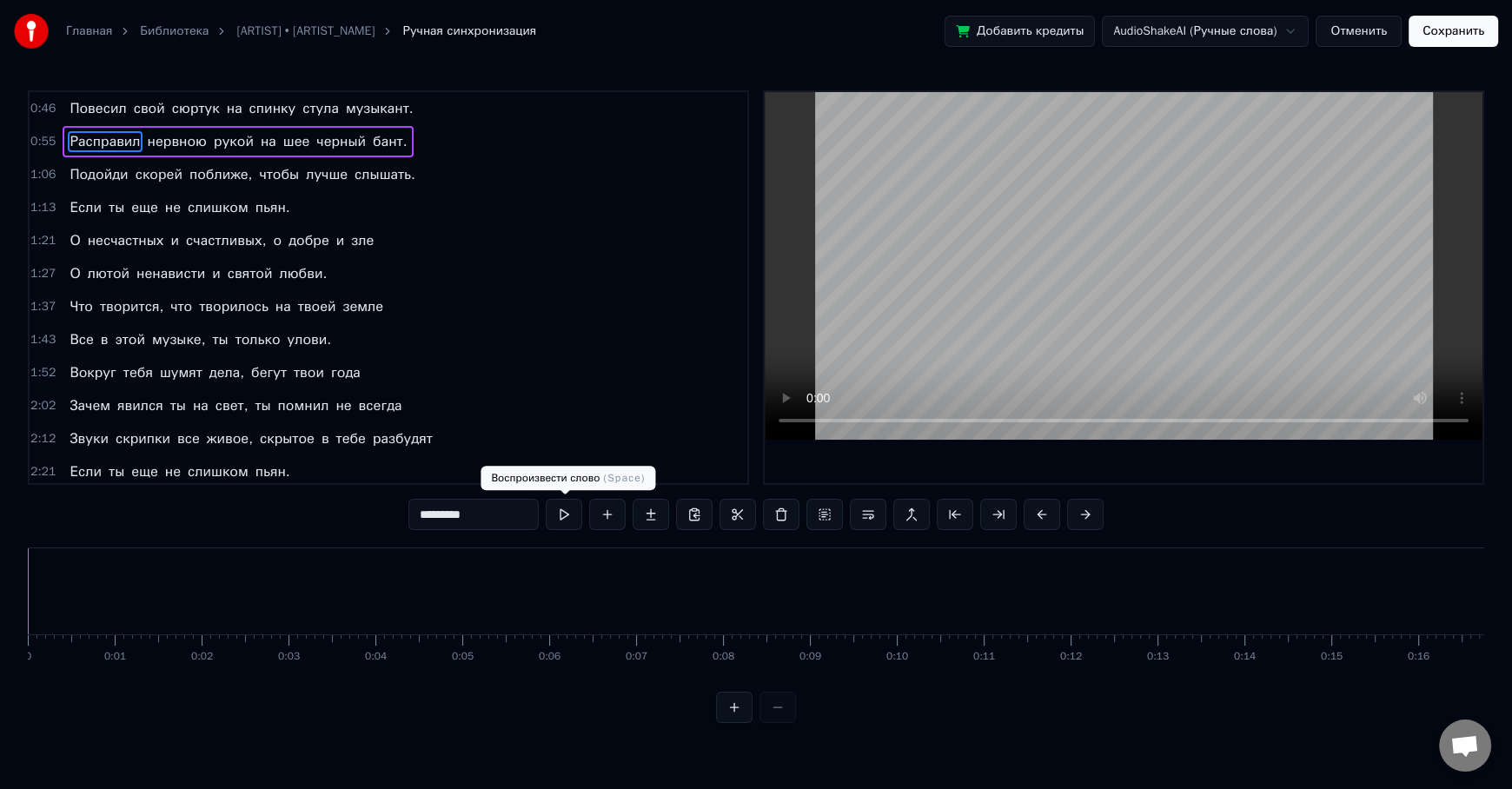 click at bounding box center (564, 514) 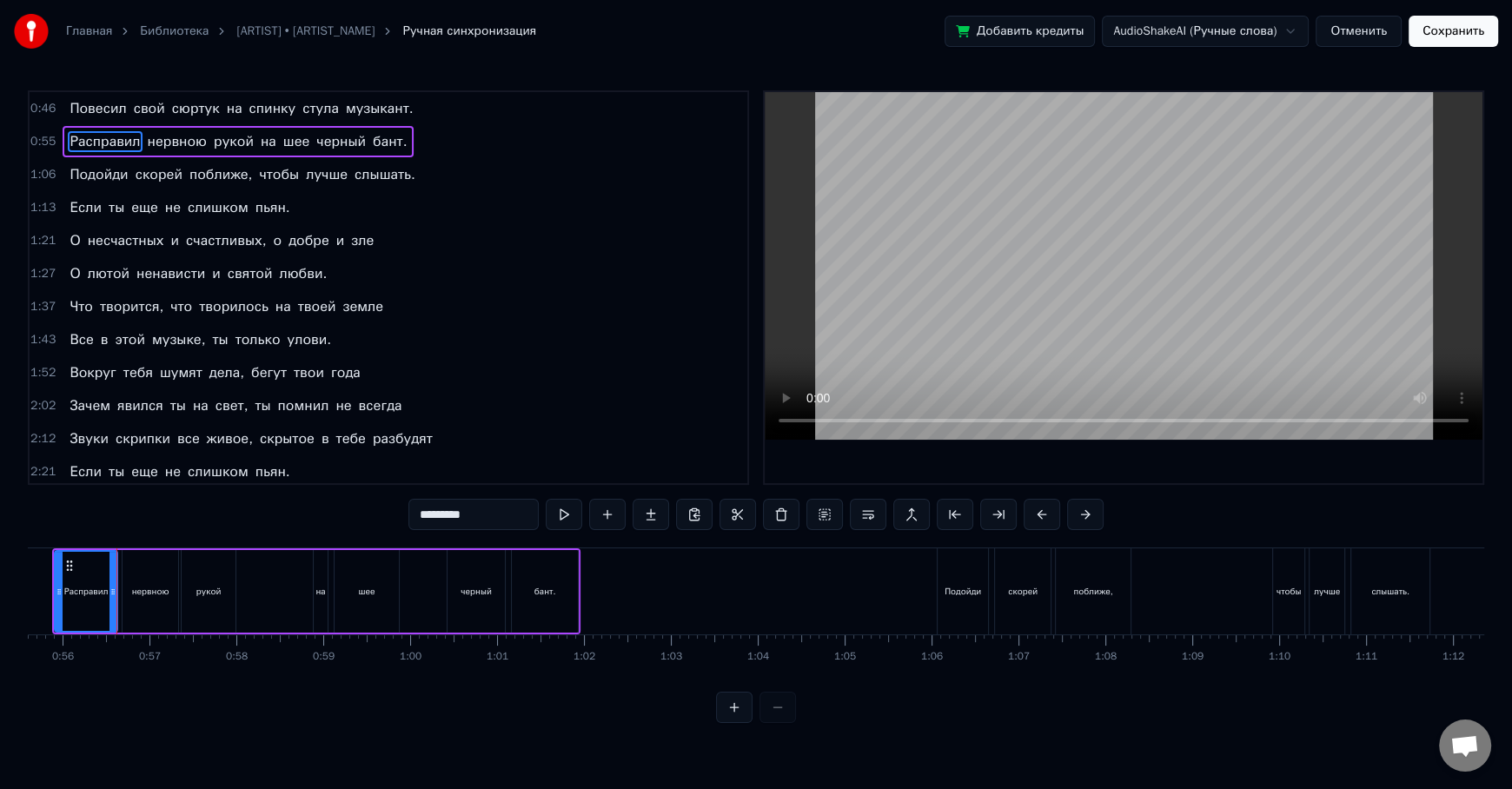 scroll, scrollTop: 0, scrollLeft: 4832, axis: horizontal 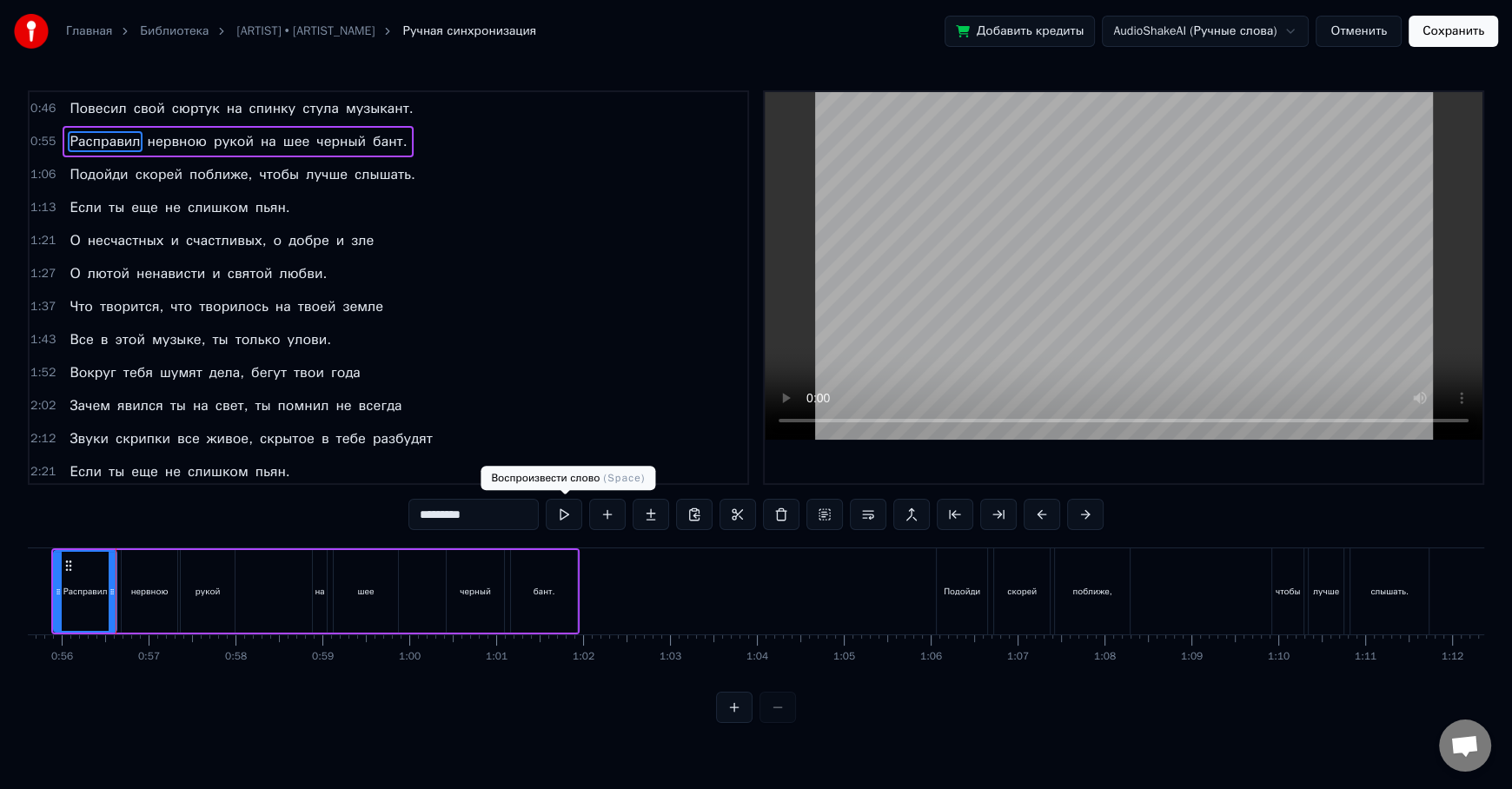 click at bounding box center [564, 514] 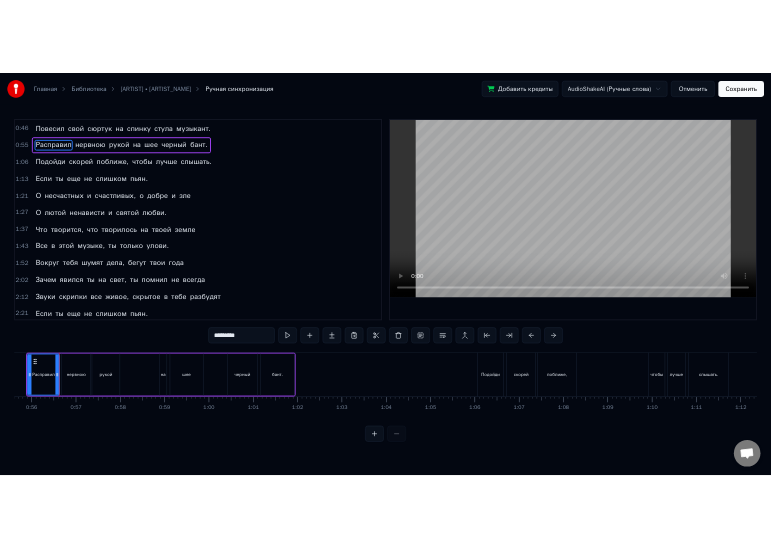 scroll, scrollTop: 0, scrollLeft: 5487, axis: horizontal 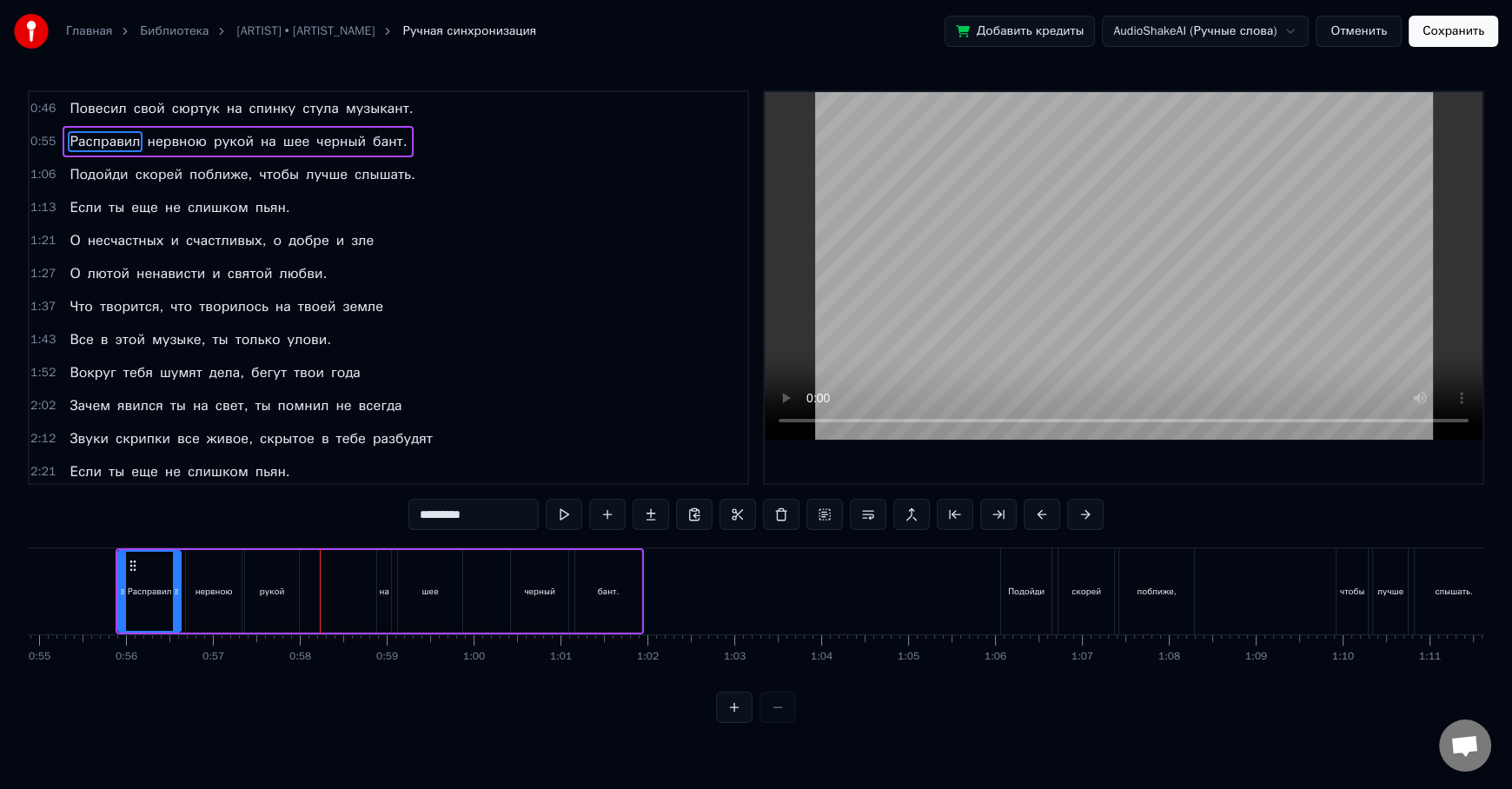 click on "нервною" at bounding box center [214, 591] 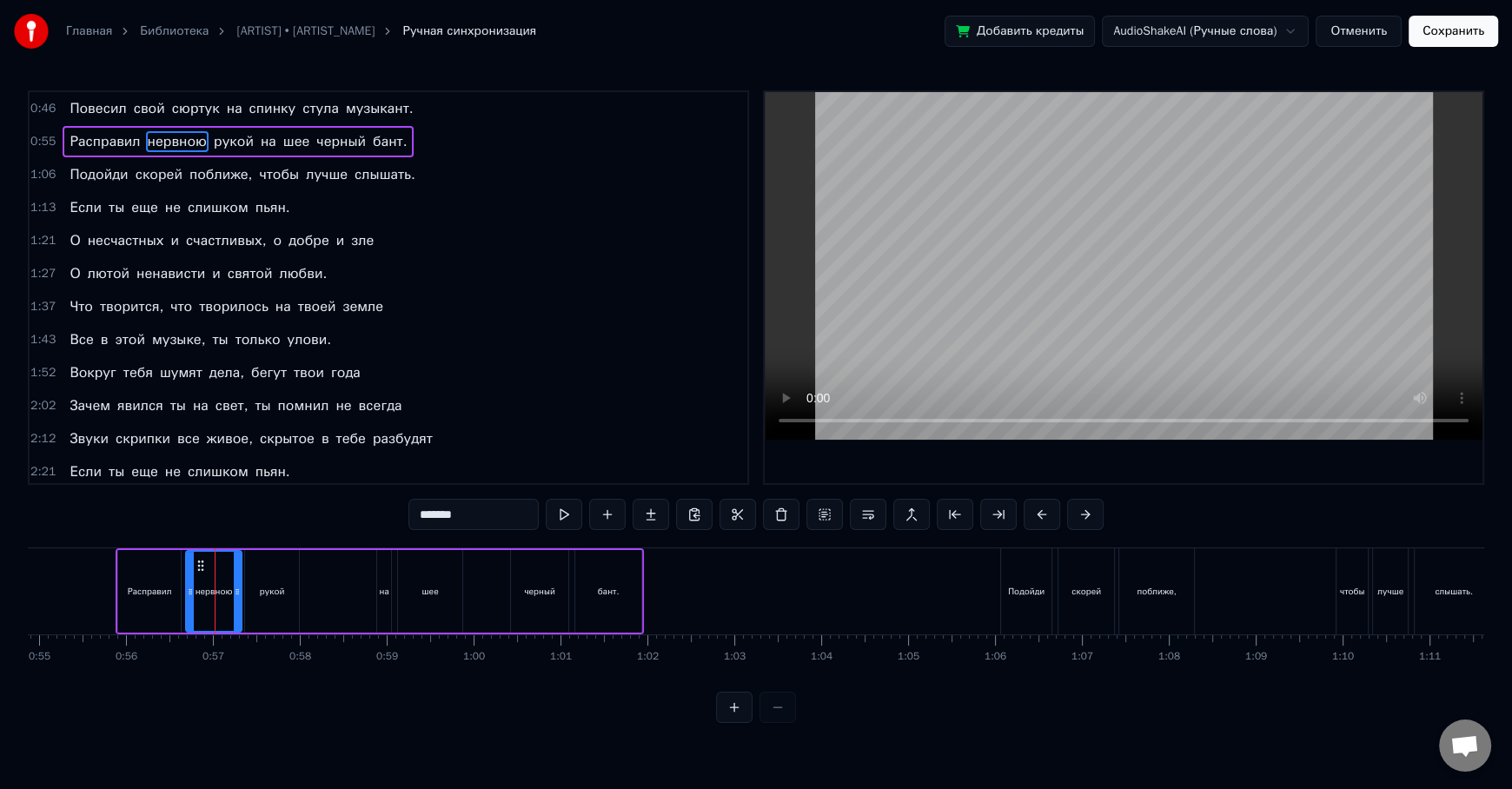 click on "Расправил" at bounding box center [149, 591] 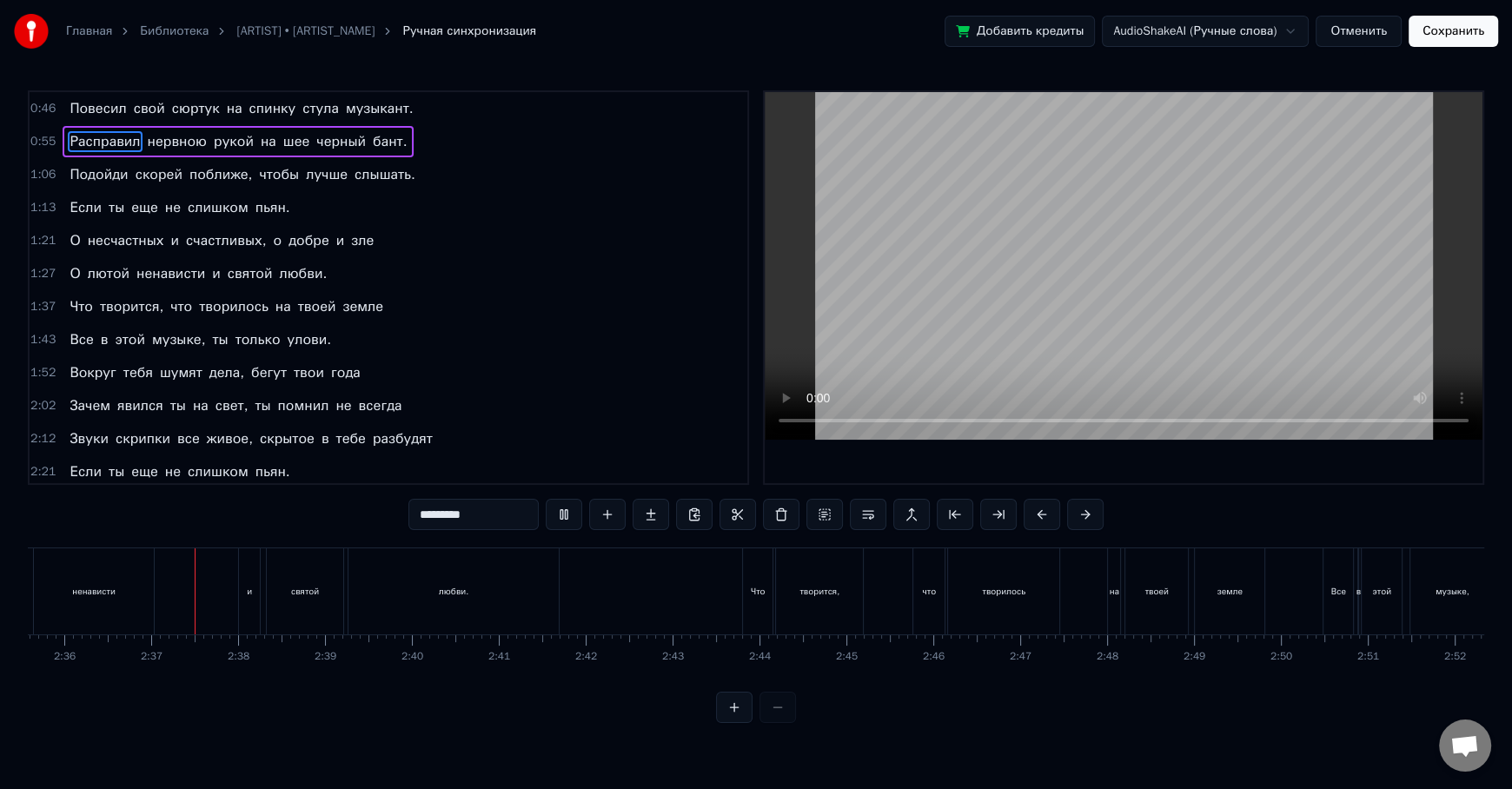 scroll, scrollTop: 0, scrollLeft: 13540, axis: horizontal 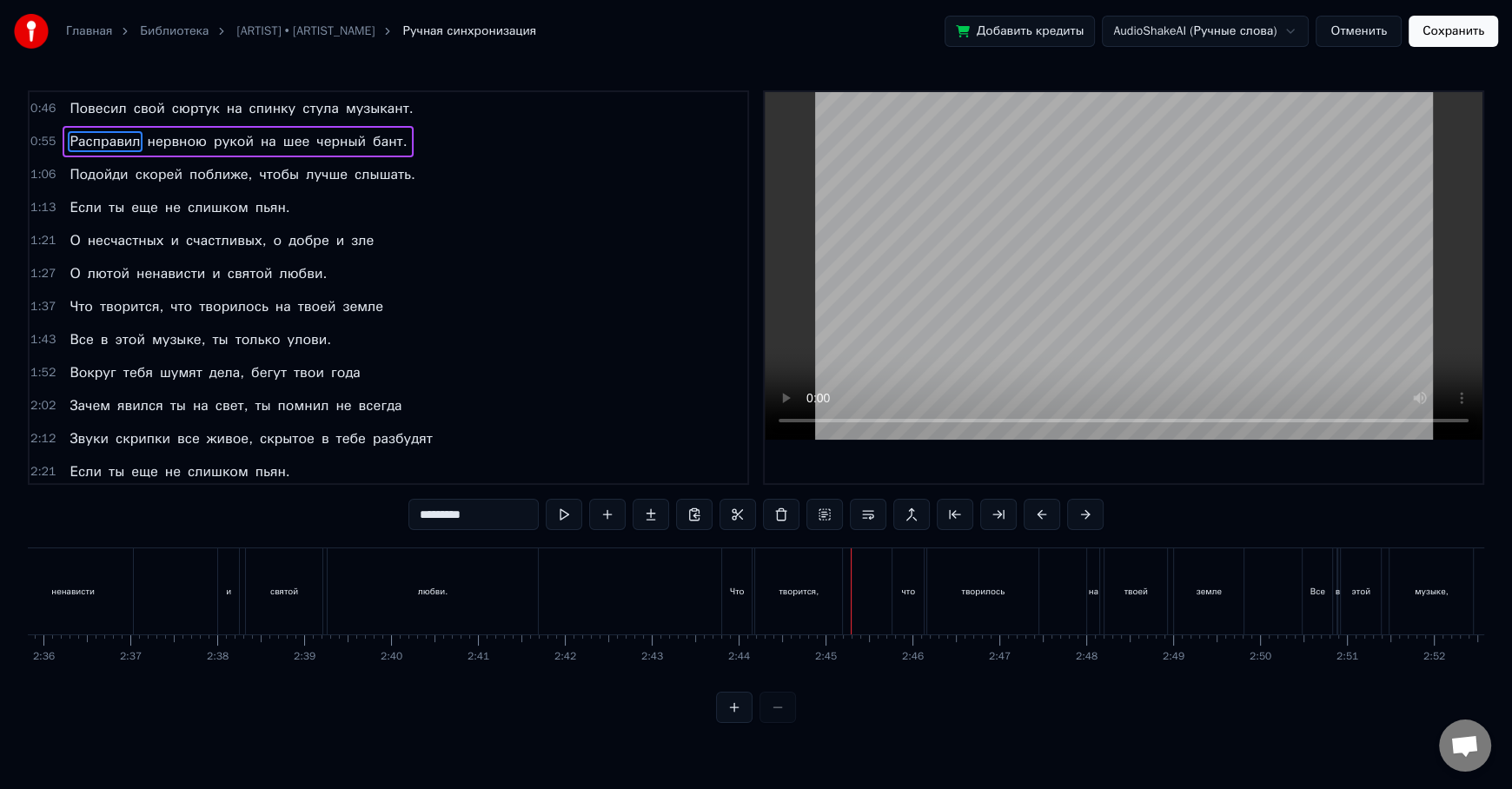 type 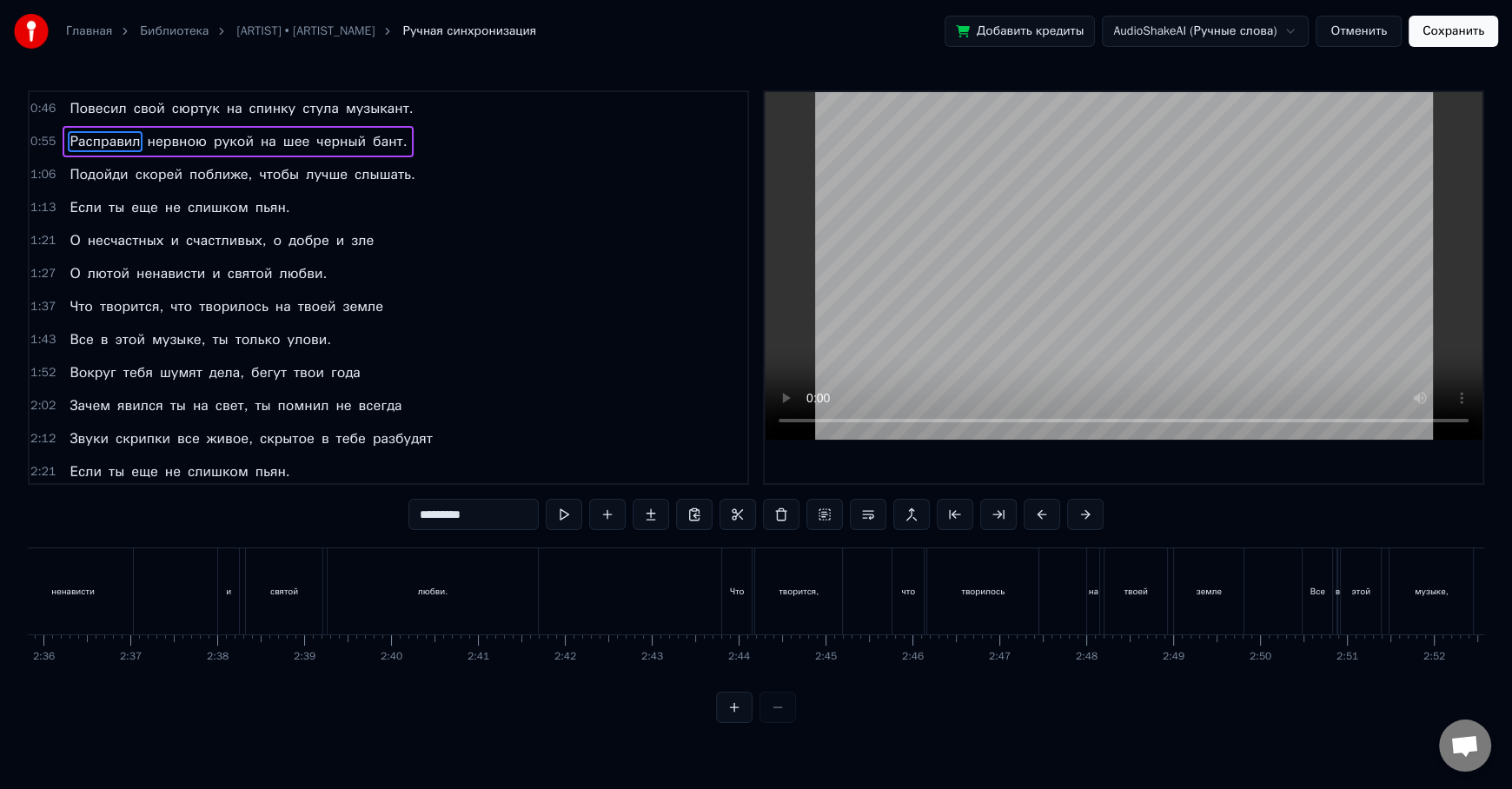 click on "0:46 Повесил свой сюртук на спинку стула музыкант. 0:55 Расправил нервною рукой на шее черный бант. 1:06 Подойди скорей поближе, чтобы лучше слышать. 1:13 Если ты еще не слишком пьян. 1:21 О несчастных и счастливых, о добре и зле 1:27 О лютой ненависти и святой любви. 1:37 Что творится, что творилось на твоей земле 1:43 Все в этой музыке, ты только улови. 1:52 Вокруг тебя шумят дела, бегут твои года 2:02 Зачем явился ты на свет, ты помнил не всегда 2:12 Звуки скрипки все живое, скрытое в тебе разбудят 2:21 Если ты еще не слишком пьян. 2:28 О несчастных и счастливых, о добре и зле 2:34 О лютой и" at bounding box center (756, 407) 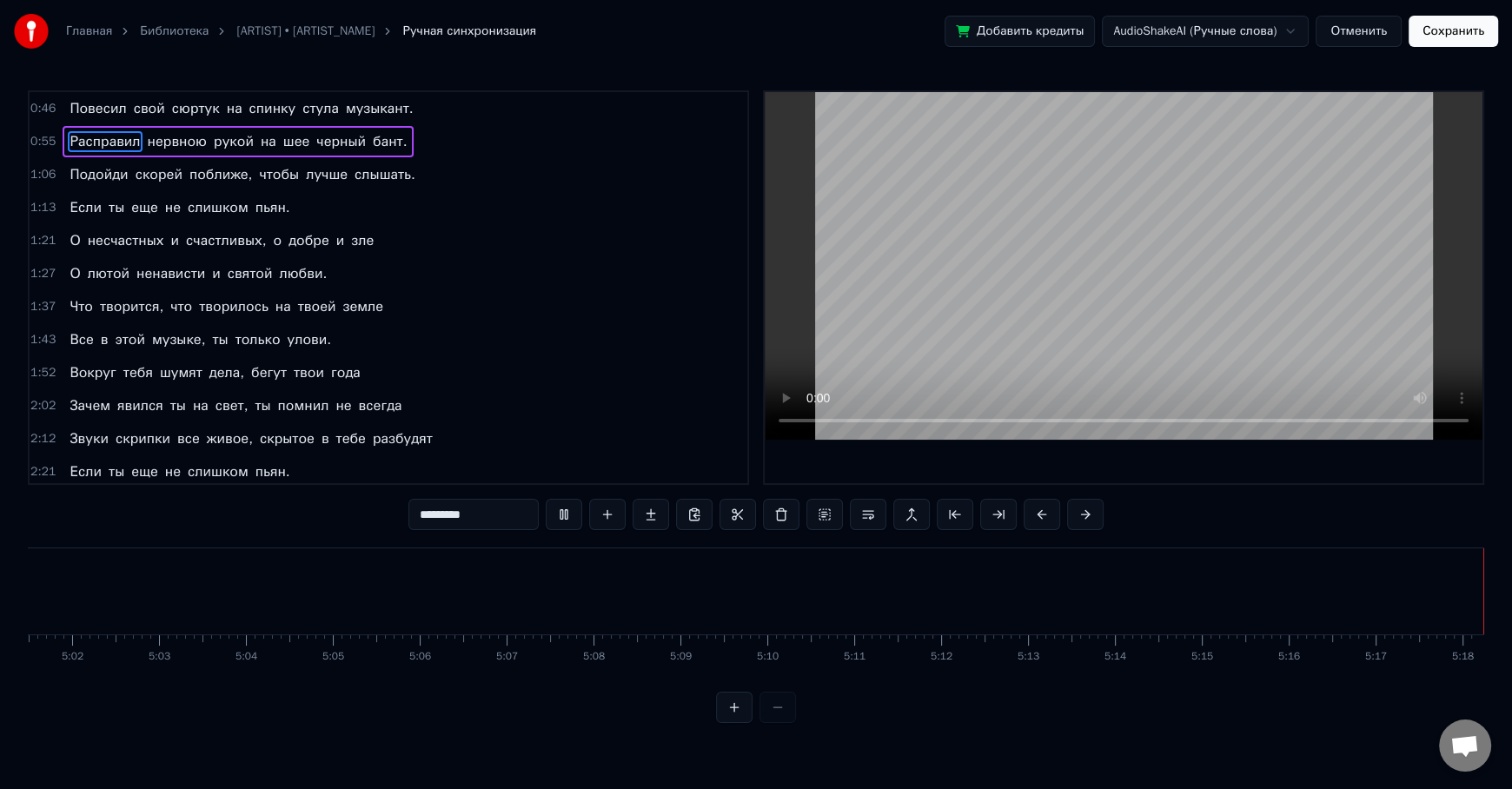 scroll, scrollTop: 0, scrollLeft: 26199, axis: horizontal 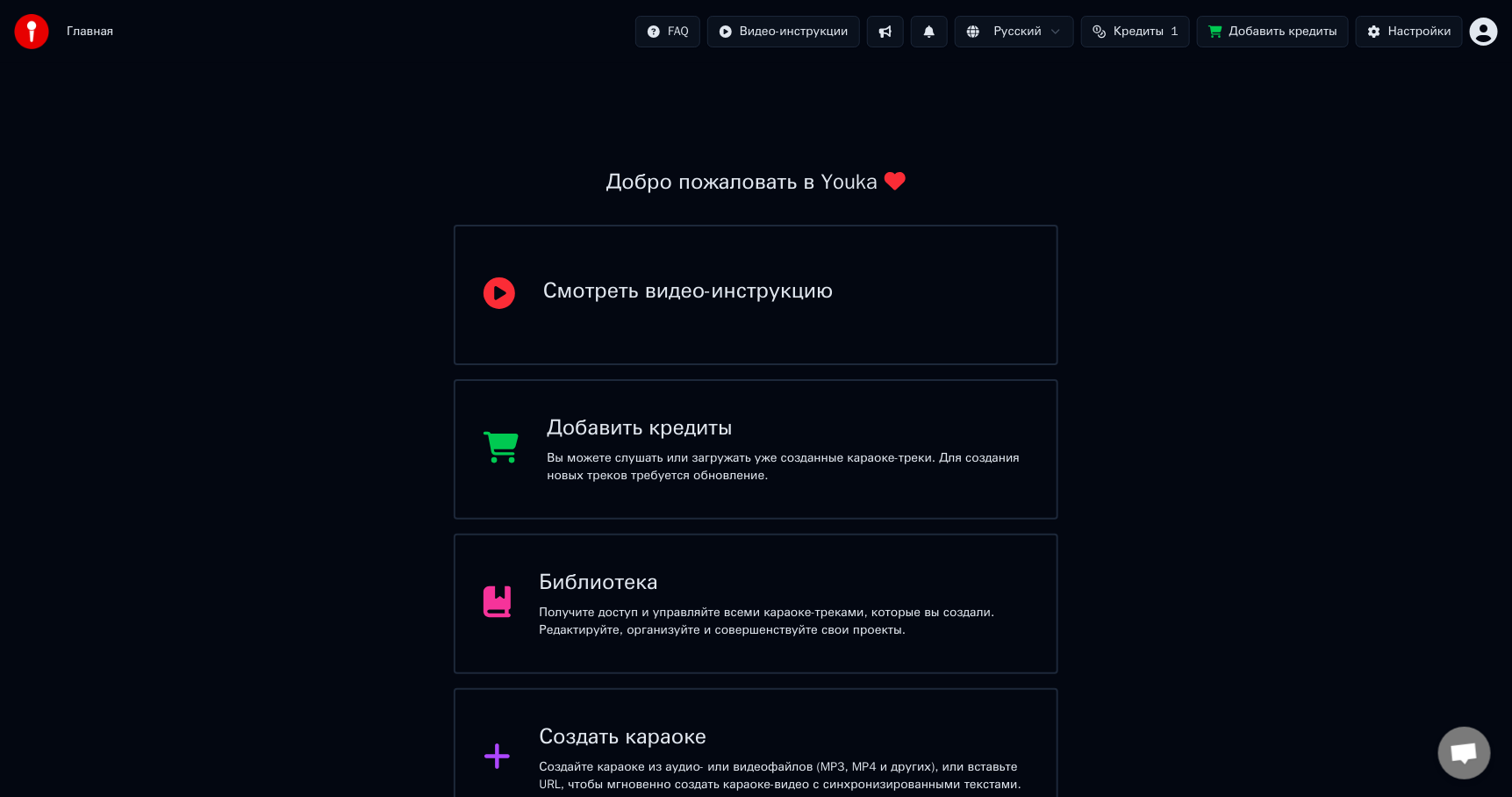 click on "Кредиты" at bounding box center [1138, 32] 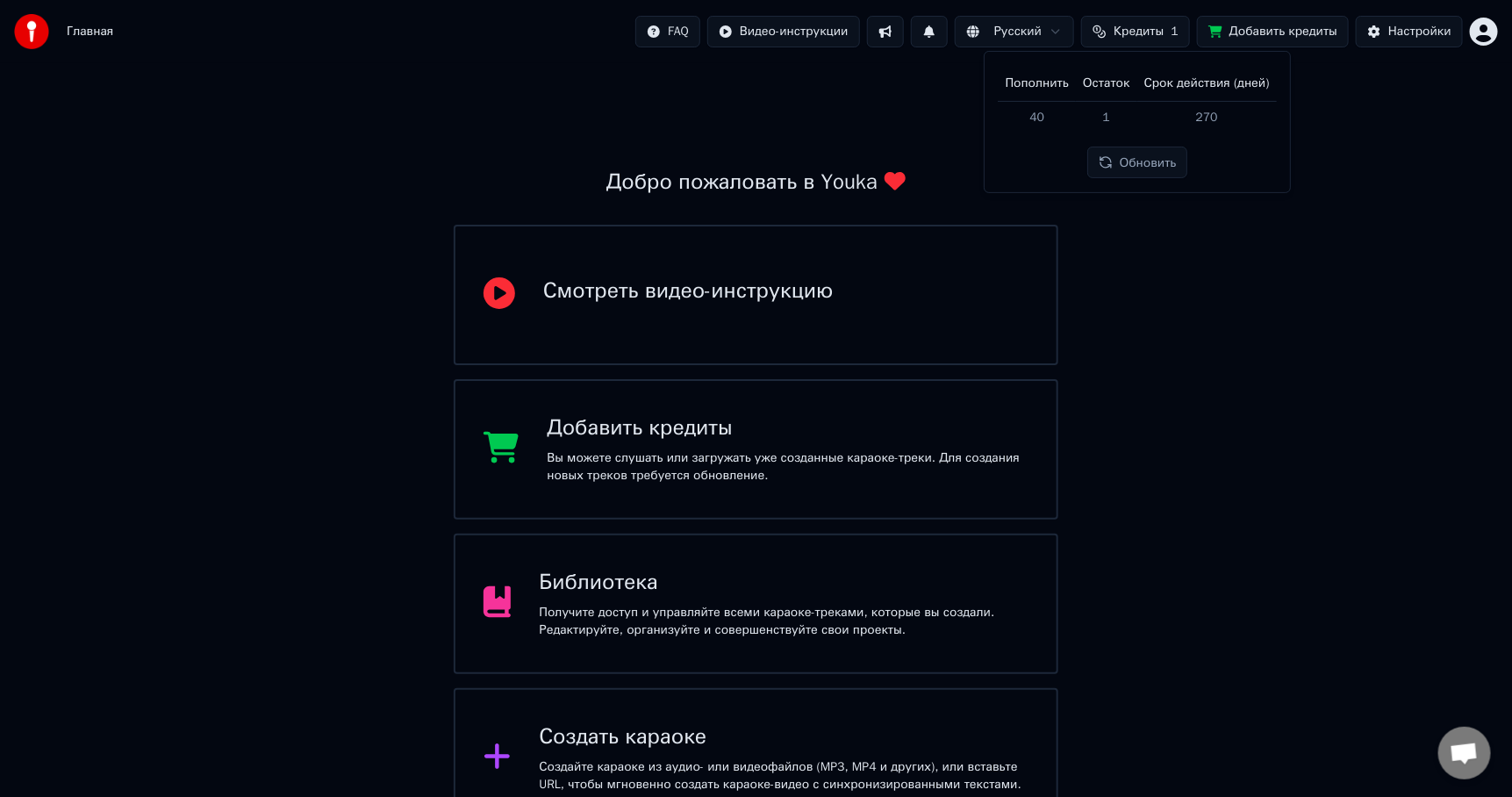 click on "Добавить кредиты" at bounding box center [1272, 32] 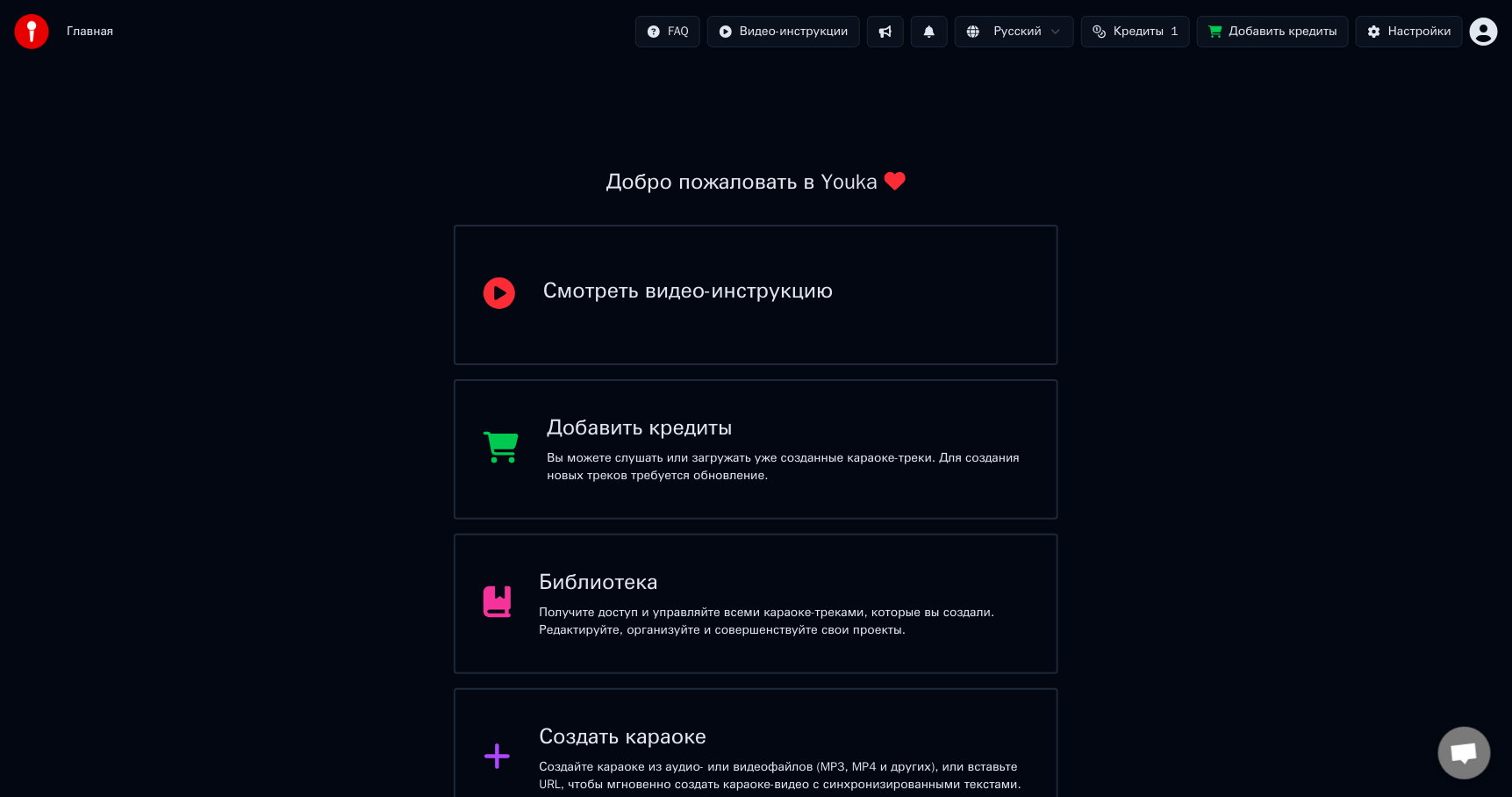click on "Добавить кредиты" at bounding box center (1272, 32) 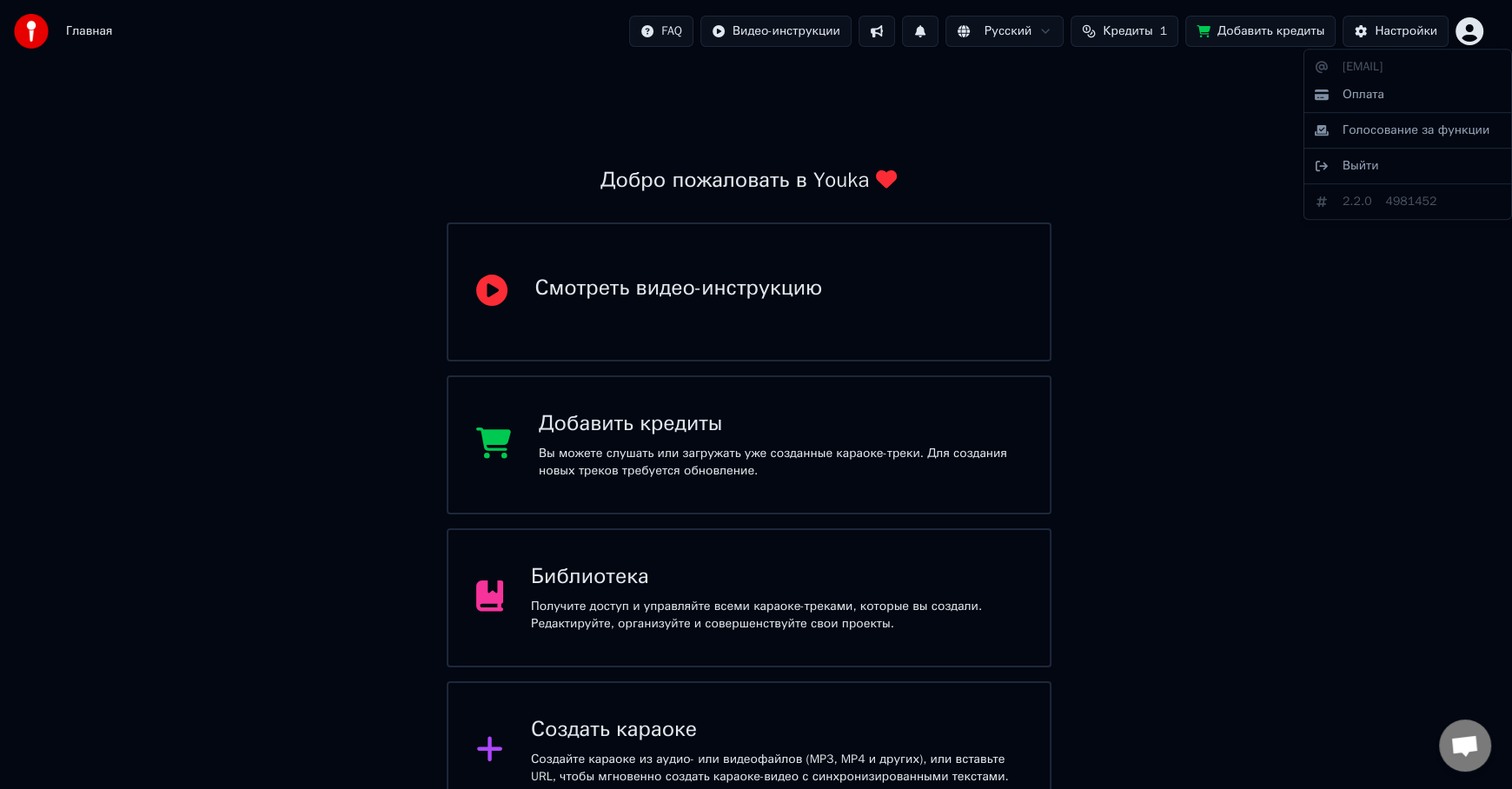 click on "Главная FAQ Видео-инструкции Русский Кредиты 1 Добавить кредиты Настройки Добро пожаловать в Youka Смотреть видео-инструкцию Добавить кредиты Вы можете слушать или загружать уже созданные караоке-треки. Для создания новых треков требуется обновление. Библиотека Получите доступ и управляйте всеми караоке-треками, которые вы создали. Редактируйте, организуйте и совершенствуйте свои проекты. Создать караоке Создайте караоке из аудио- или видеофайлов (MP3, MP4 и других), или вставьте URL, чтобы мгновенно создать караоке-видео с синхронизированными текстами. 2.2.0" at bounding box center (756, 410) 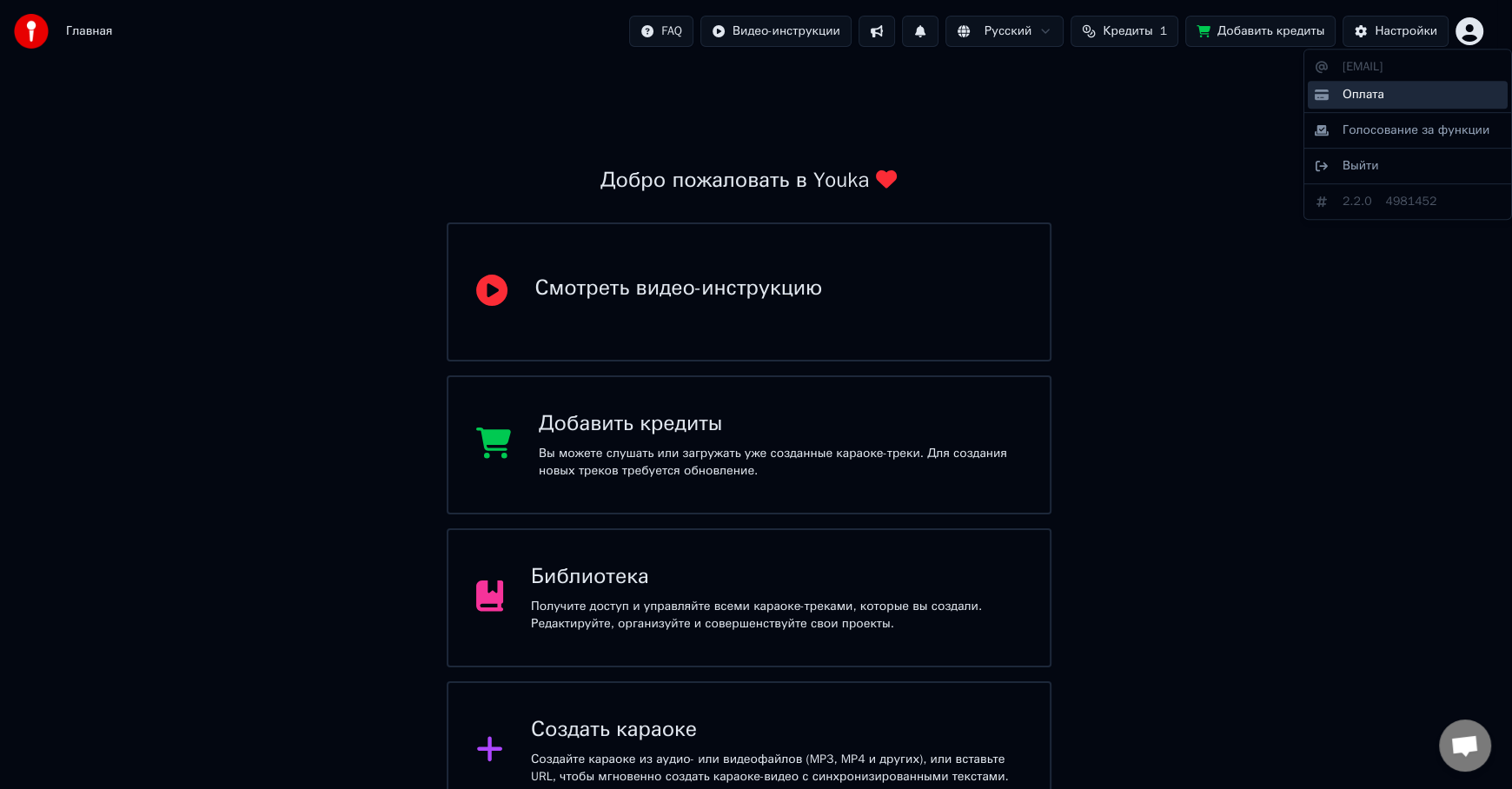 click on "Оплата" at bounding box center (1363, 95) 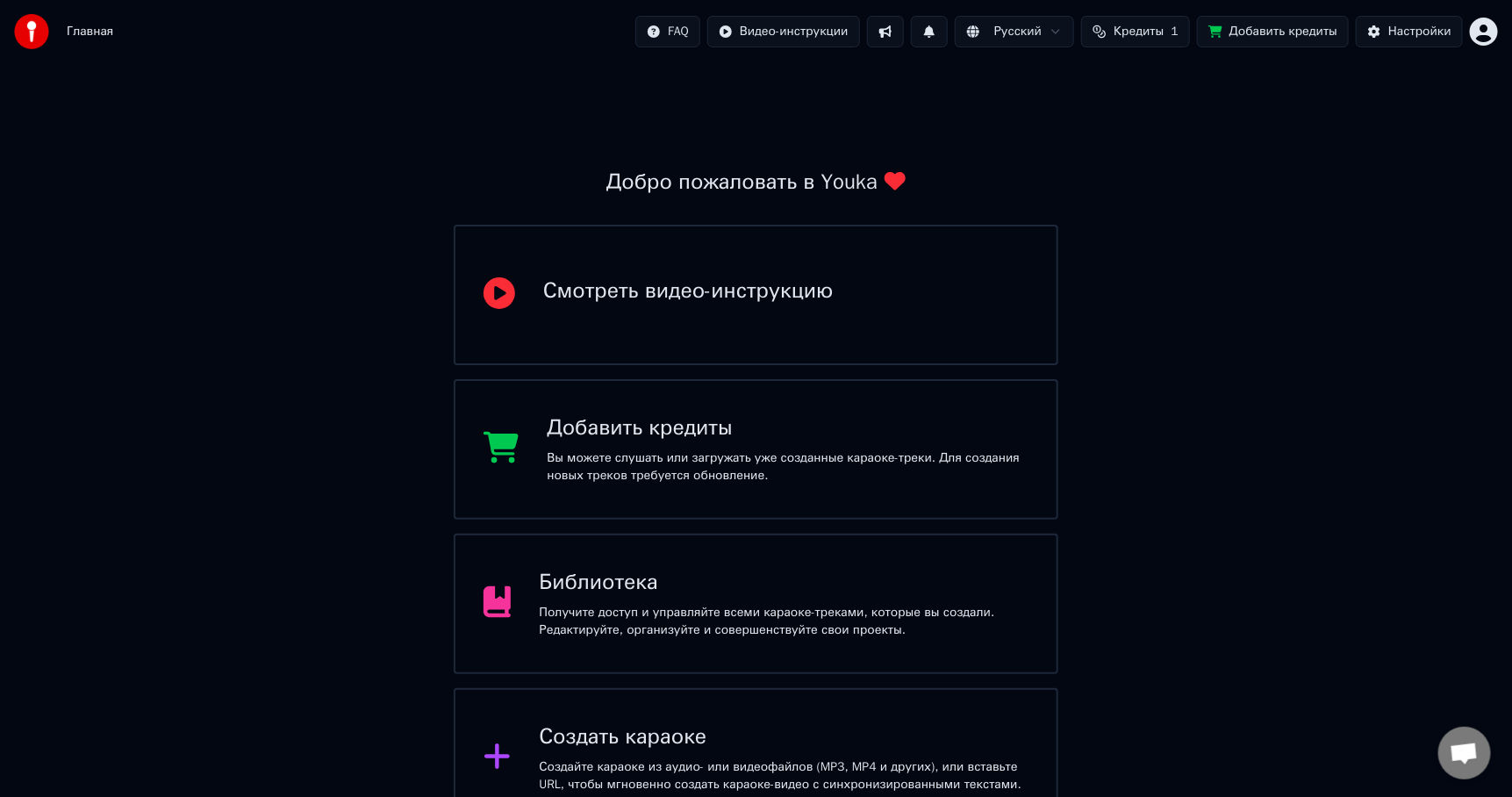 click on "Главная FAQ Видео-инструкции Русский Кредиты 1 Добавить кредиты Настройки Добро пожаловать в Youka Смотреть видео-инструкцию Добавить кредиты Вы можете слушать или загружать уже созданные караоке-треки. Для создания новых треков требуется обновление. Библиотека Получите доступ и управляйте всеми караоке-треками, которые вы создали. Редактируйте, организуйте и совершенствуйте свои проекты. Создать караоке Создайте караоке из аудио- или видеофайлов (MP3, MP4 и других), или вставьте URL, чтобы мгновенно создать караоке-видео с синхронизированными текстами." at bounding box center [756, 414] 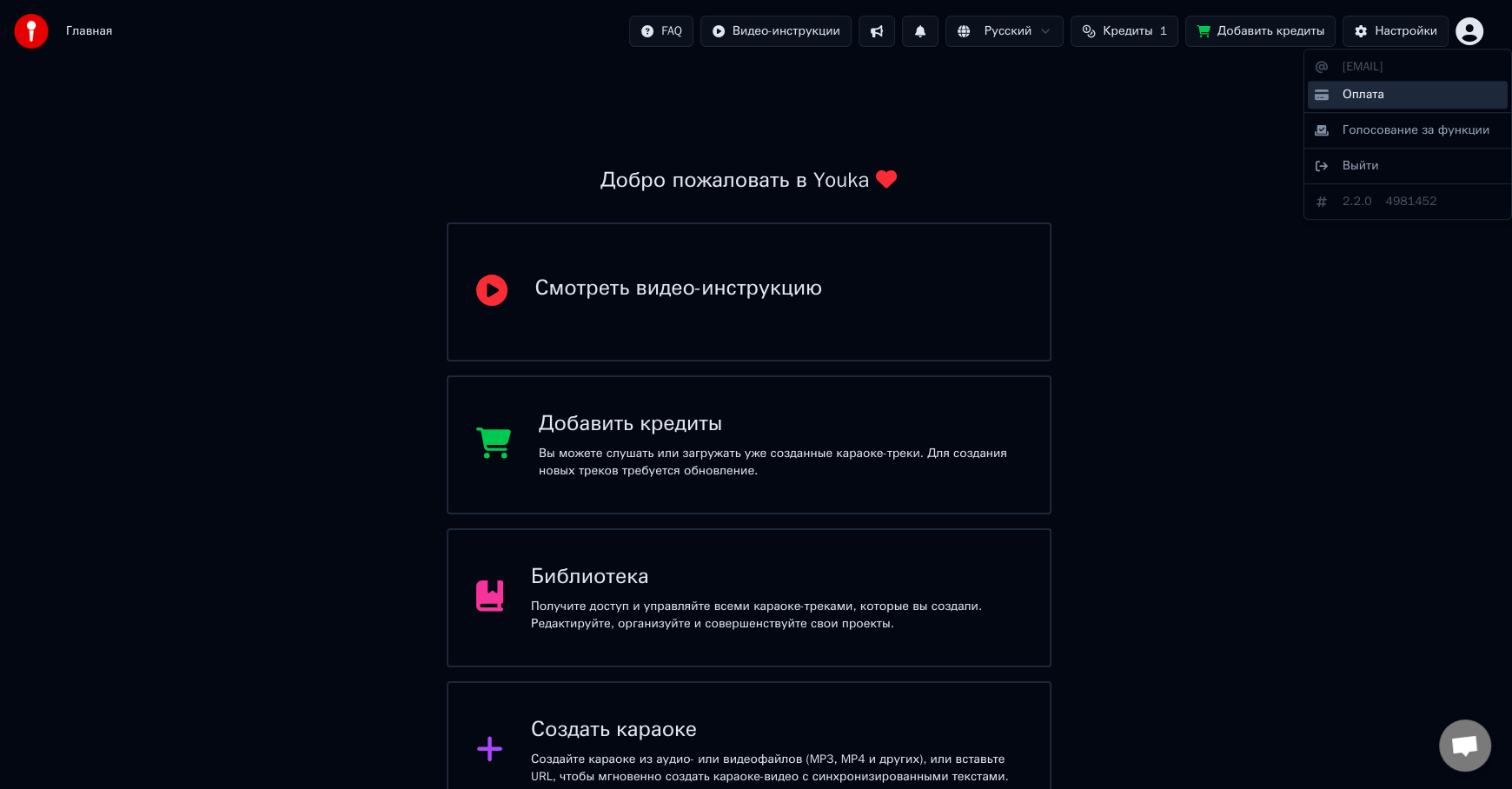 click on "Оплата" at bounding box center (1363, 95) 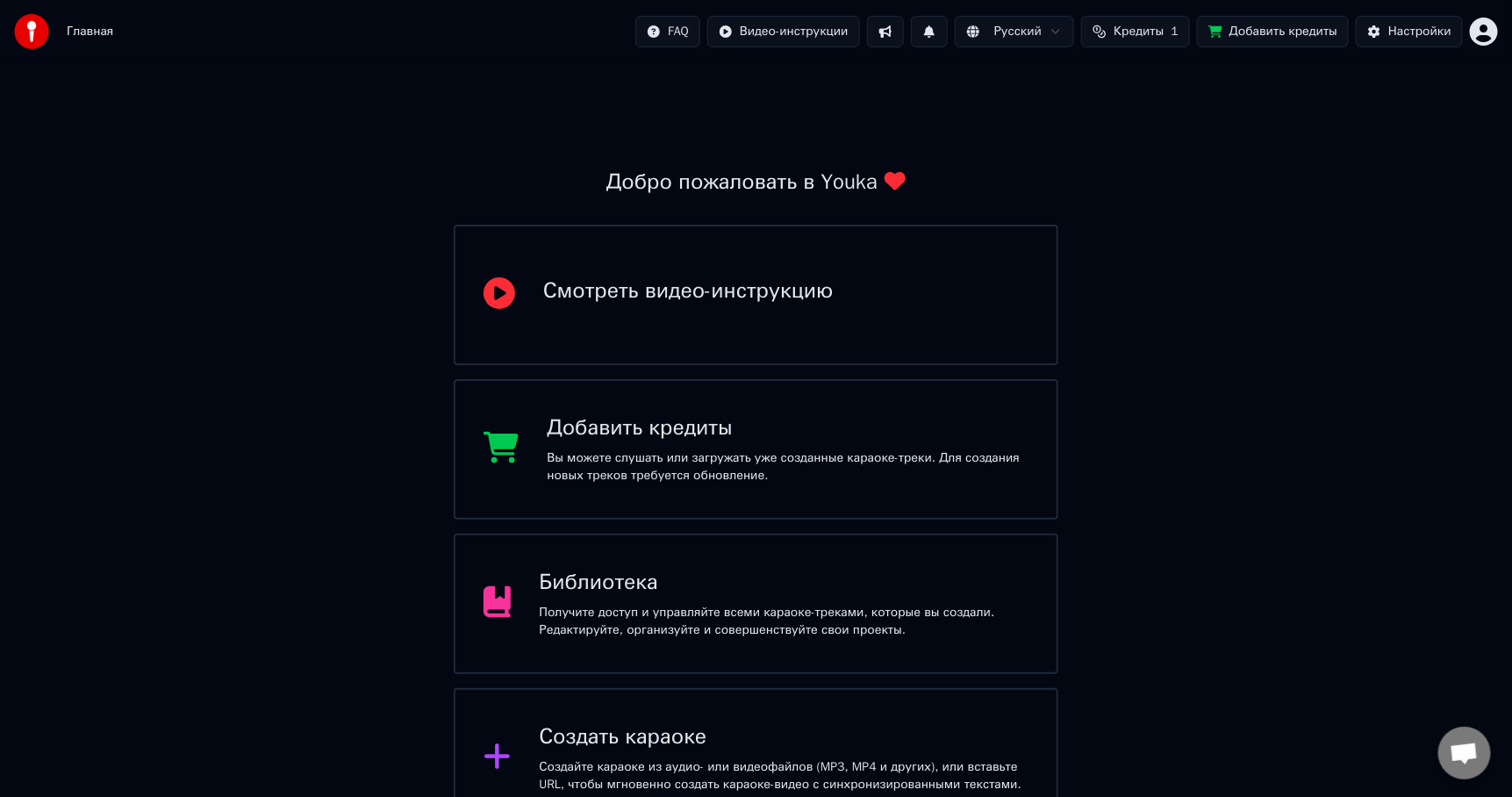 click on "Кредиты" at bounding box center (1138, 32) 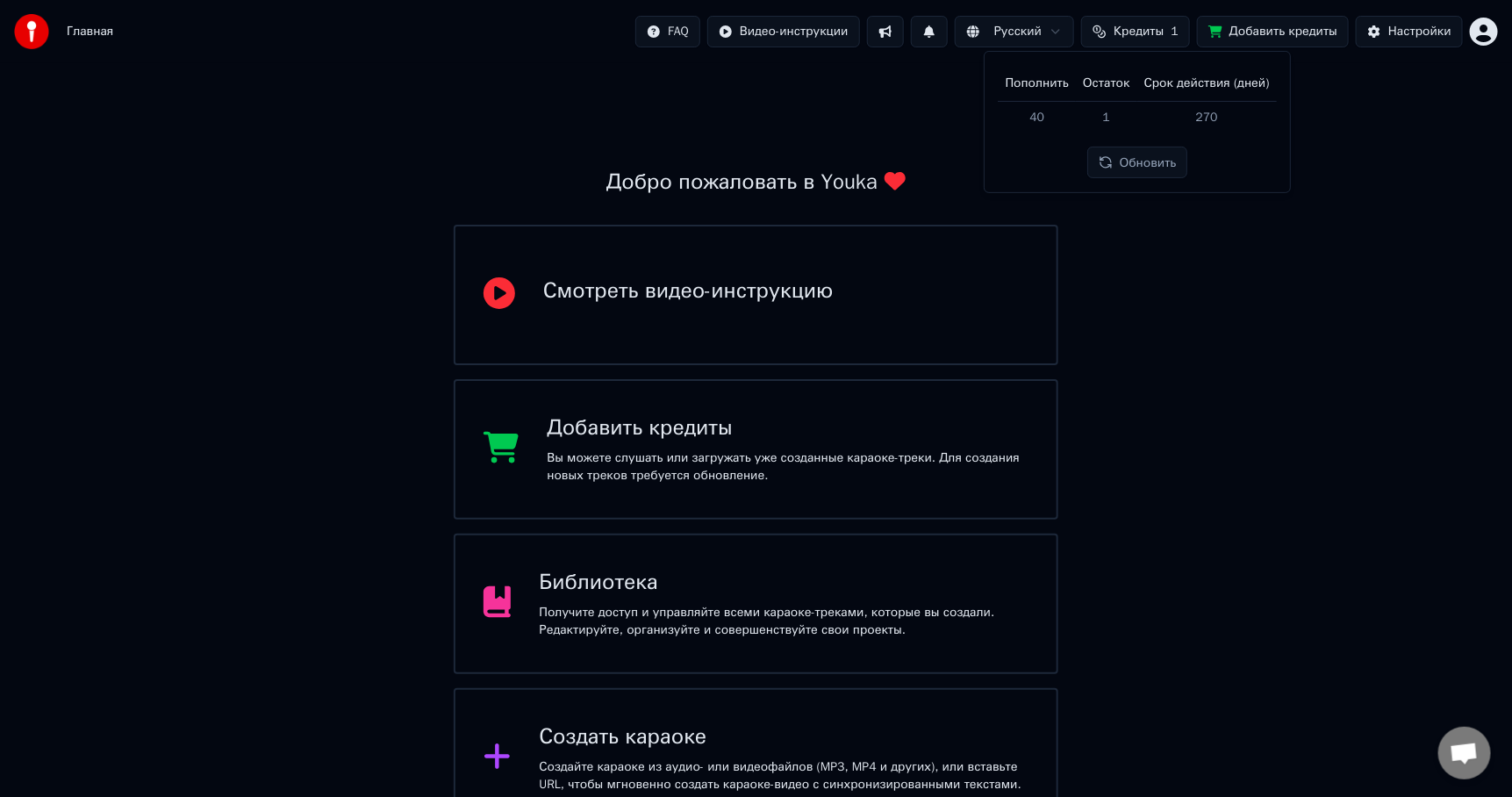 click on "Обновить" at bounding box center (1137, 162) 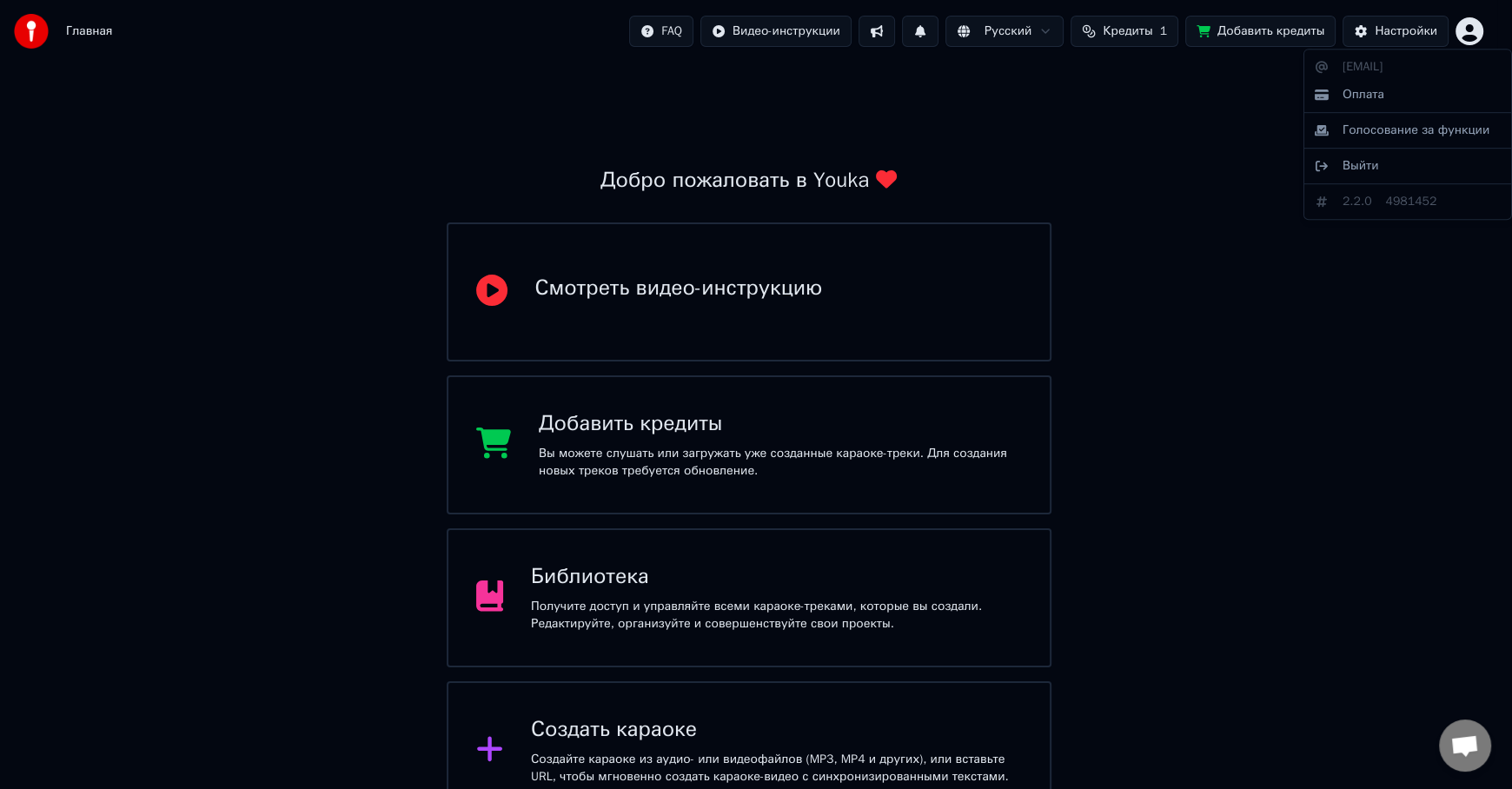 click on "Главная FAQ Видео-инструкции Русский Кредиты 1 Добавить кредиты Настройки Добро пожаловать в Youka Смотреть видео-инструкцию Добавить кредиты Вы можете слушать или загружать уже созданные караоке-треки. Для создания новых треков требуется обновление. Библиотека Получите доступ и управляйте всеми караоке-треками, которые вы создали. Редактируйте, организуйте и совершенствуйте свои проекты. Создать караоке Создайте караоке из аудио- или видеофайлов (MP3, MP4 и других), или вставьте URL, чтобы мгновенно создать караоке-видео с синхронизированными текстами. 2.2.0" at bounding box center [756, 410] 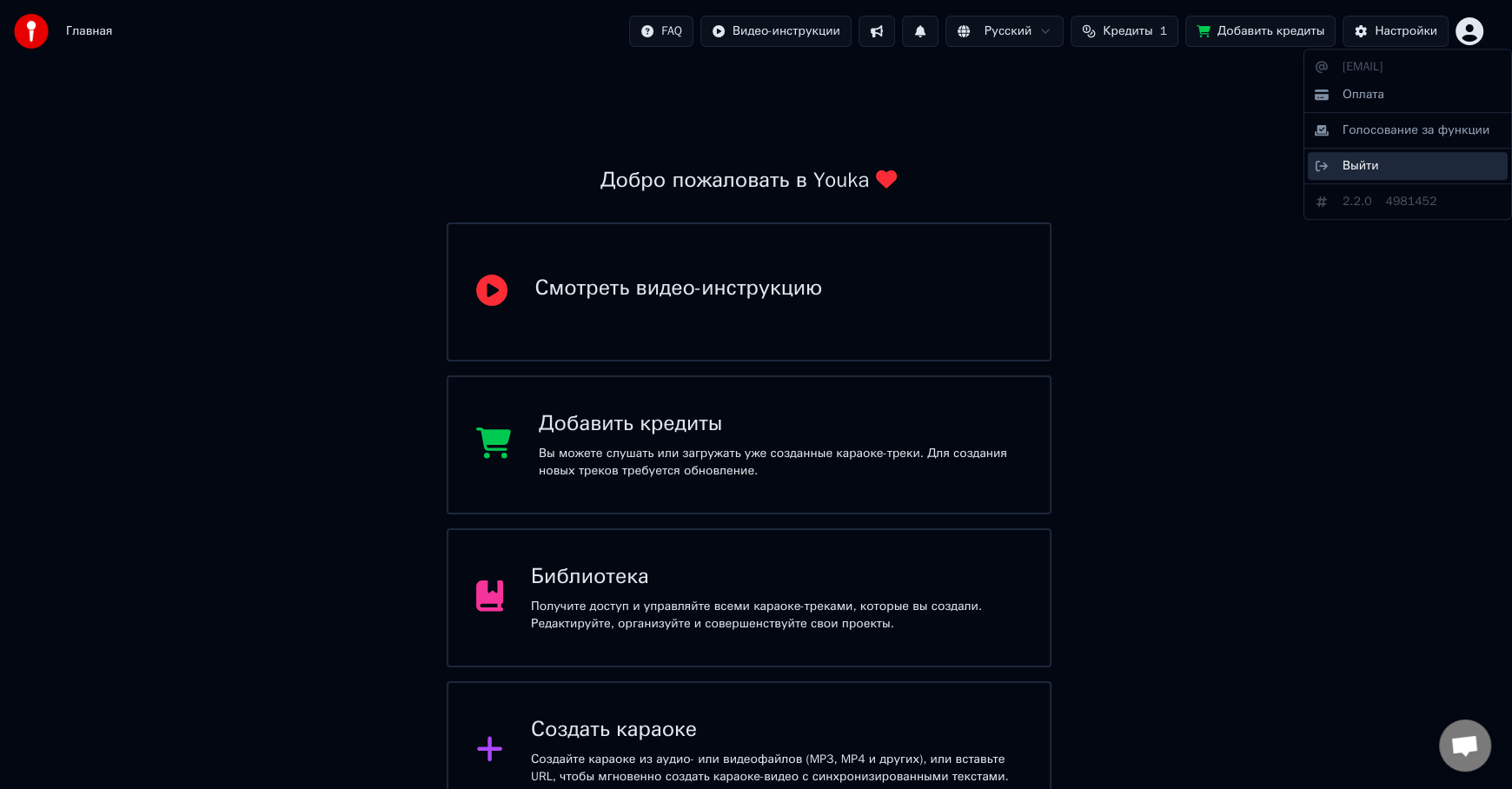 click on "Выйти" at bounding box center (1408, 166) 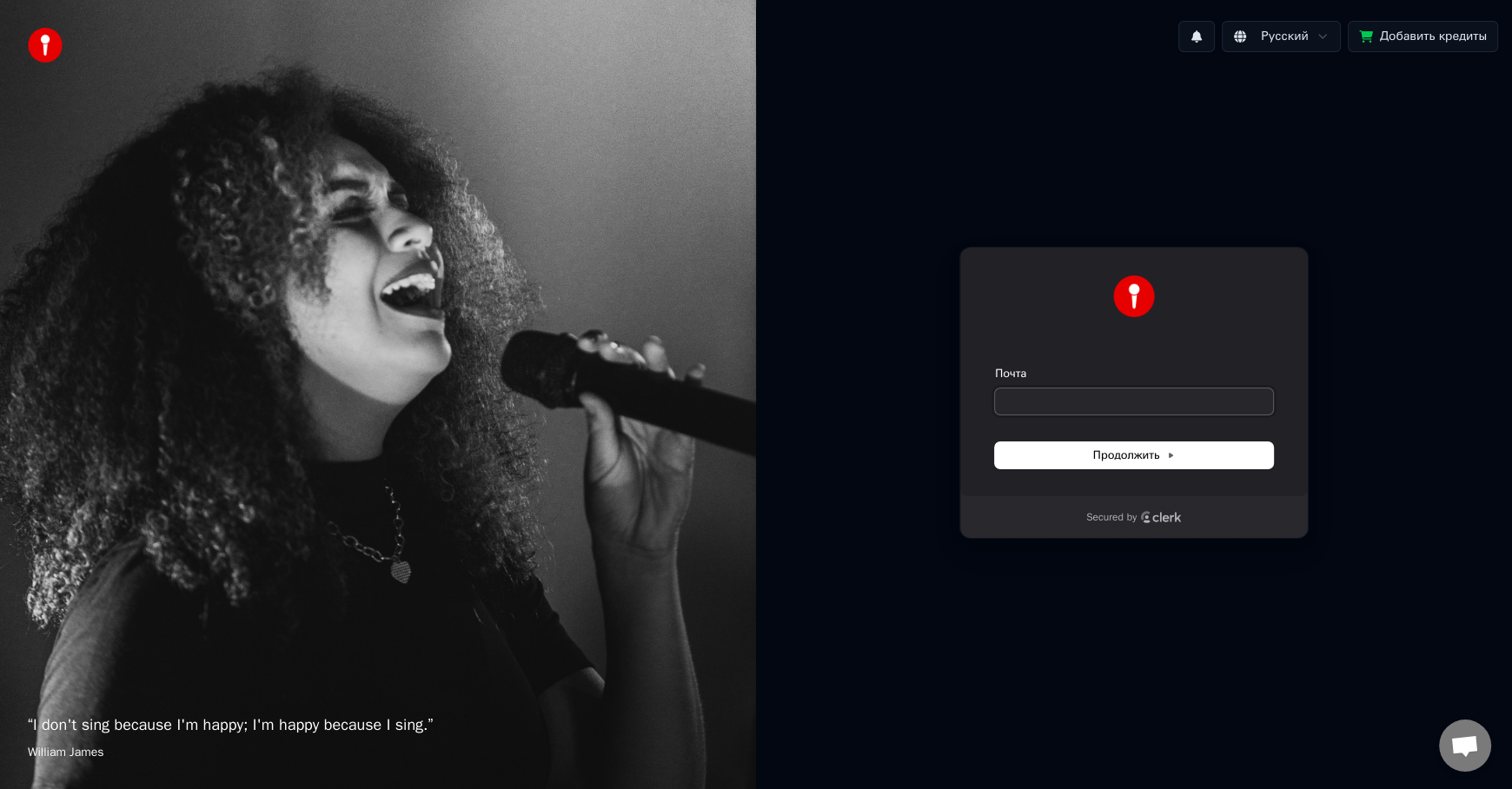 click on "Почта" at bounding box center (1134, 401) 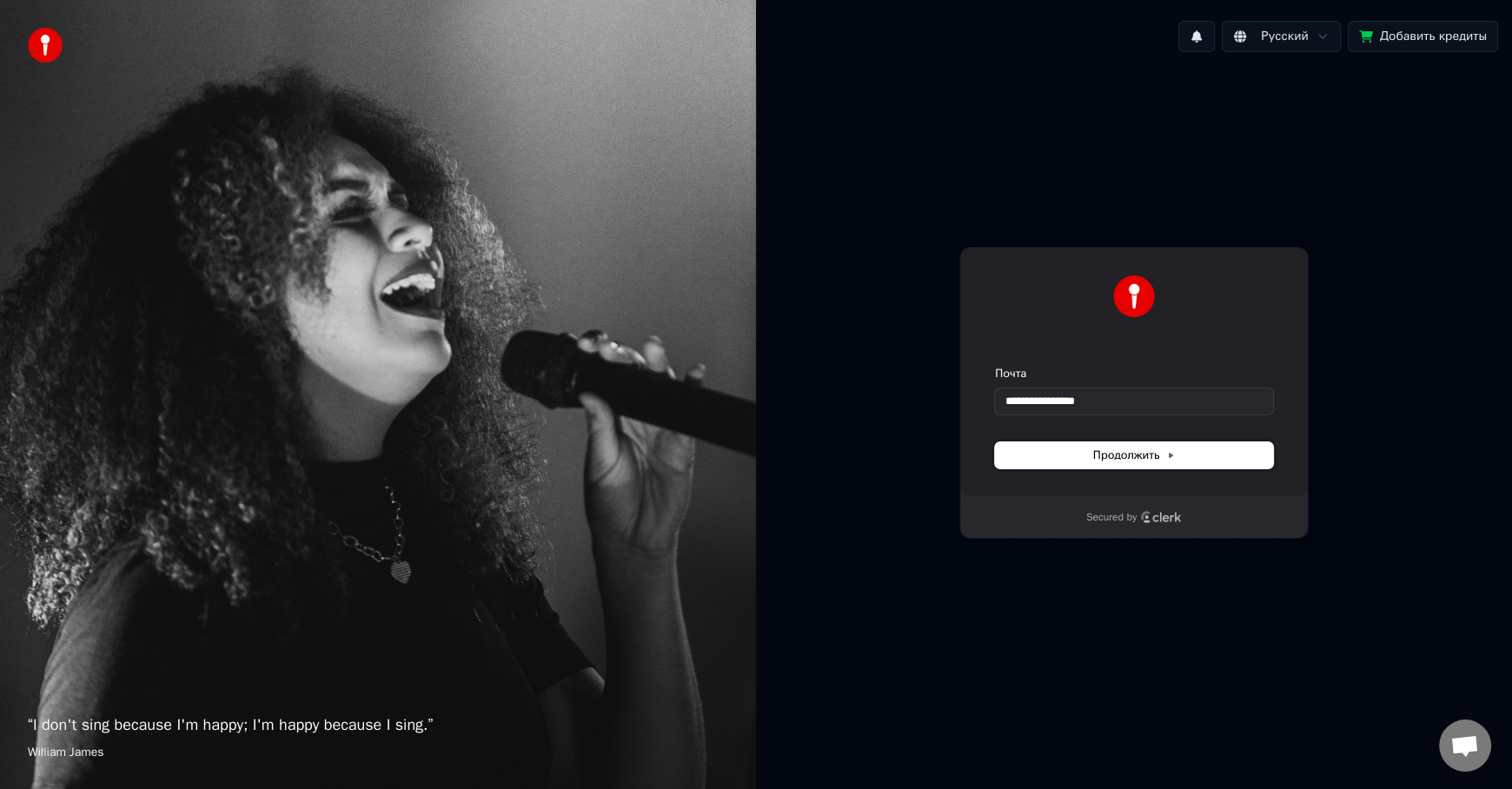 click on "Продолжить" at bounding box center (1134, 455) 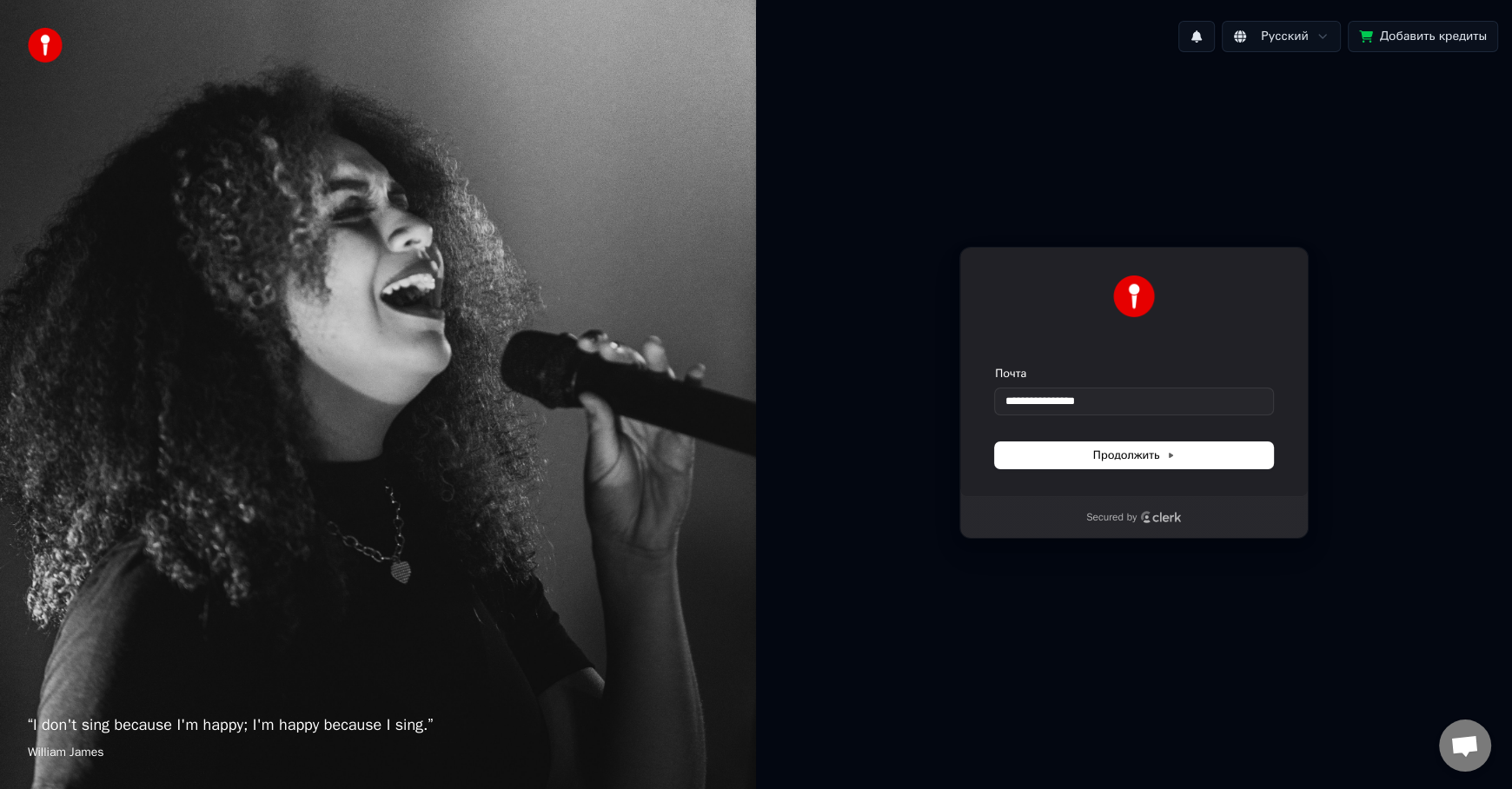 type on "**********" 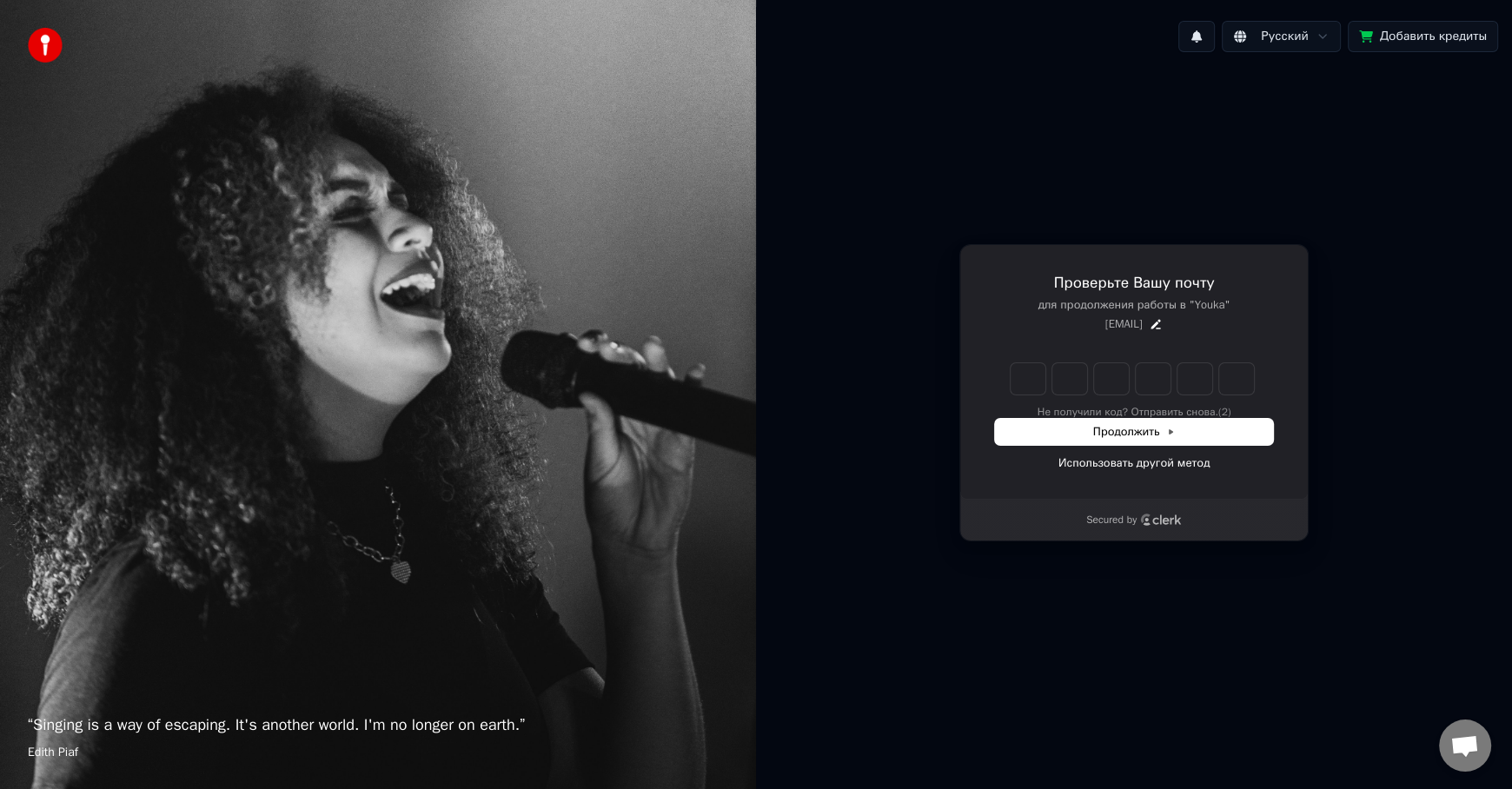 click on "Проверьте Вашу почту для продолжения работы в "Youka" urologby@mail.ru Enter the  6 -digit verification code Не получили код? Отправить снова.  (2) Продолжить Использовать другой метод" at bounding box center (1134, 372) 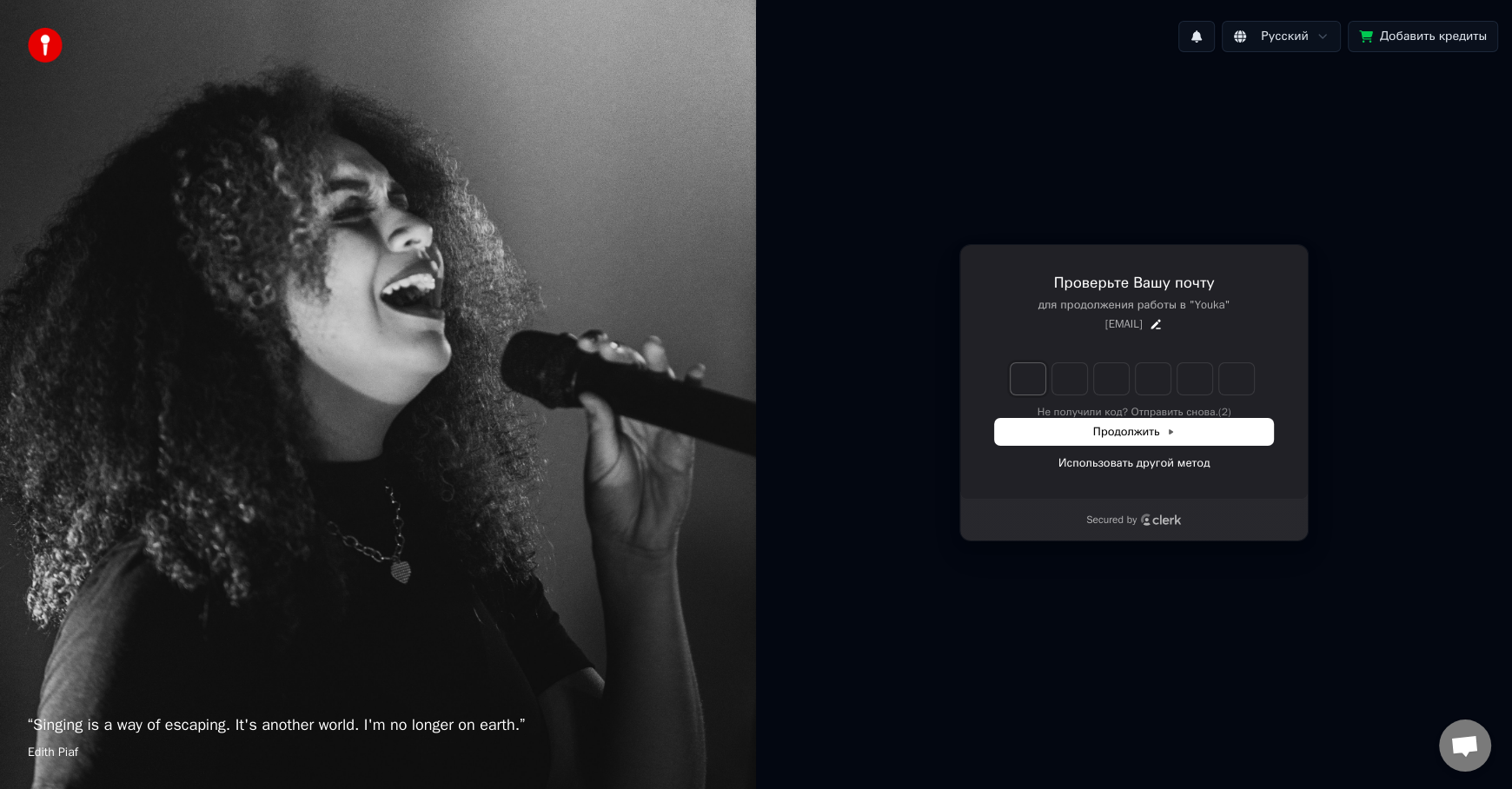 click at bounding box center (1028, 379) 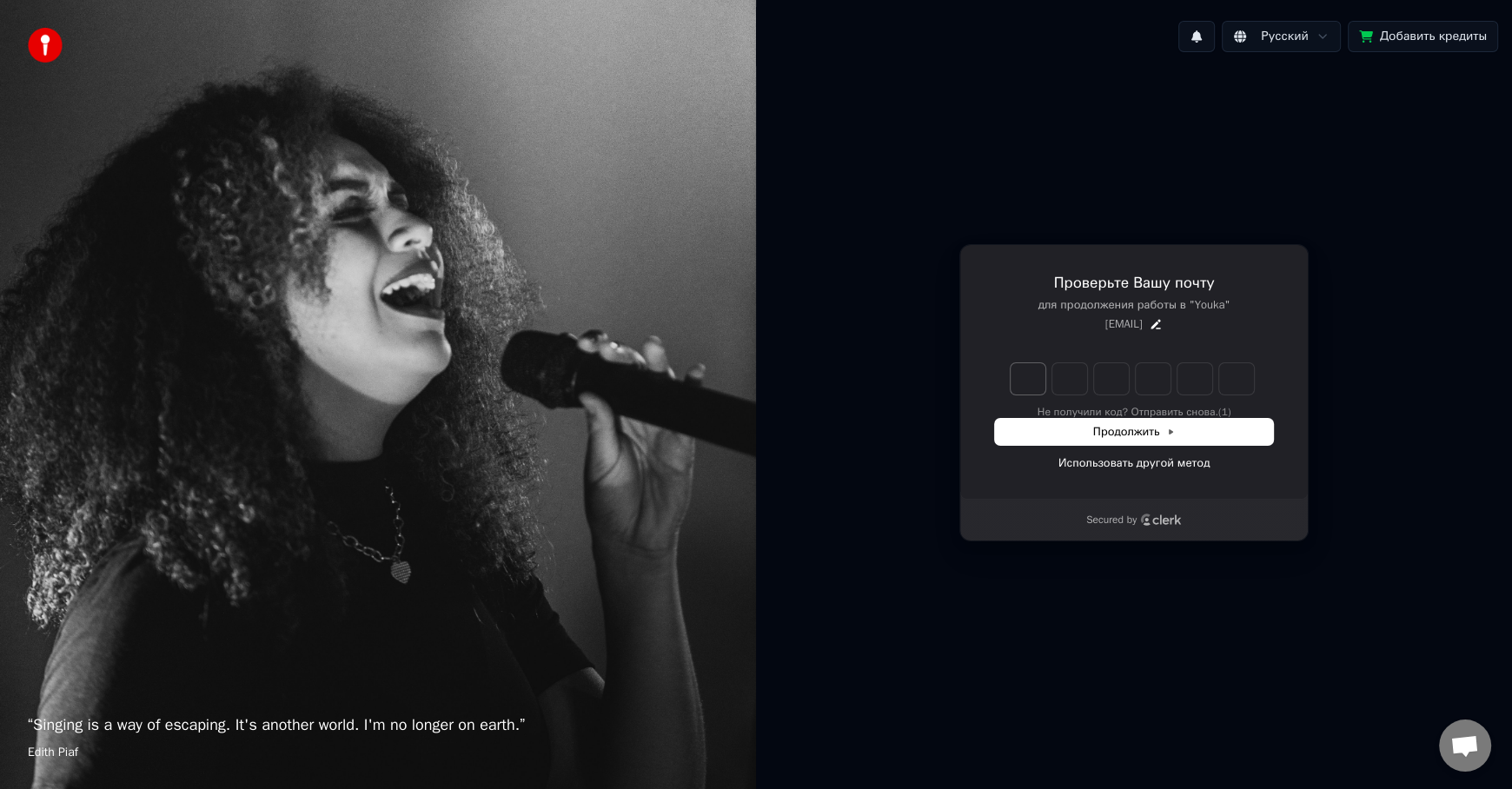 type on "******" 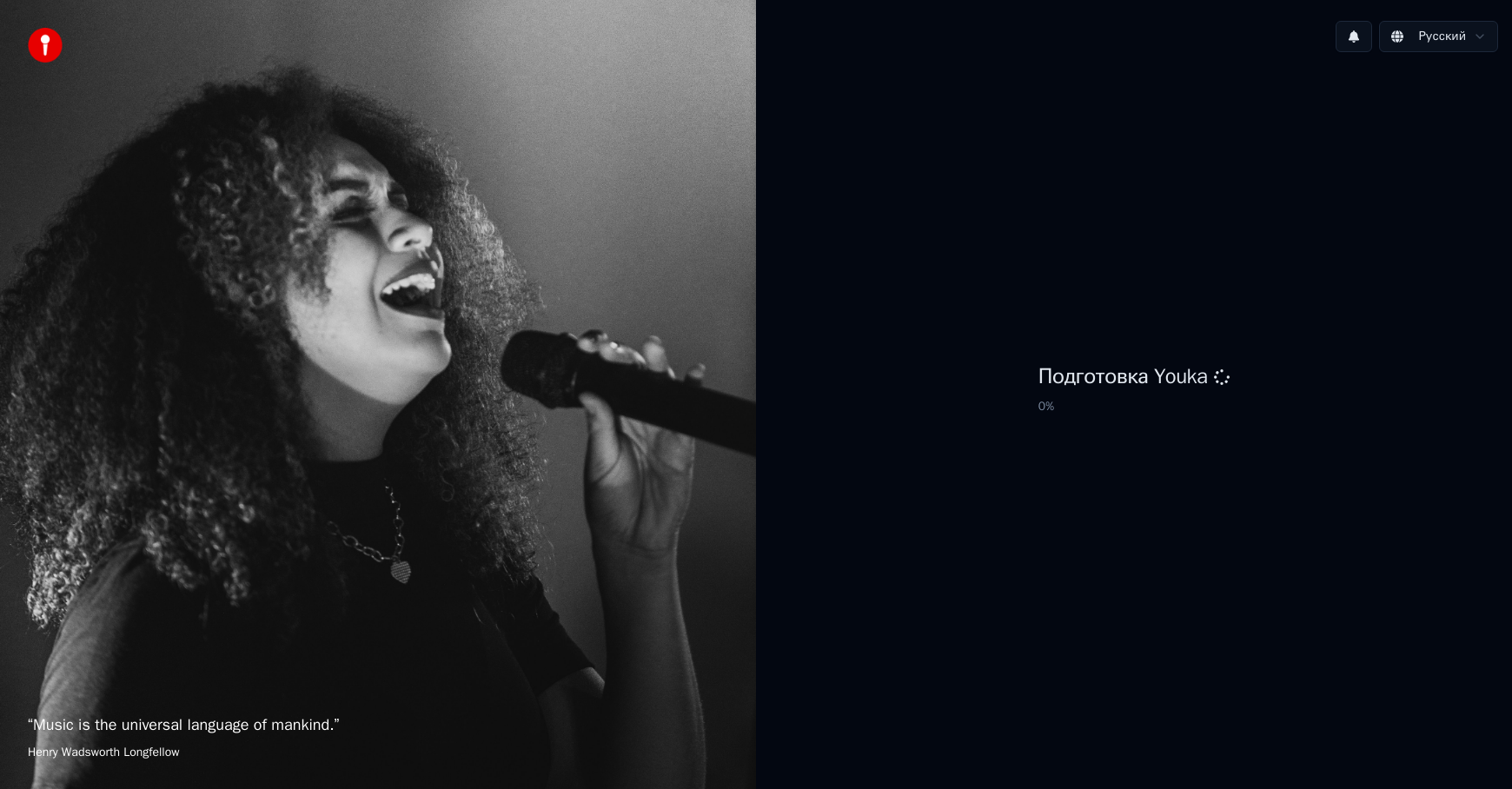 scroll, scrollTop: 0, scrollLeft: 0, axis: both 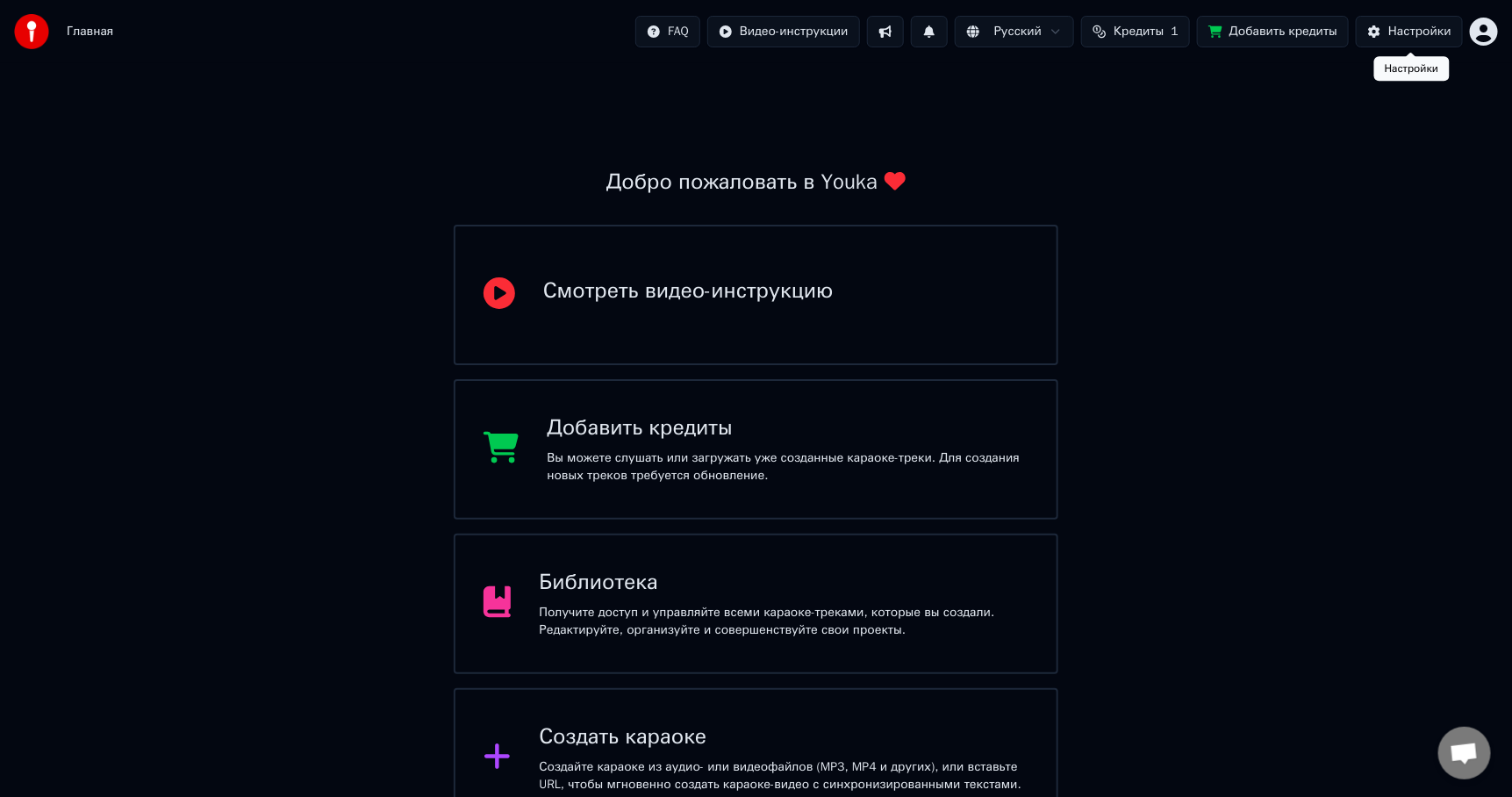 click on "Настройки" at bounding box center [1420, 32] 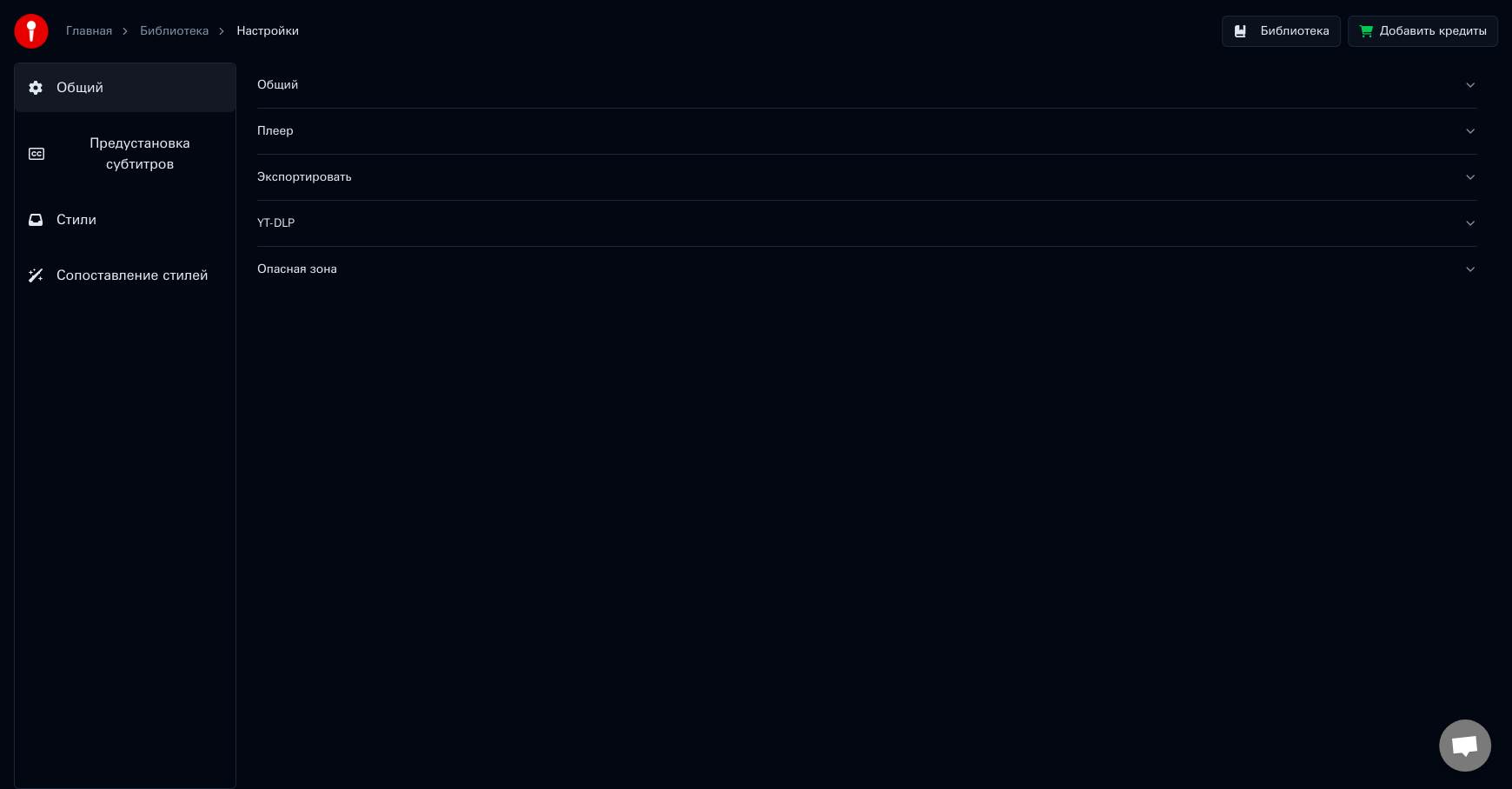 click on "Библиотека" at bounding box center (1281, 31) 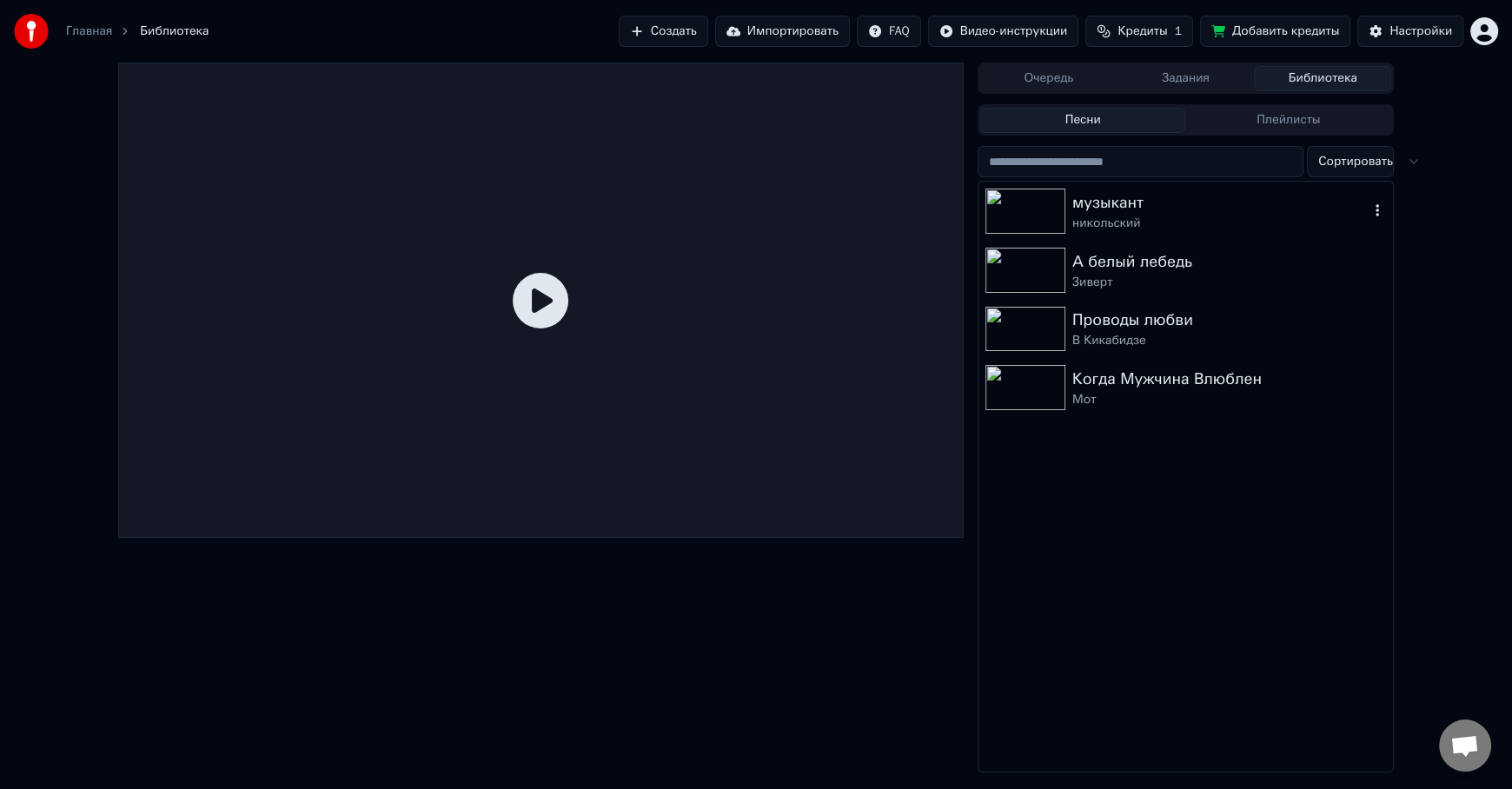 click on "никольский" at bounding box center [1220, 223] 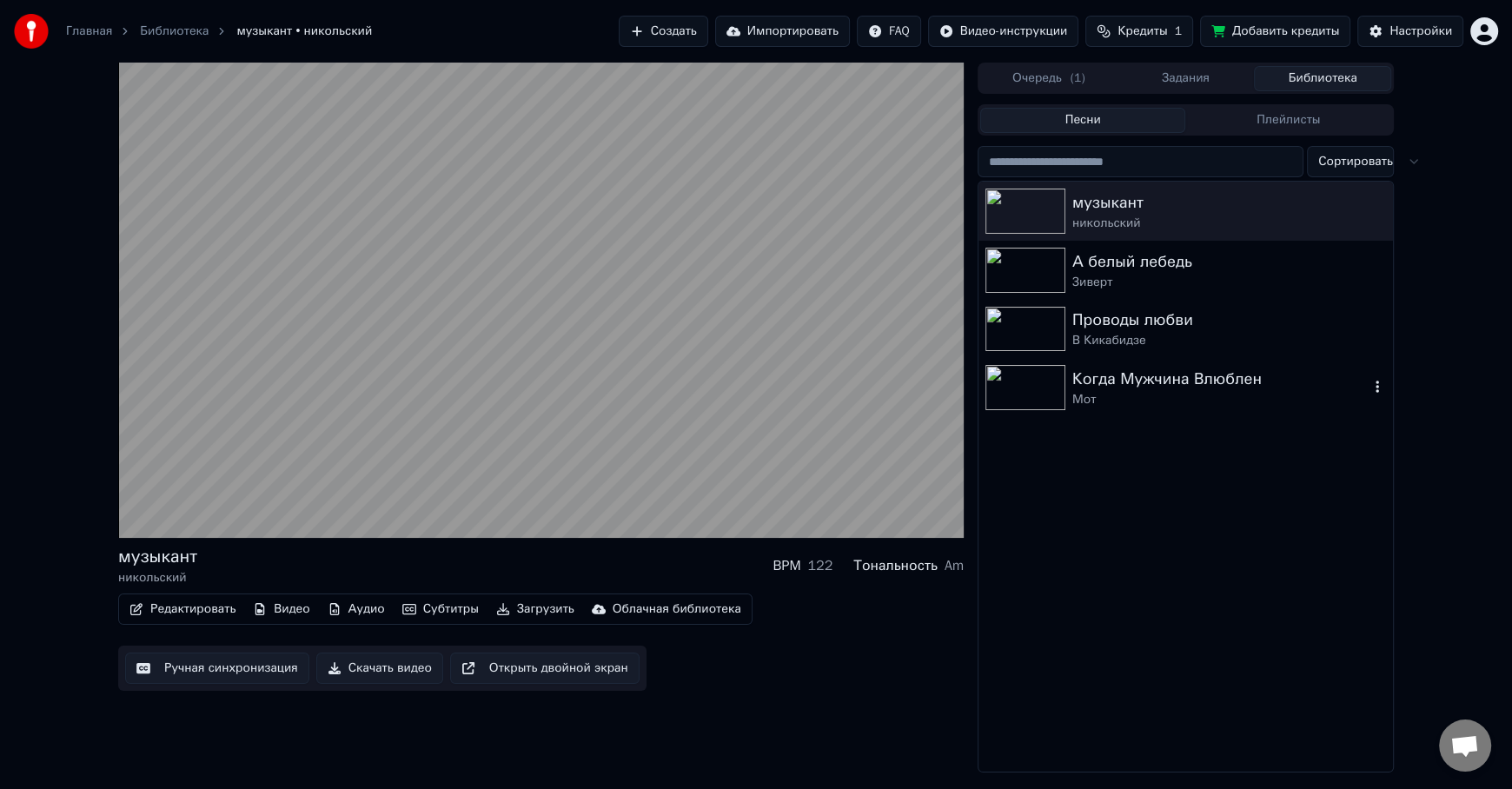 click on "Когда Мужчина Влюблен" at bounding box center [1220, 379] 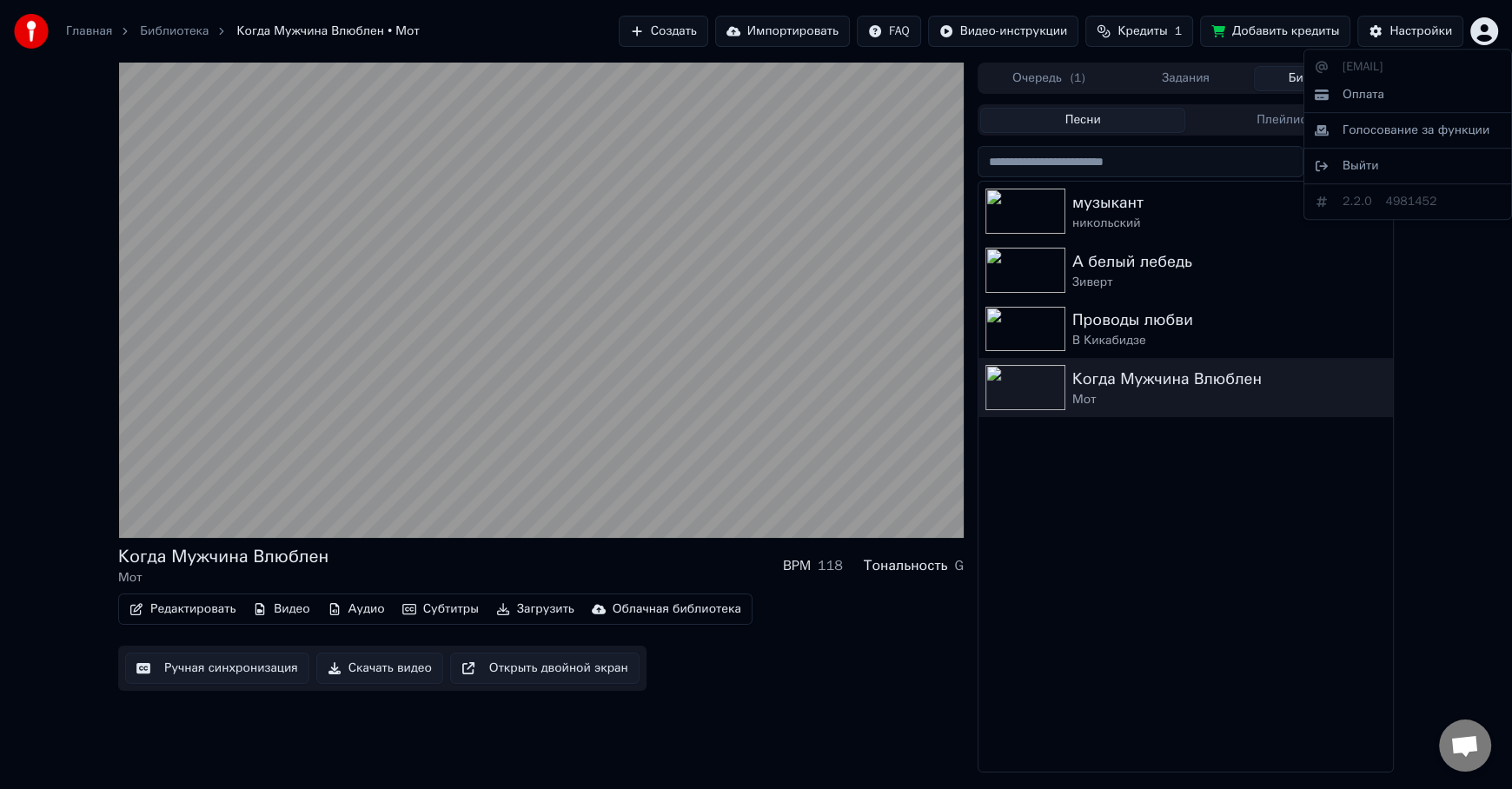 click on "Главная Библиотека Когда Мужчина Влюблен • Мот Создать Импортировать FAQ Видео-инструкции Кредиты 1 Добавить кредиты Настройки Когда Мужчина Влюблен Мот BPM 118 Тональность G Редактировать Видео Аудио Субтитры Загрузить Облачная библиотека Ручная синхронизация Скачать видео Открыть двойной экран Очередь ( 1 ) Задания Библиотека Песни Плейлисты Сортировать музыкант никольский А белый лебедь Зиверт Проводы любви В Кикабидзе Когда Мужчина Влюблен Мот urologby@mail.ru Оплата Голосование за функции Выйти 2.2.0 4981452" at bounding box center [756, 394] 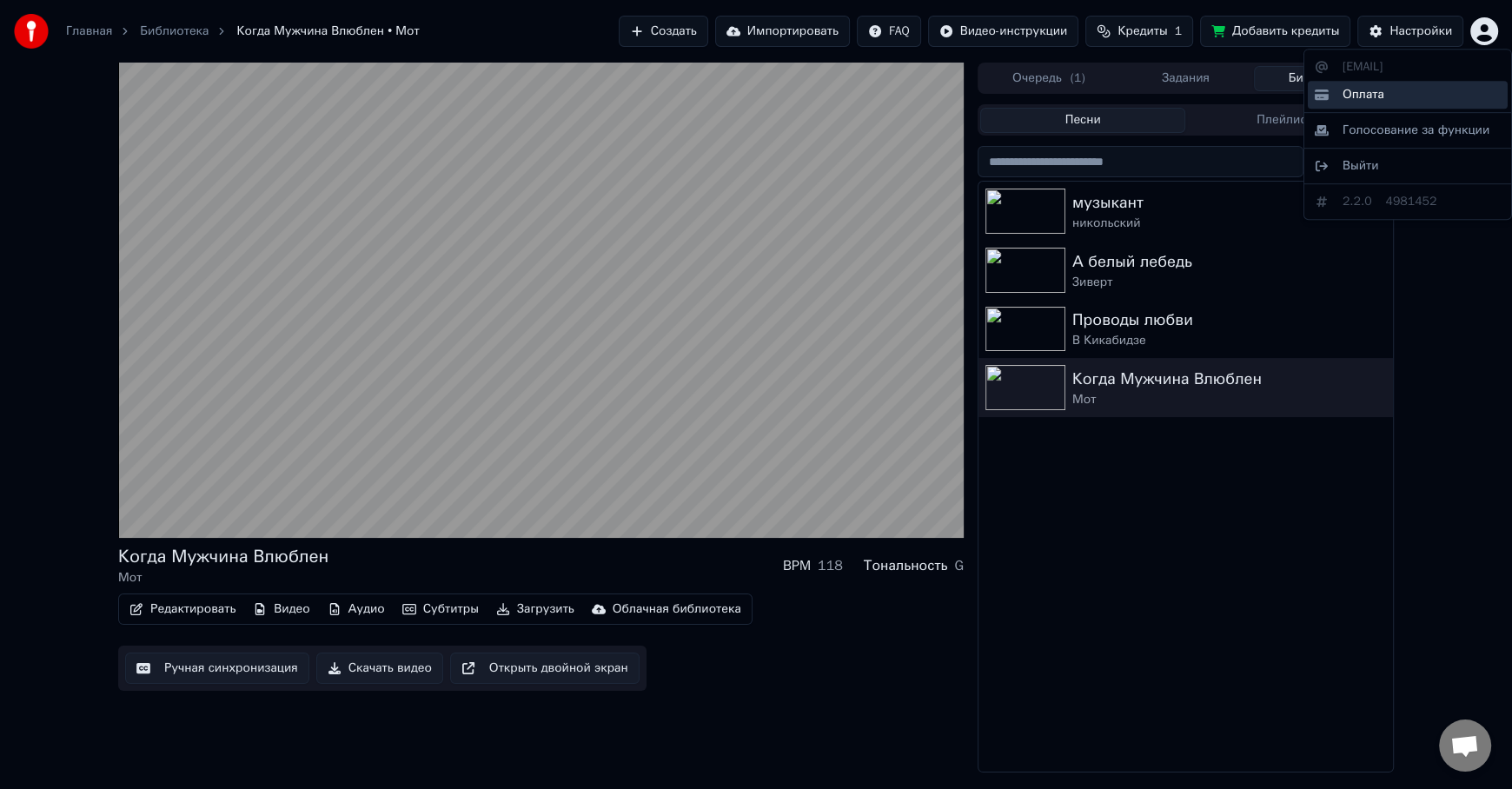 click on "Оплата" at bounding box center [1408, 95] 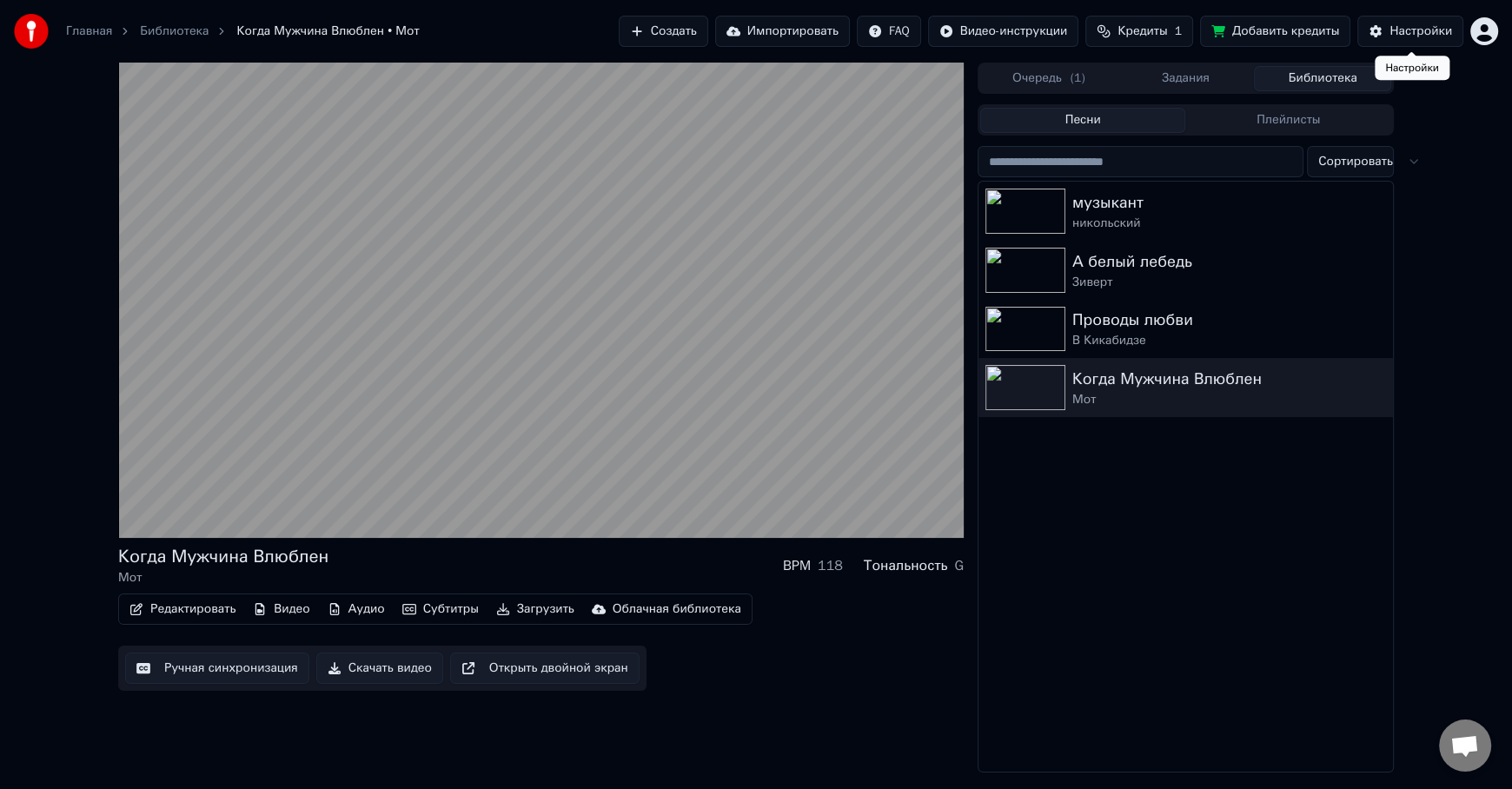 click on "Главная Библиотека Когда Мужчина Влюблен • Мот Создать Импортировать FAQ Видео-инструкции Кредиты 1 Добавить кредиты Настройки Когда Мужчина Влюблен Мот BPM 118 Тональность G Редактировать Видео Аудио Субтитры Загрузить Облачная библиотека Ручная синхронизация Скачать видео Открыть двойной экран Очередь ( 1 ) Задания Библиотека Песни Плейлисты Сортировать музыкант никольский А белый лебедь Зиверт Проводы любви В Кикабидзе Когда Мужчина Влюблен Мот Настройки Настройки" at bounding box center [756, 394] 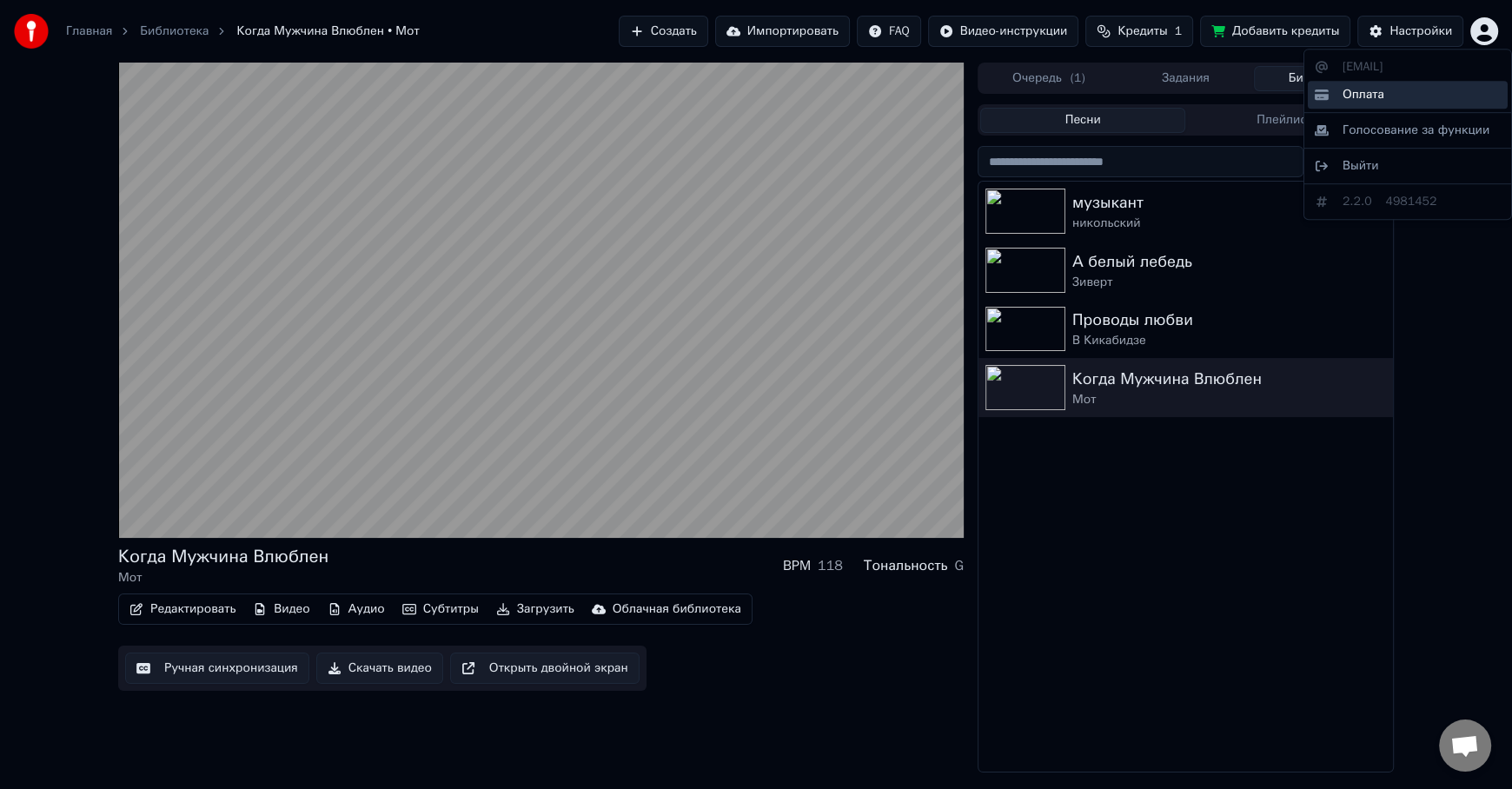 click on "Оплата" at bounding box center (1363, 95) 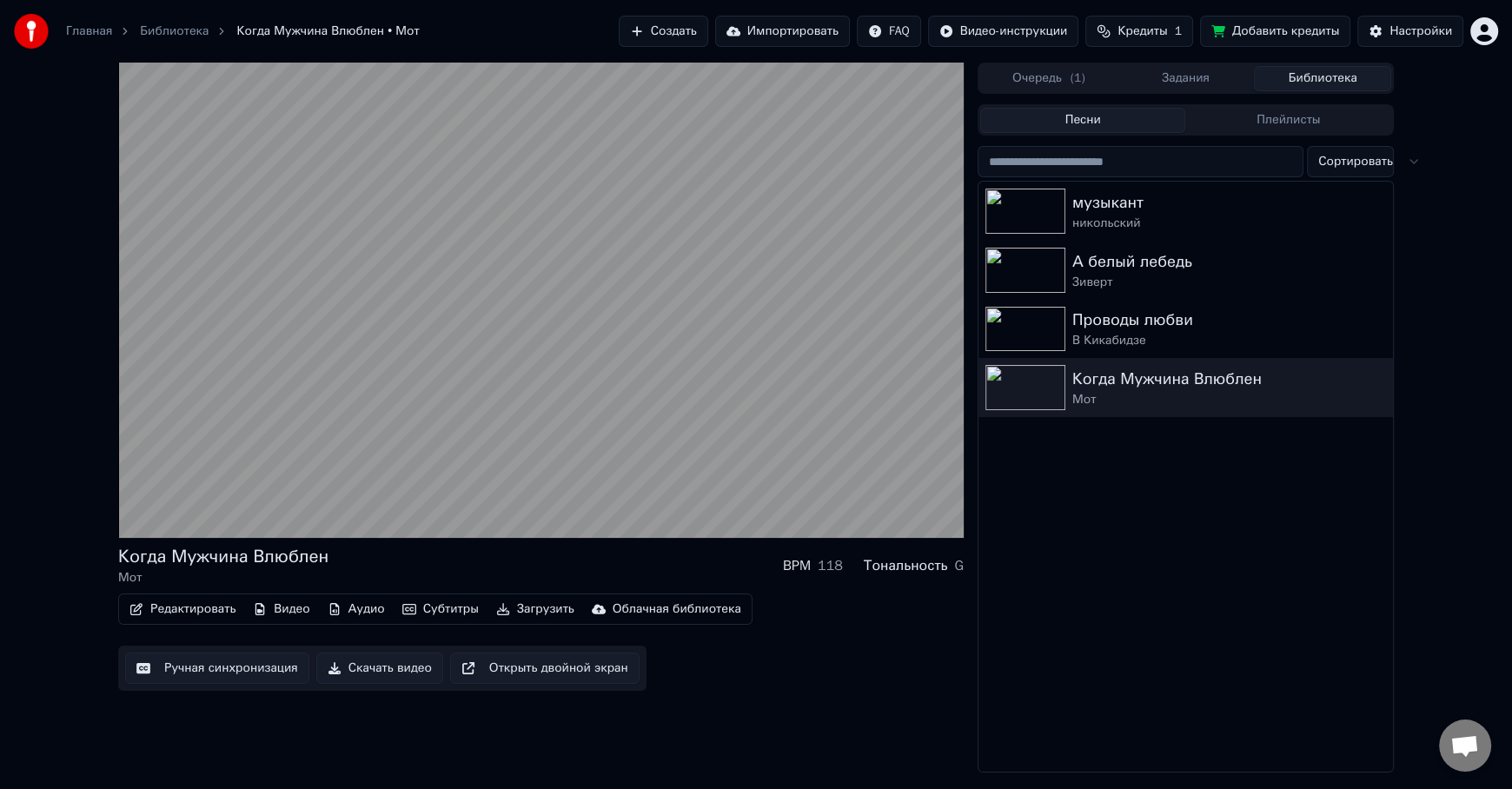 click on "Добавить кредиты" at bounding box center [1275, 31] 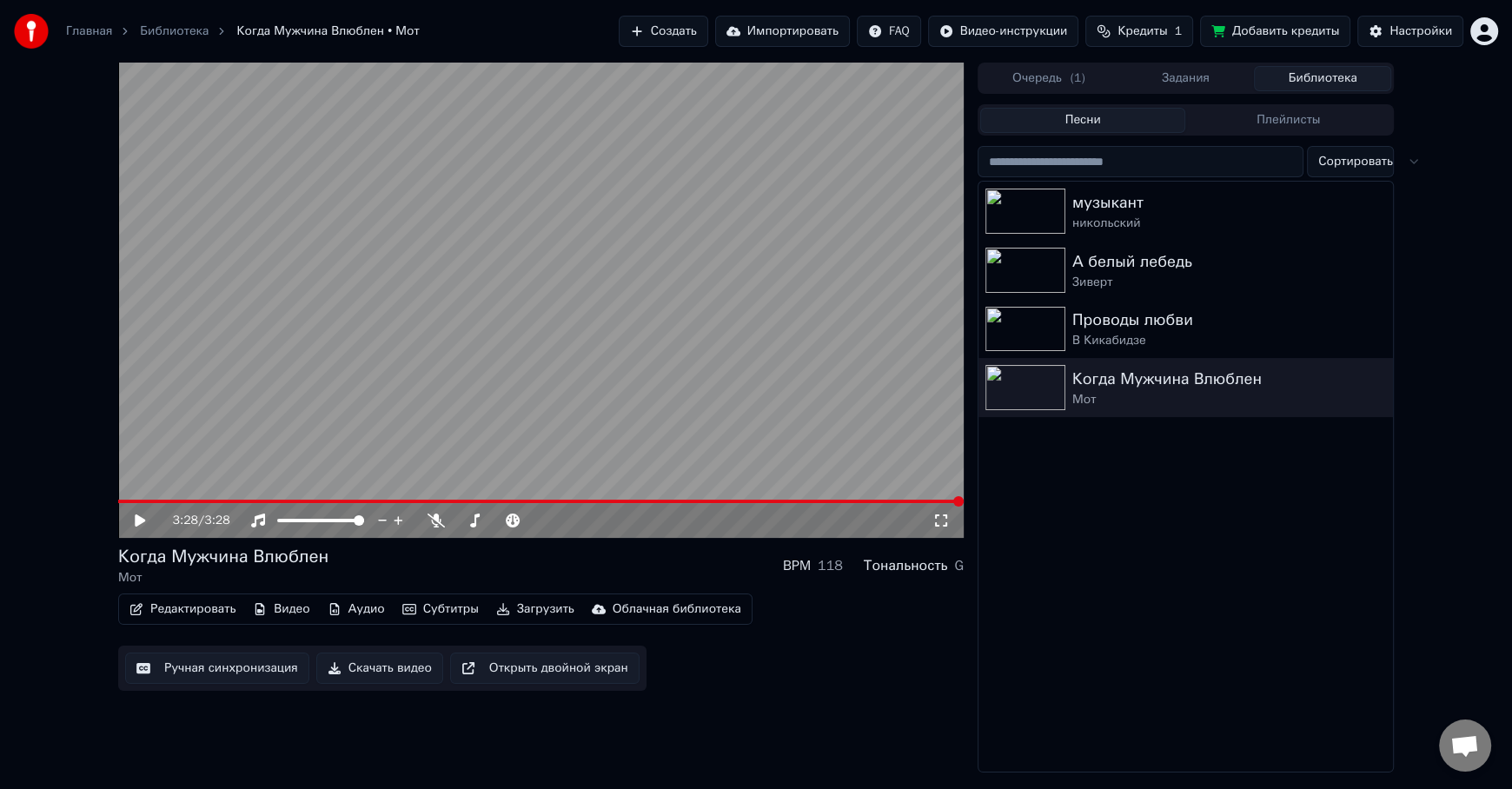click on "( 1 )" at bounding box center [1078, 78] 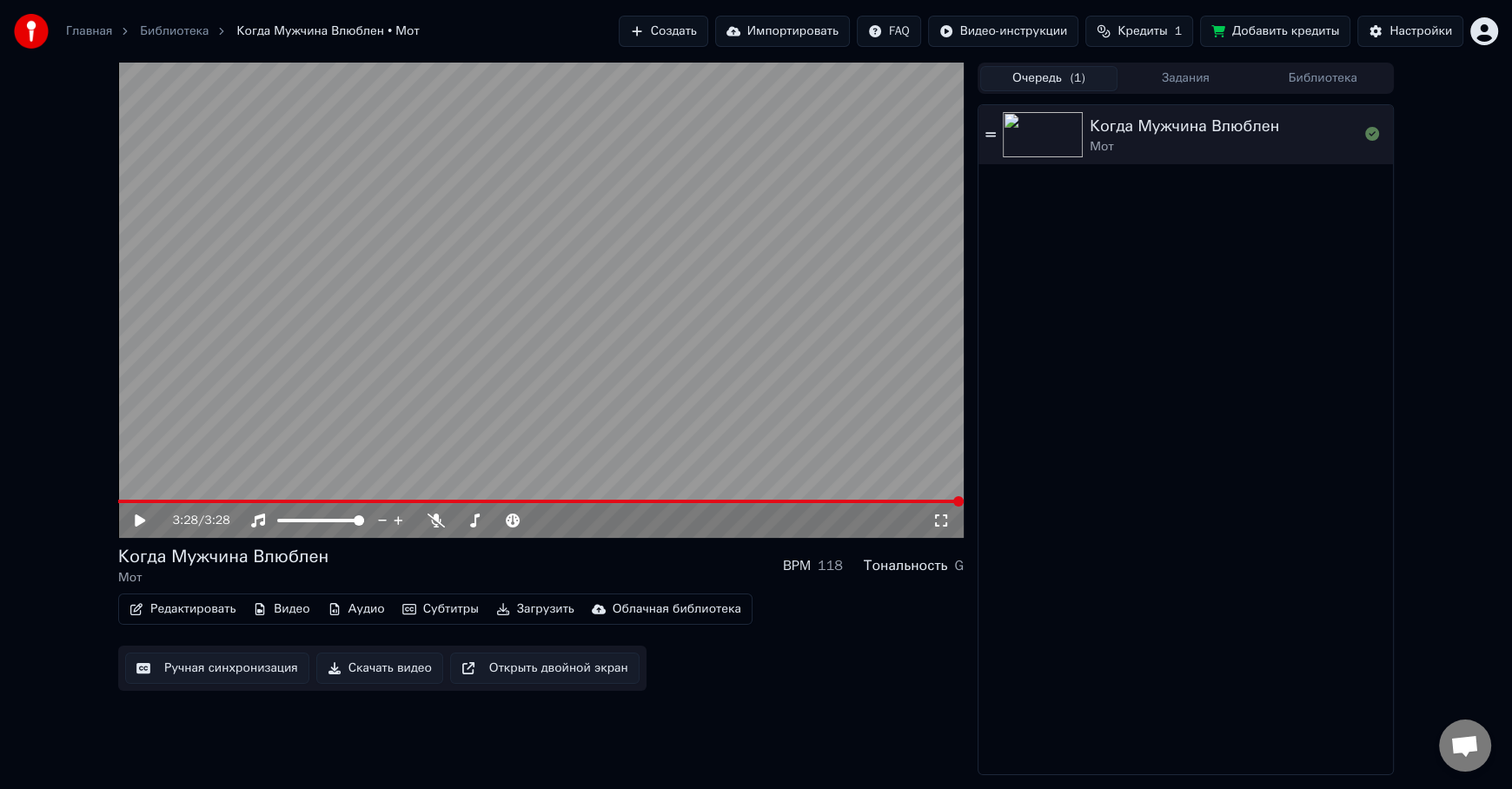 click on "Задания" at bounding box center (1186, 78) 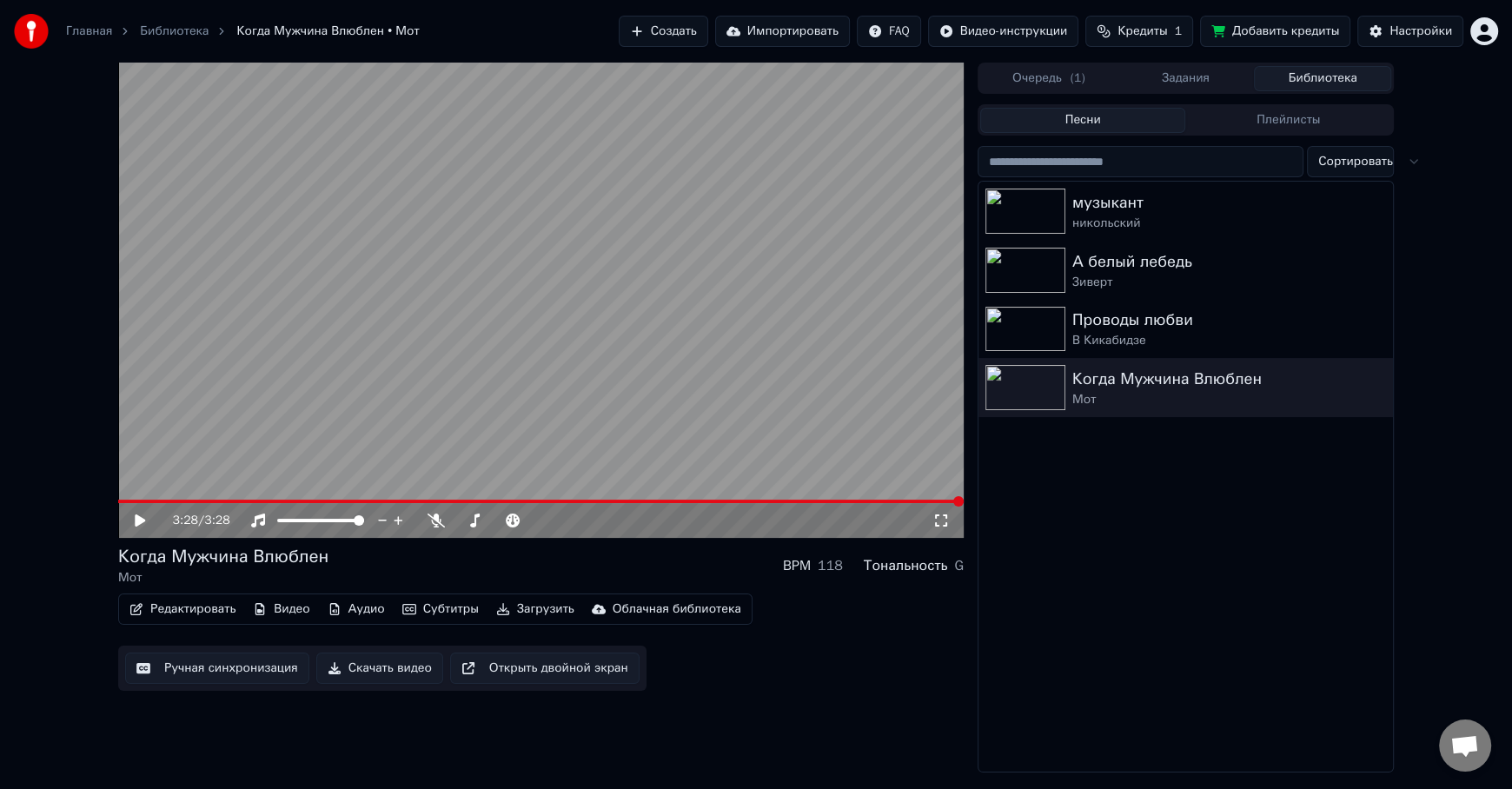 click on "Библиотека" at bounding box center [1323, 78] 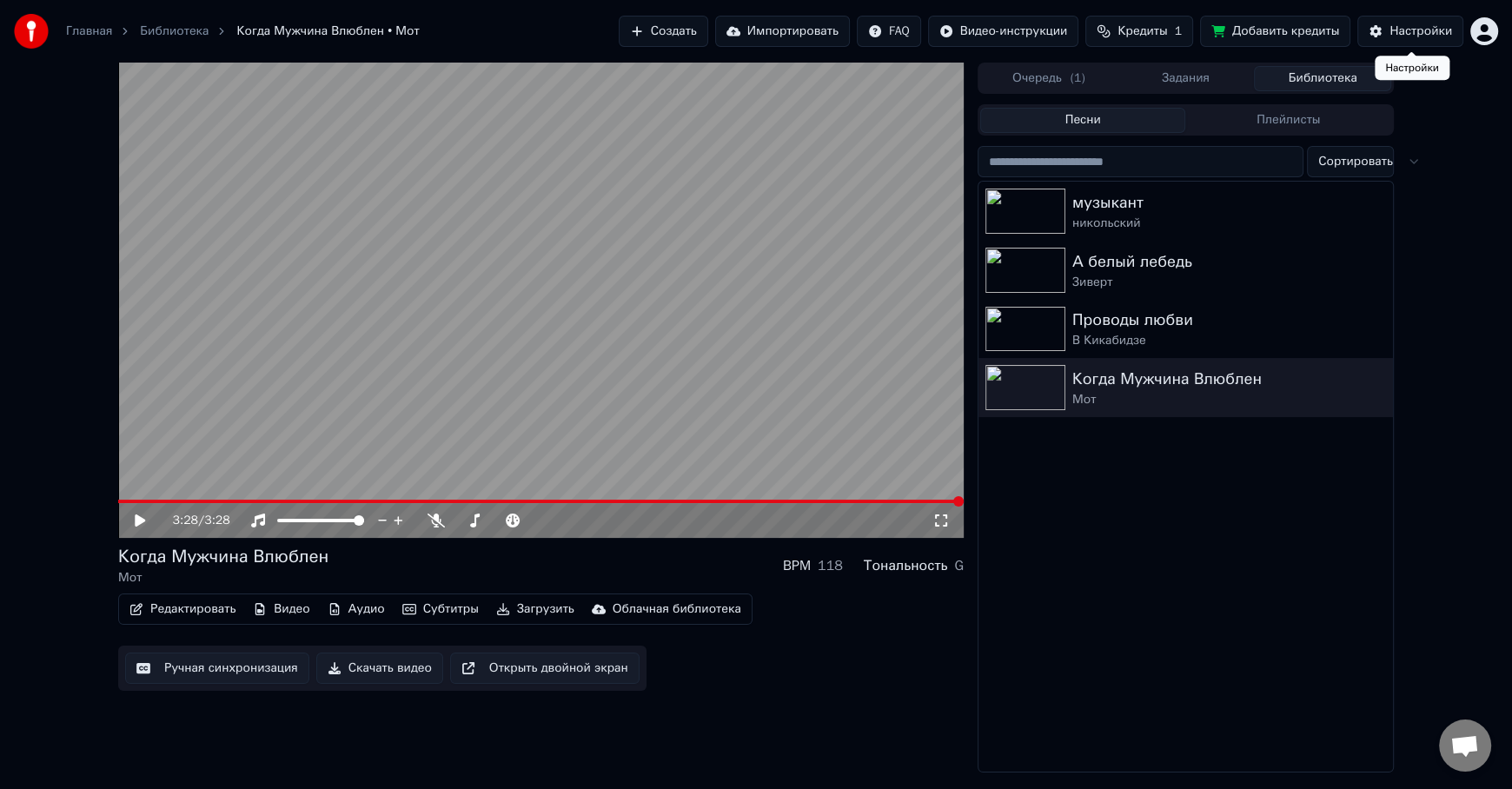 click on "Настройки" at bounding box center [1421, 31] 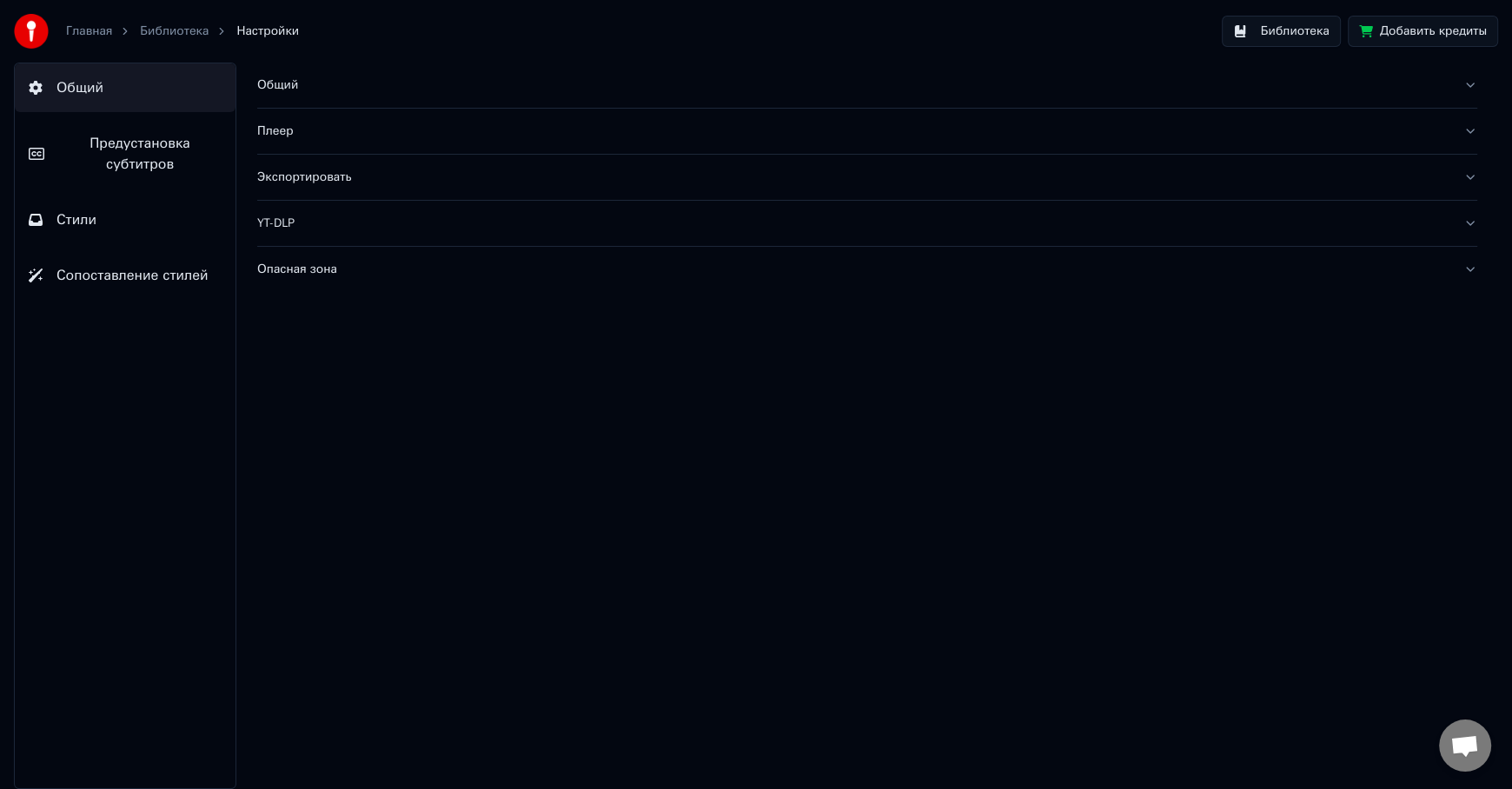 click on "Общий" at bounding box center (853, 85) 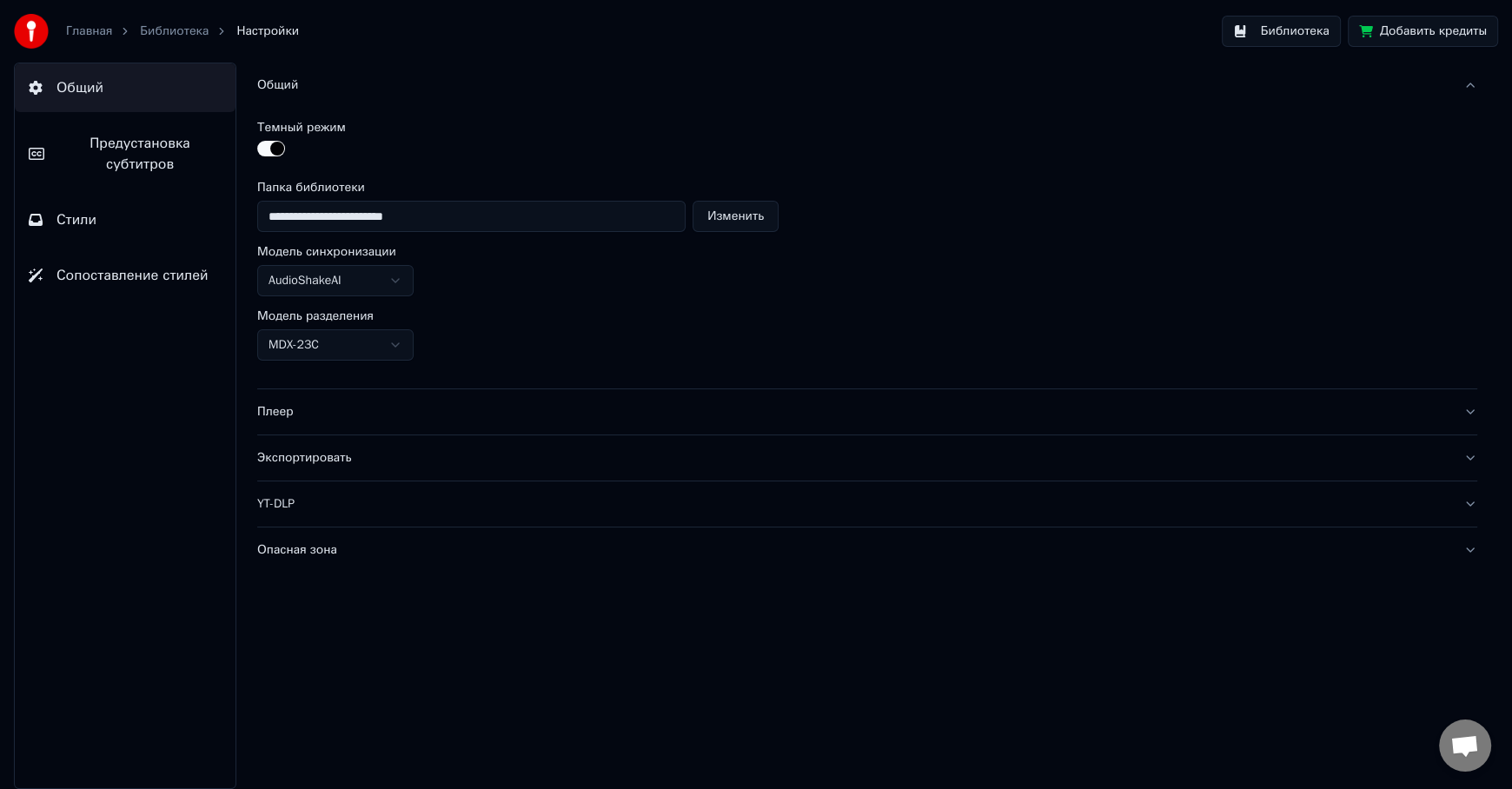 click on "Предустановка субтитров" at bounding box center [140, 154] 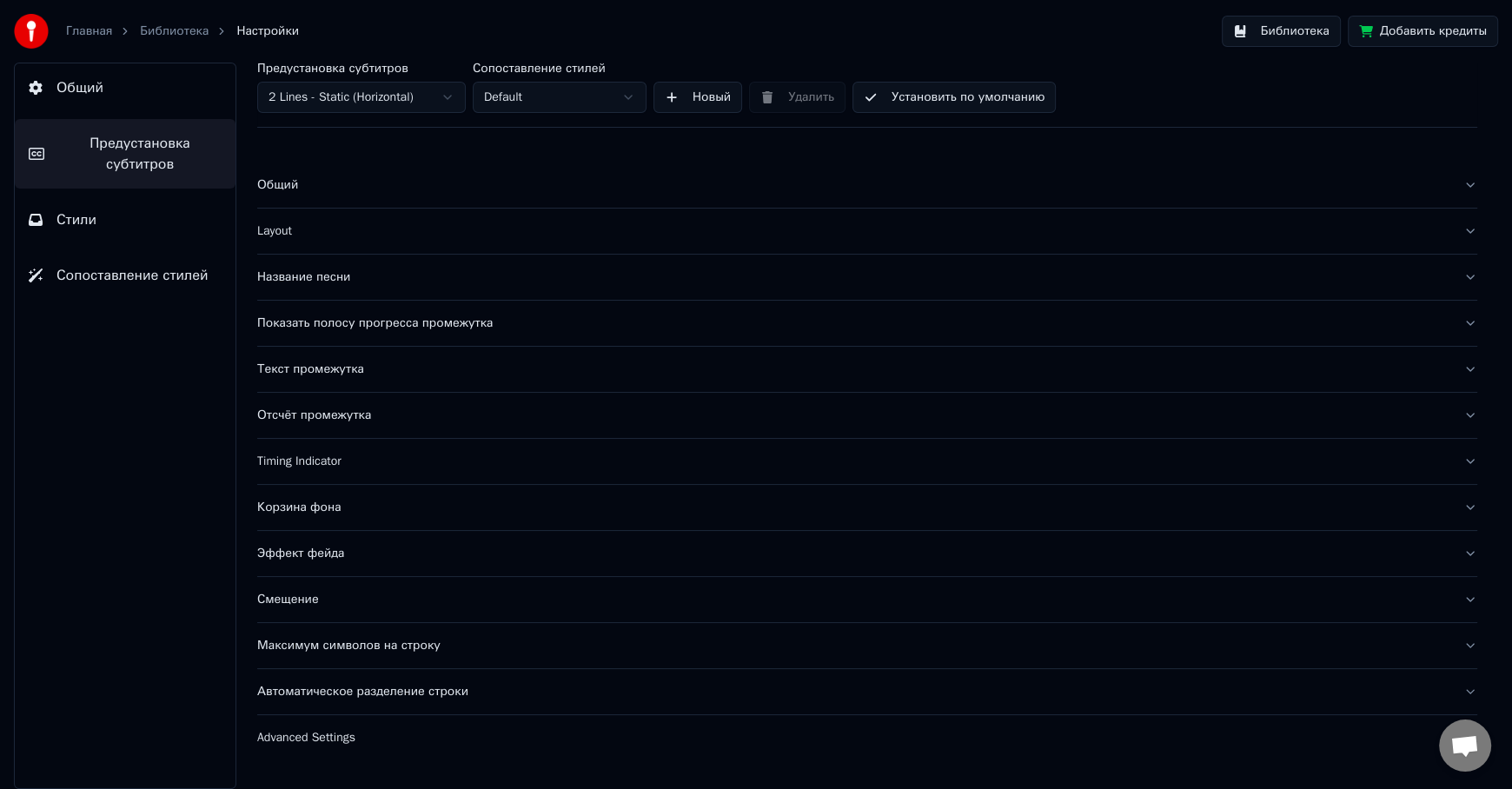 click on "Стили" at bounding box center (76, 220) 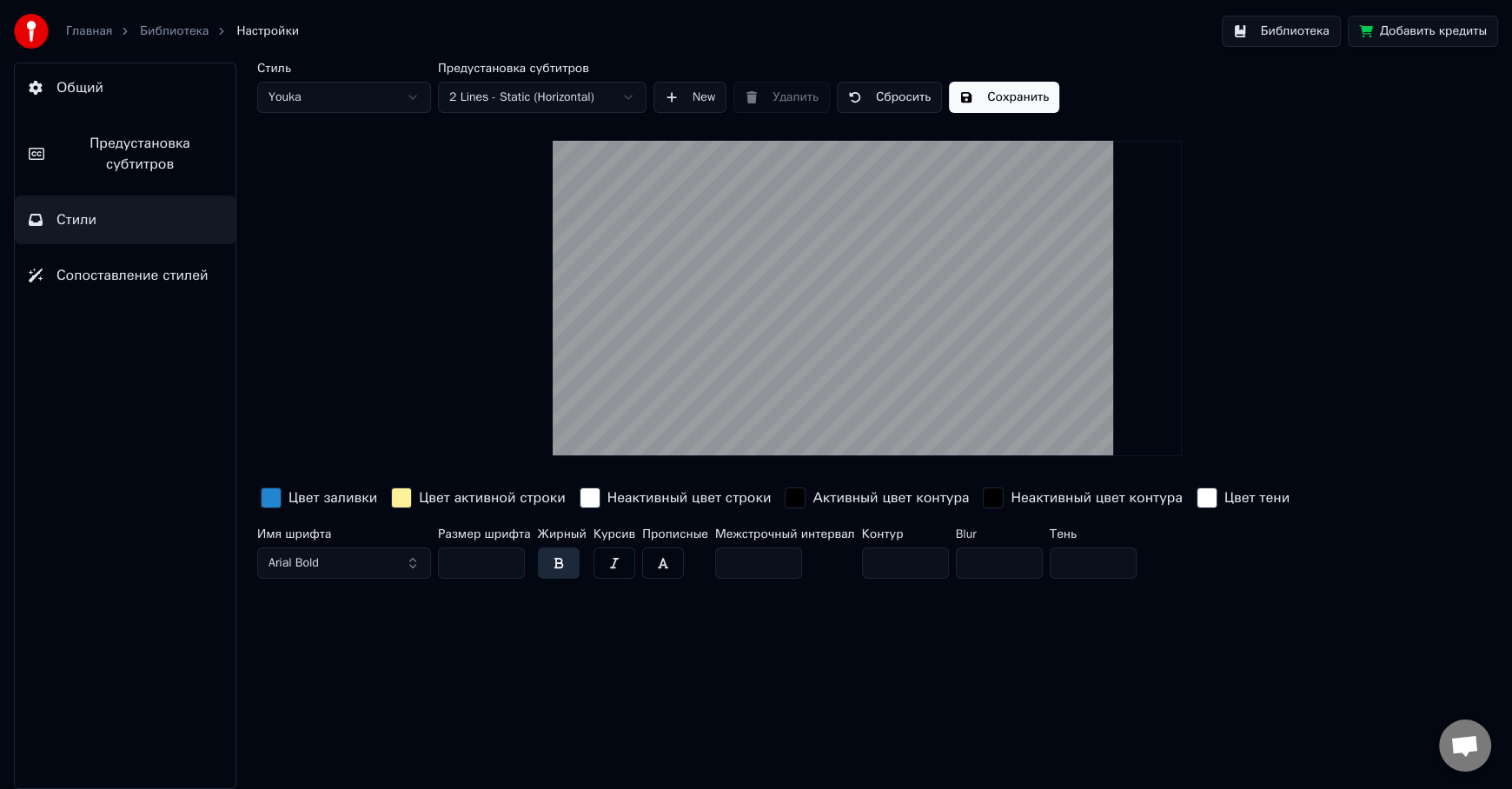 click on "Сопоставление стилей" at bounding box center (132, 275) 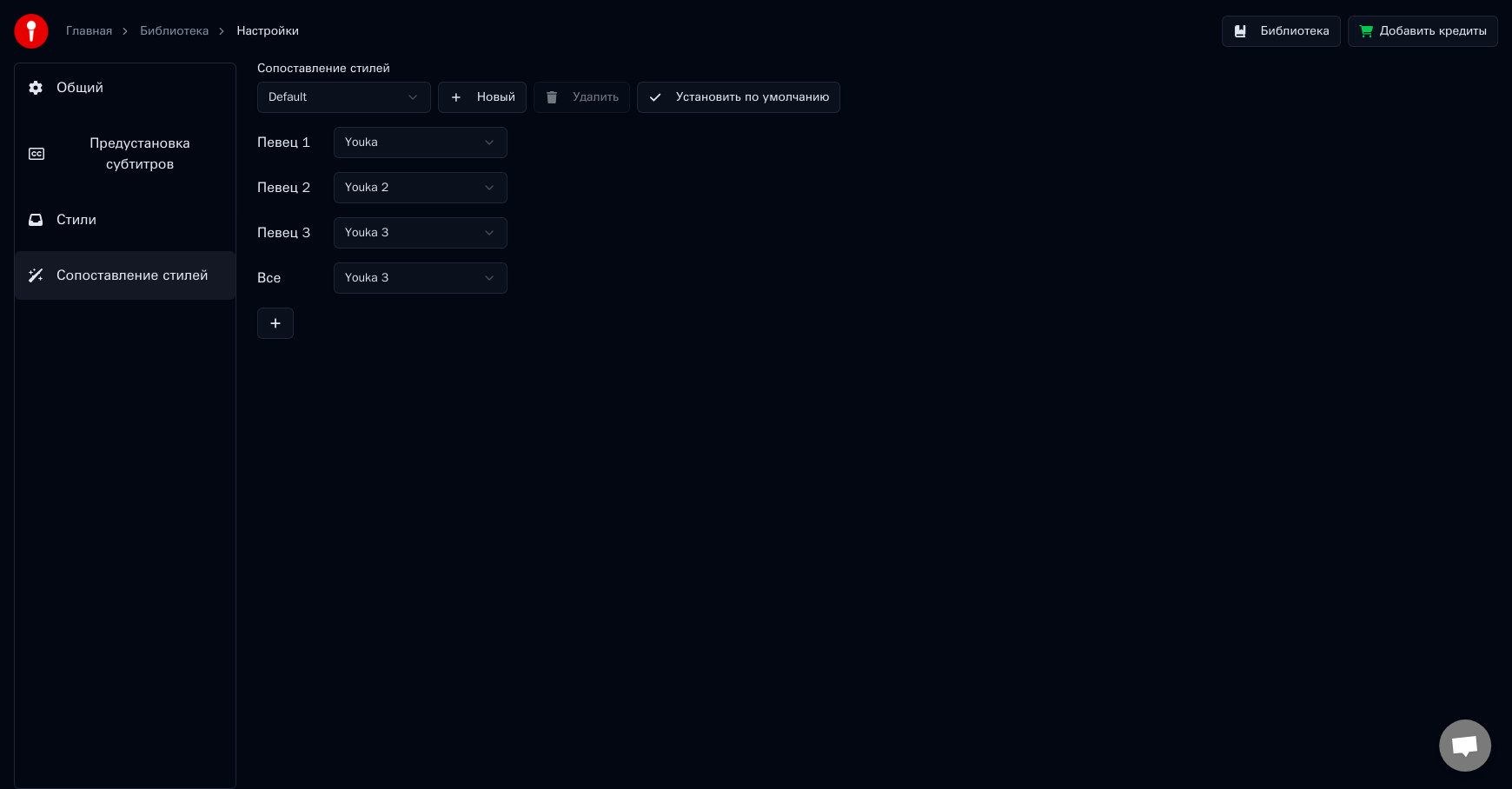 click on "Библиотека" at bounding box center (1281, 31) 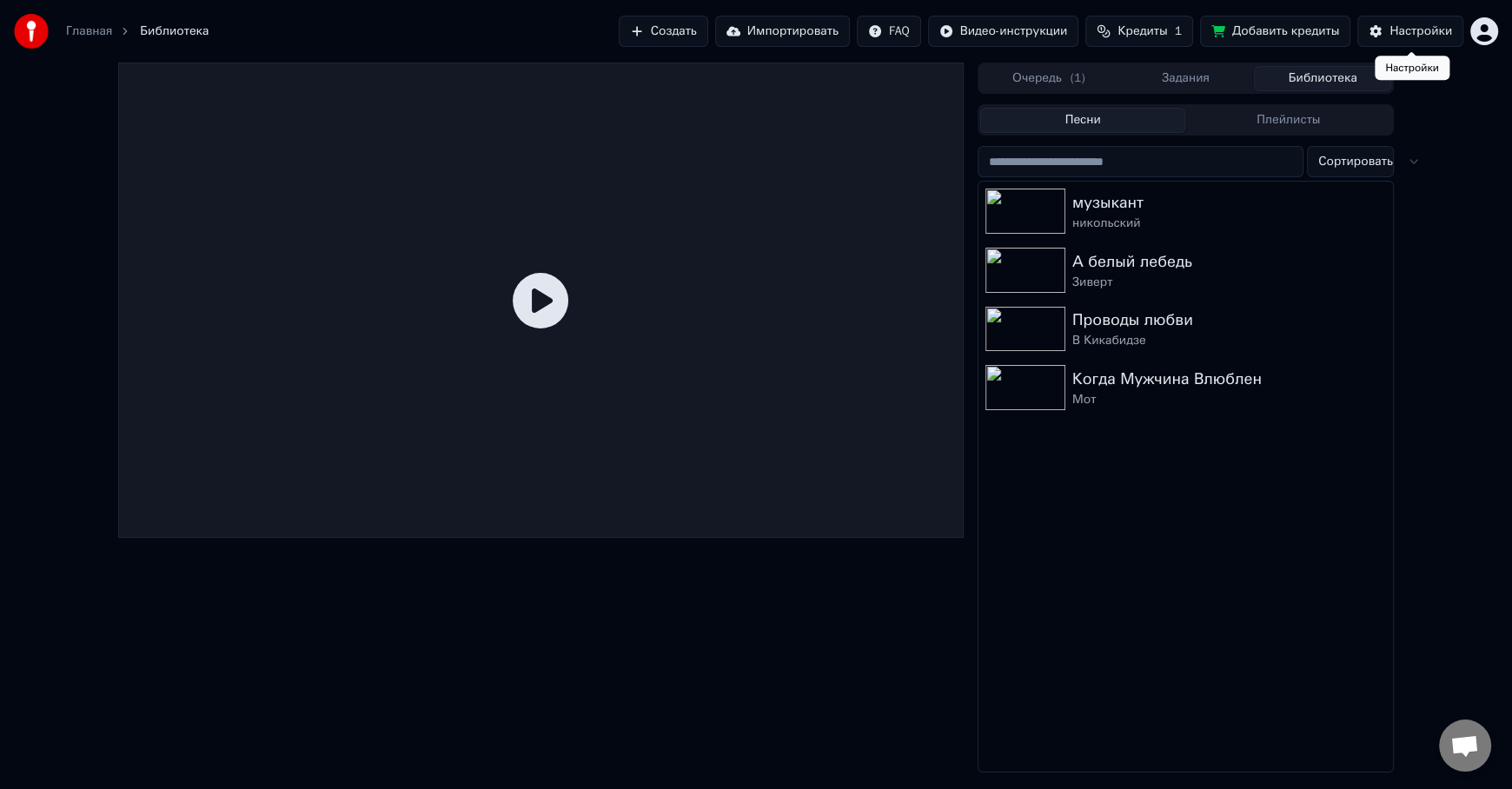 click on "Настройки" at bounding box center [1421, 31] 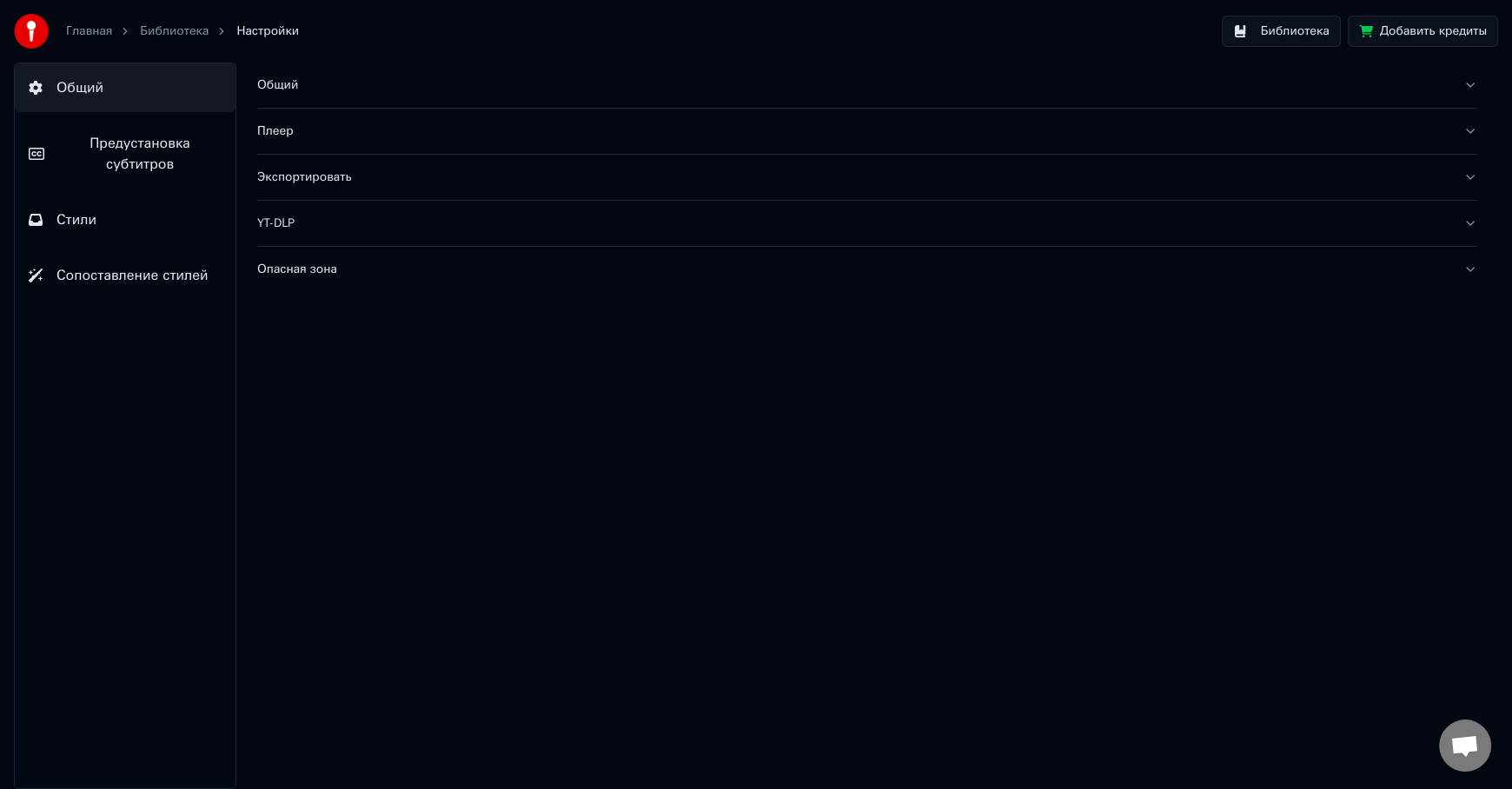 click on "Добавить кредиты" at bounding box center (1422, 31) 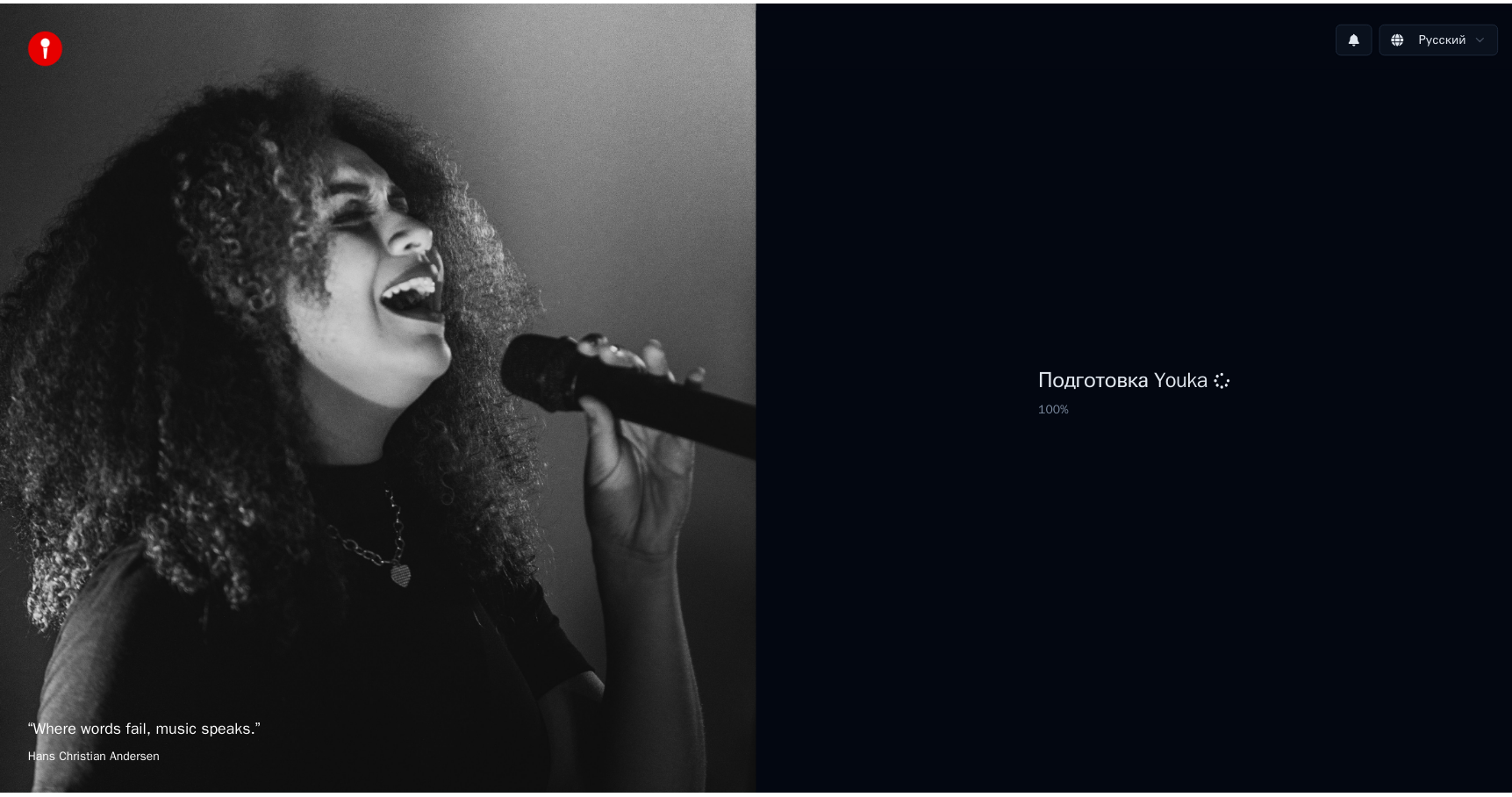 scroll, scrollTop: 0, scrollLeft: 0, axis: both 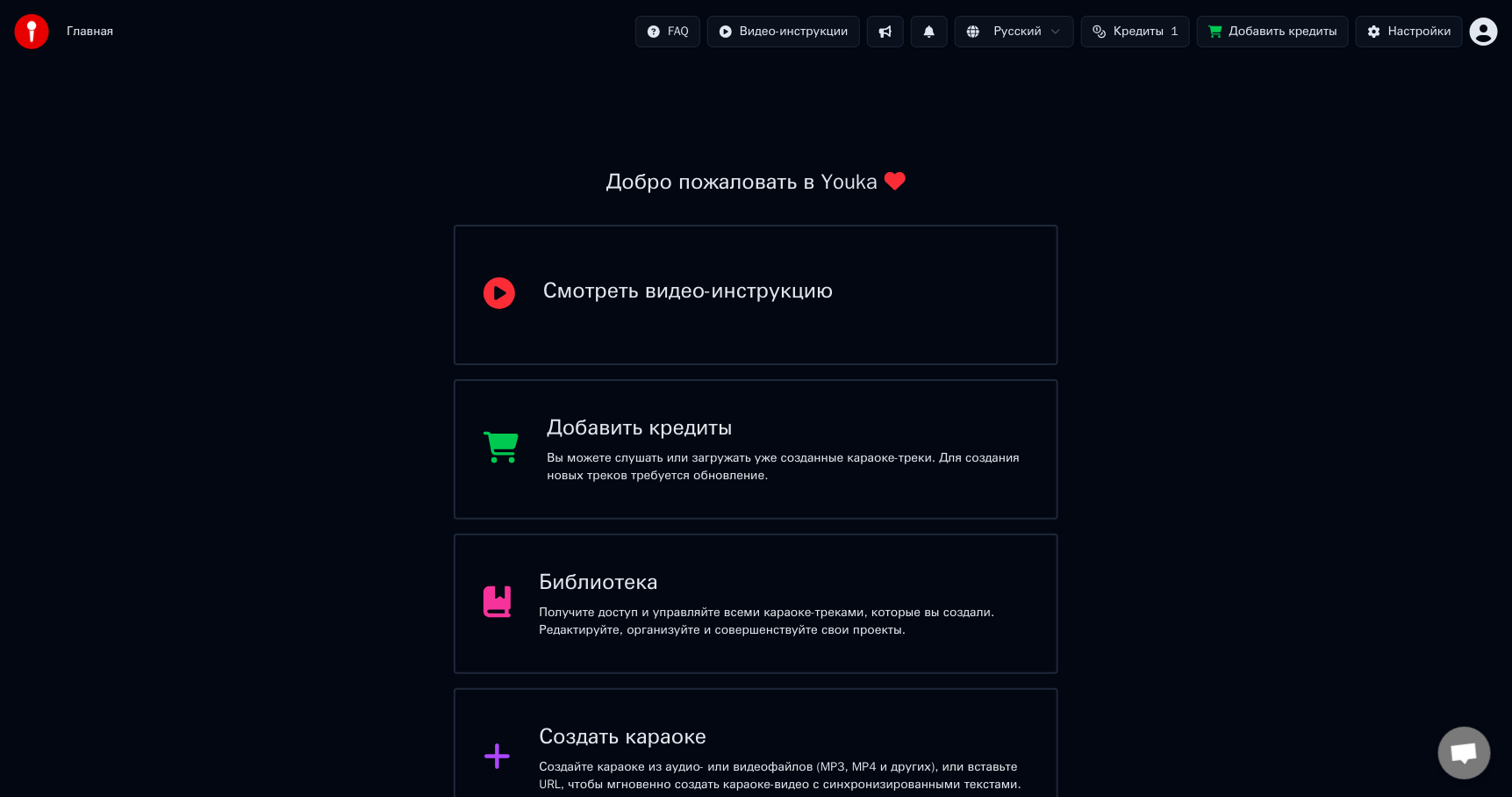 click on "Главная FAQ Видео-инструкции Русский Кредиты 1 Добавить кредиты Настройки Добро пожаловать в Youka Смотреть видео-инструкцию Добавить кредиты Вы можете слушать или загружать уже созданные караоке-треки. Для создания новых треков требуется обновление. Библиотека Получите доступ и управляйте всеми караоке-треками, которые вы создали. Редактируйте, организуйте и совершенствуйте свои проекты. Создать караоке Создайте караоке из аудио- или видеофайлов (MP3, MP4 и других), или вставьте URL, чтобы мгновенно создать караоке-видео с синхронизированными текстами." at bounding box center (756, 414) 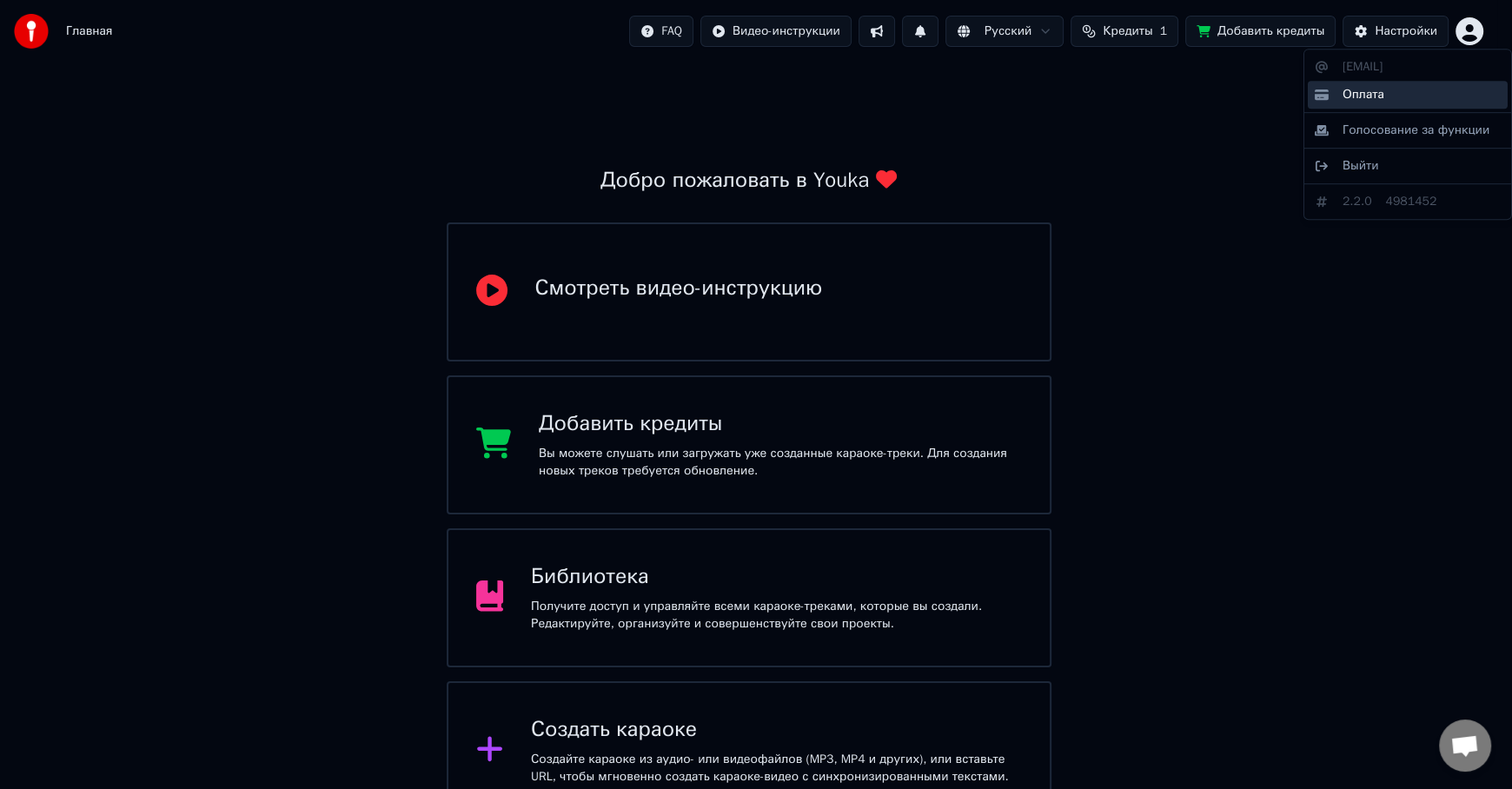 click on "Оплата" at bounding box center (1363, 95) 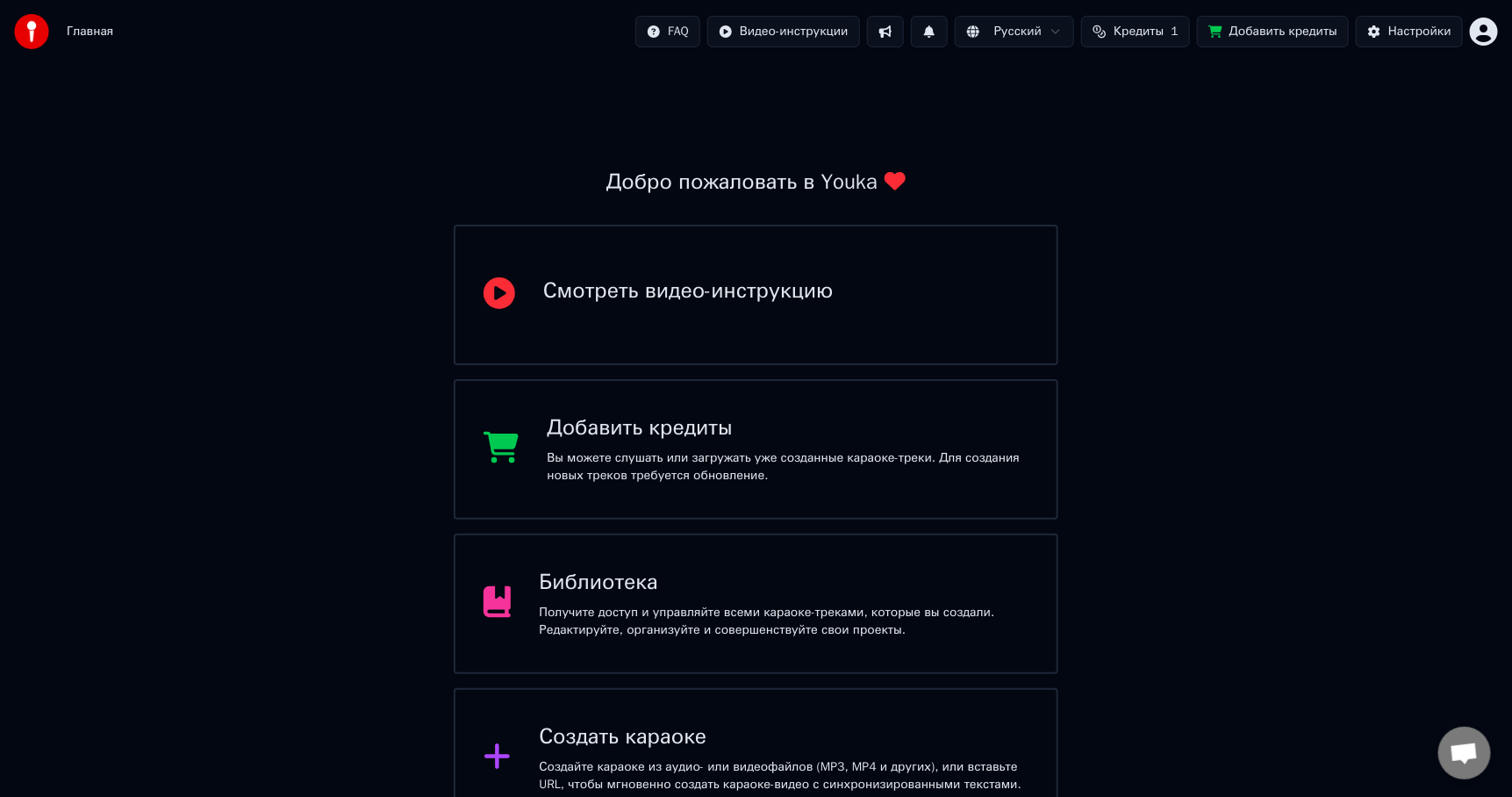 click on "Кредиты" at bounding box center [1138, 32] 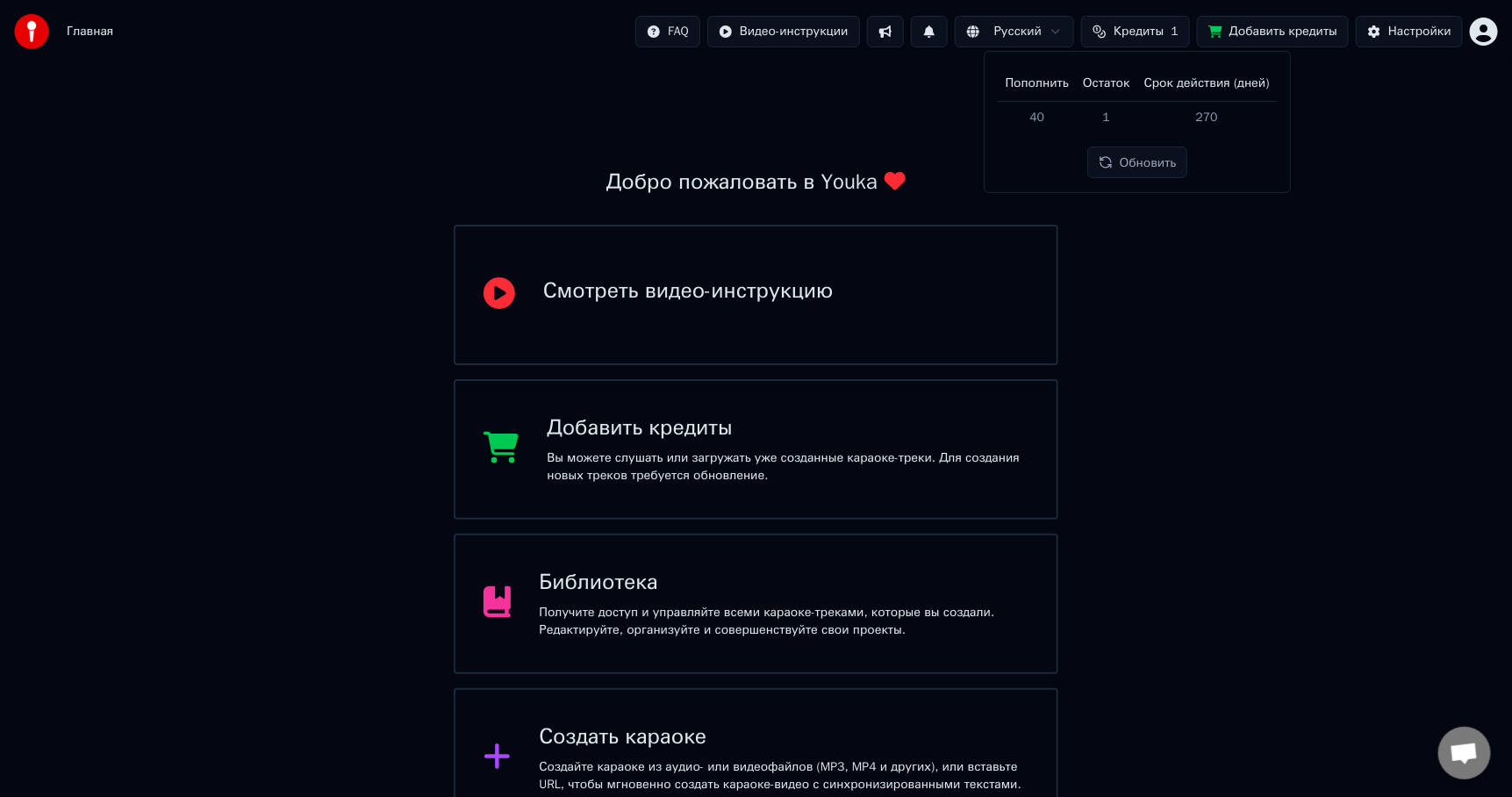 click on "Обновить" at bounding box center (1137, 162) 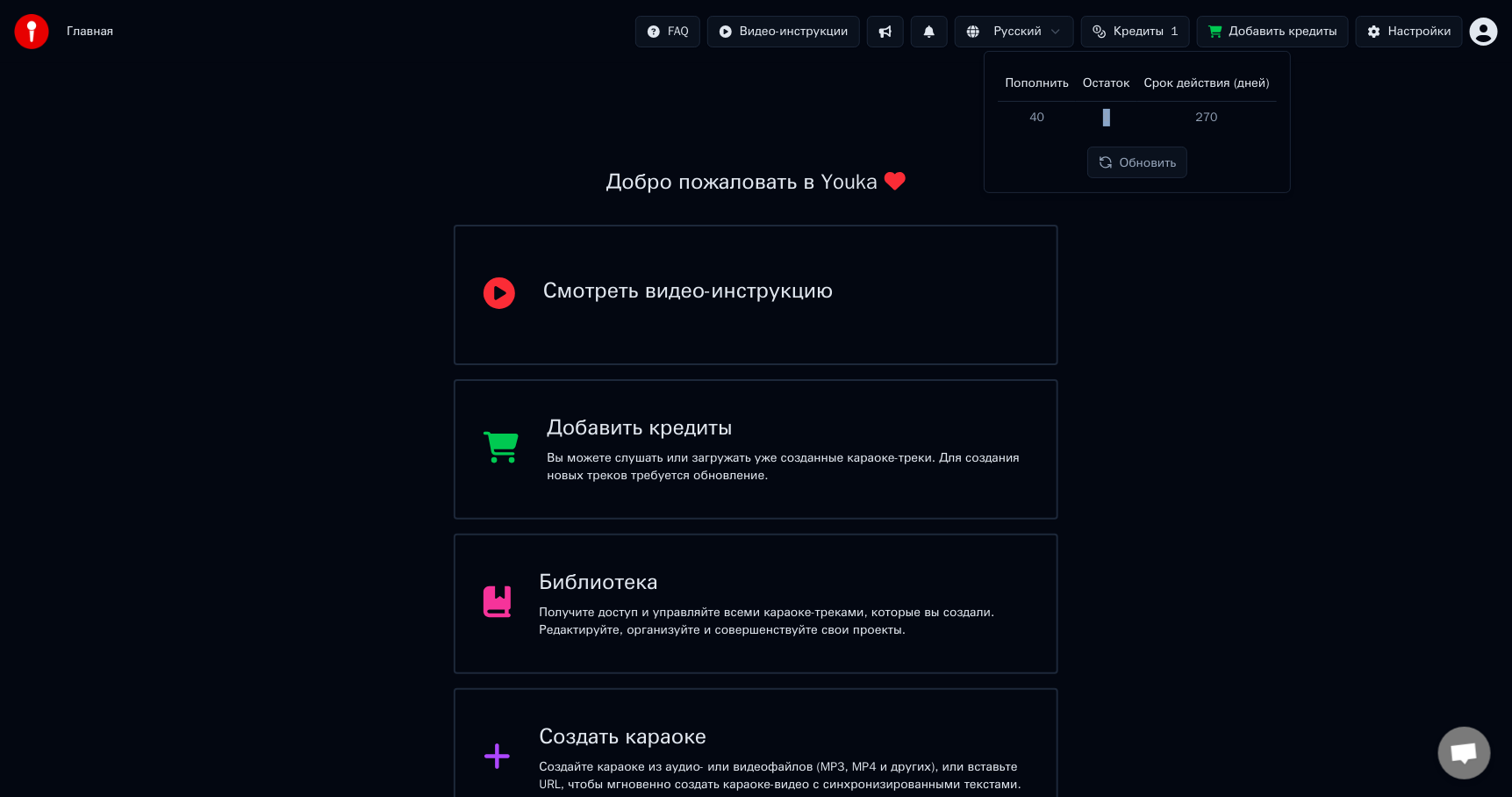 click on "1" at bounding box center (1107, 117) 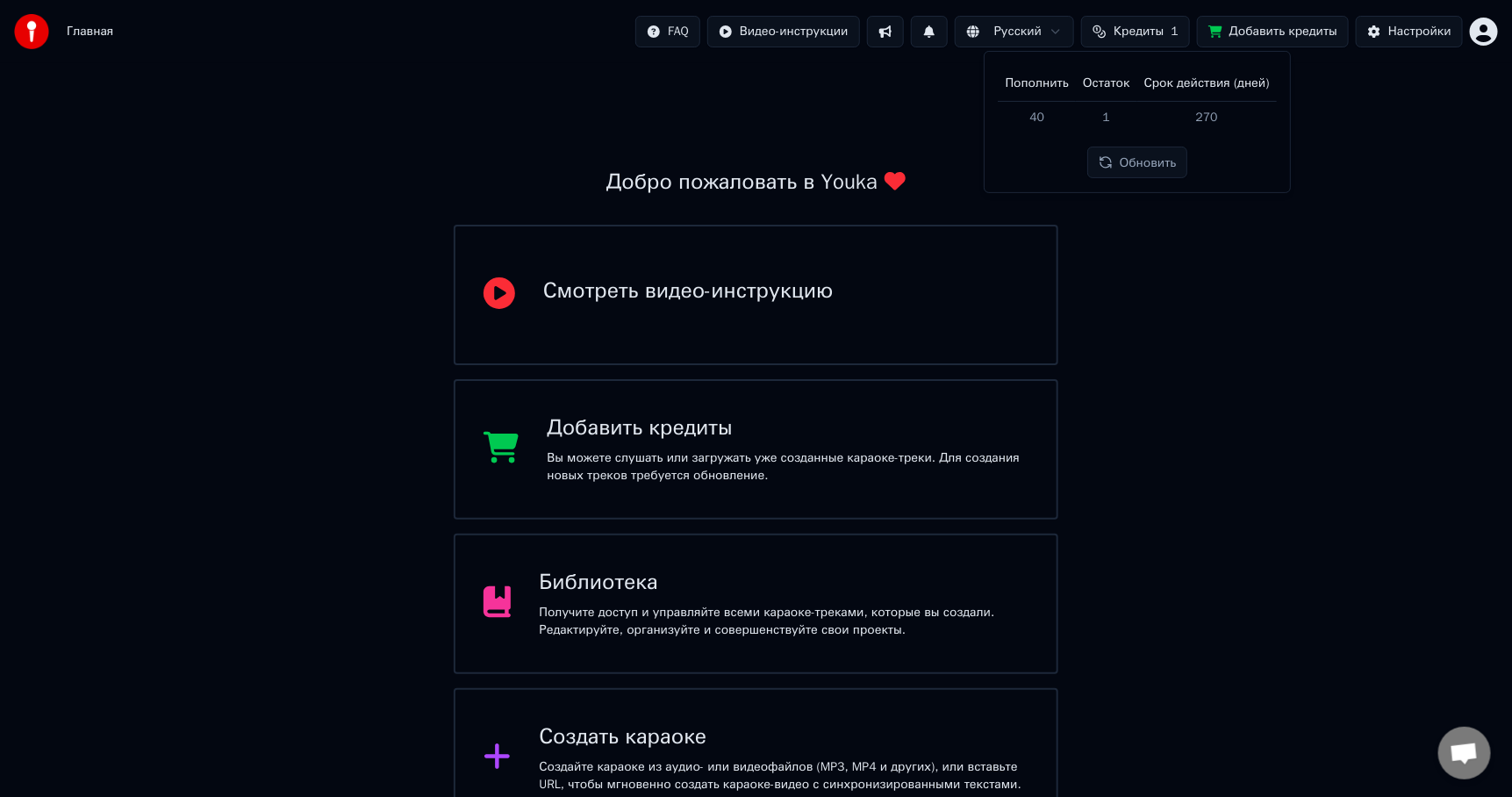 click on "Пополнить" at bounding box center (1037, 83) 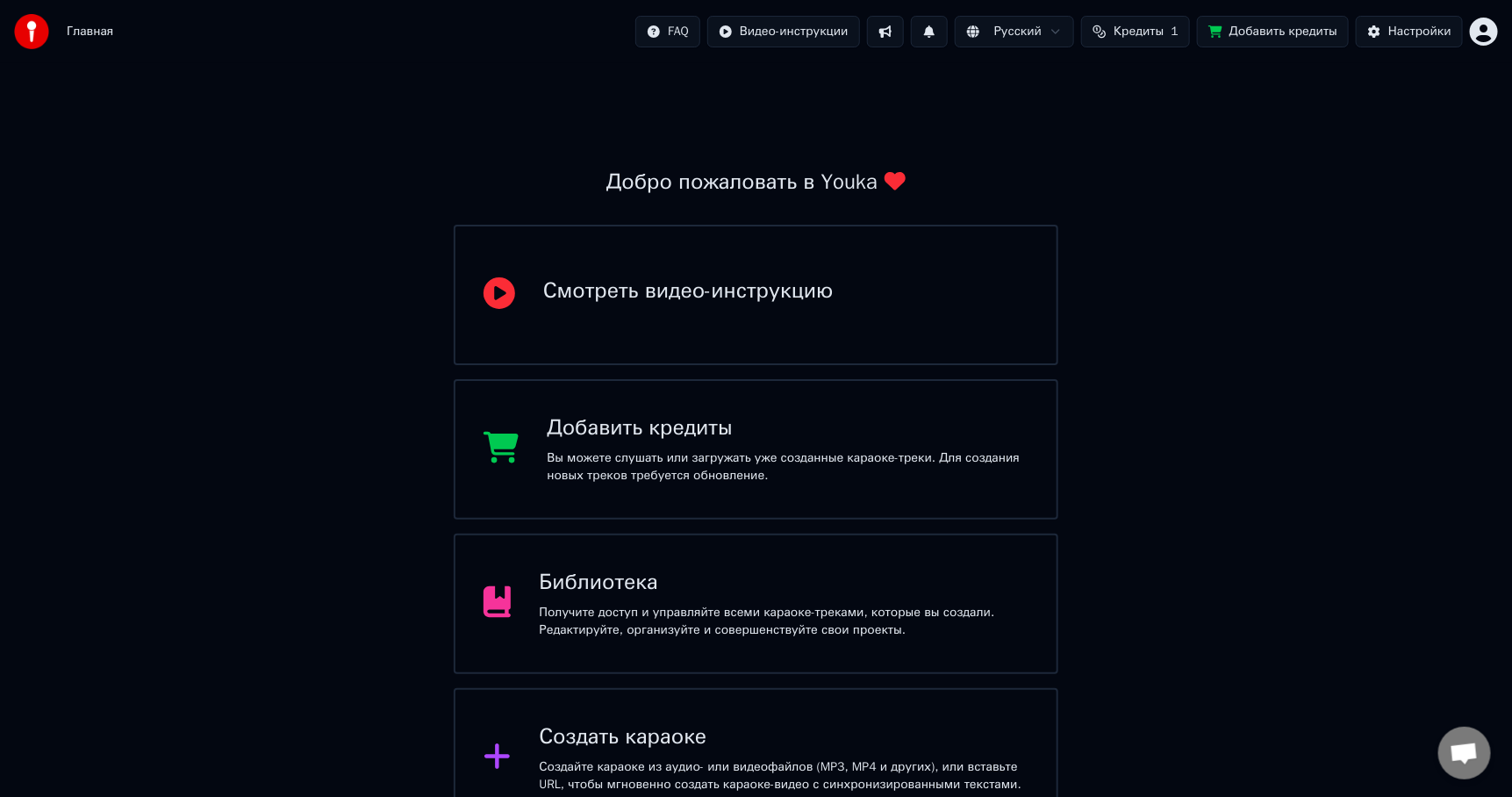 click on "Кредиты" at bounding box center [1138, 32] 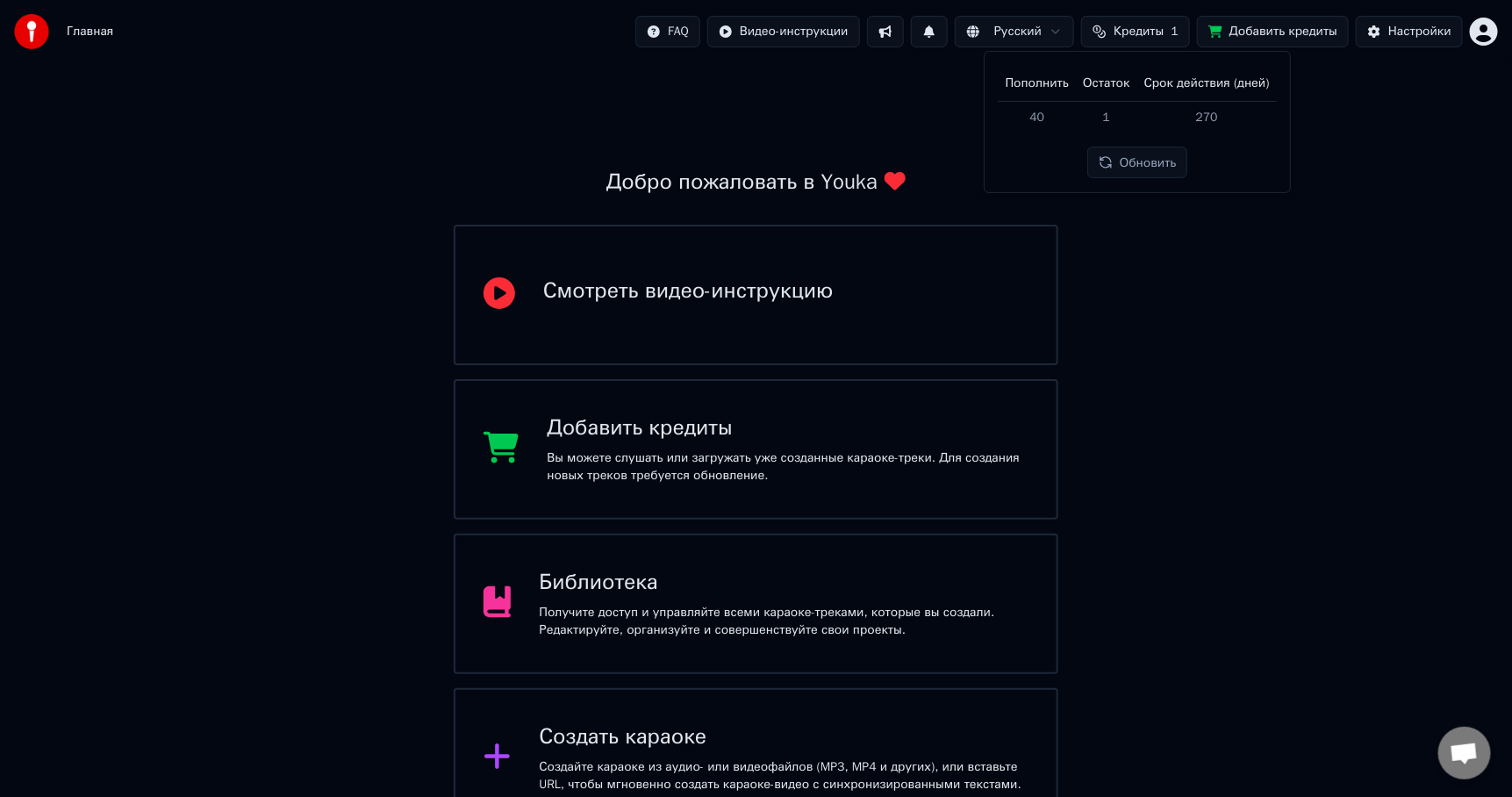 click on "Кредиты" at bounding box center (1138, 32) 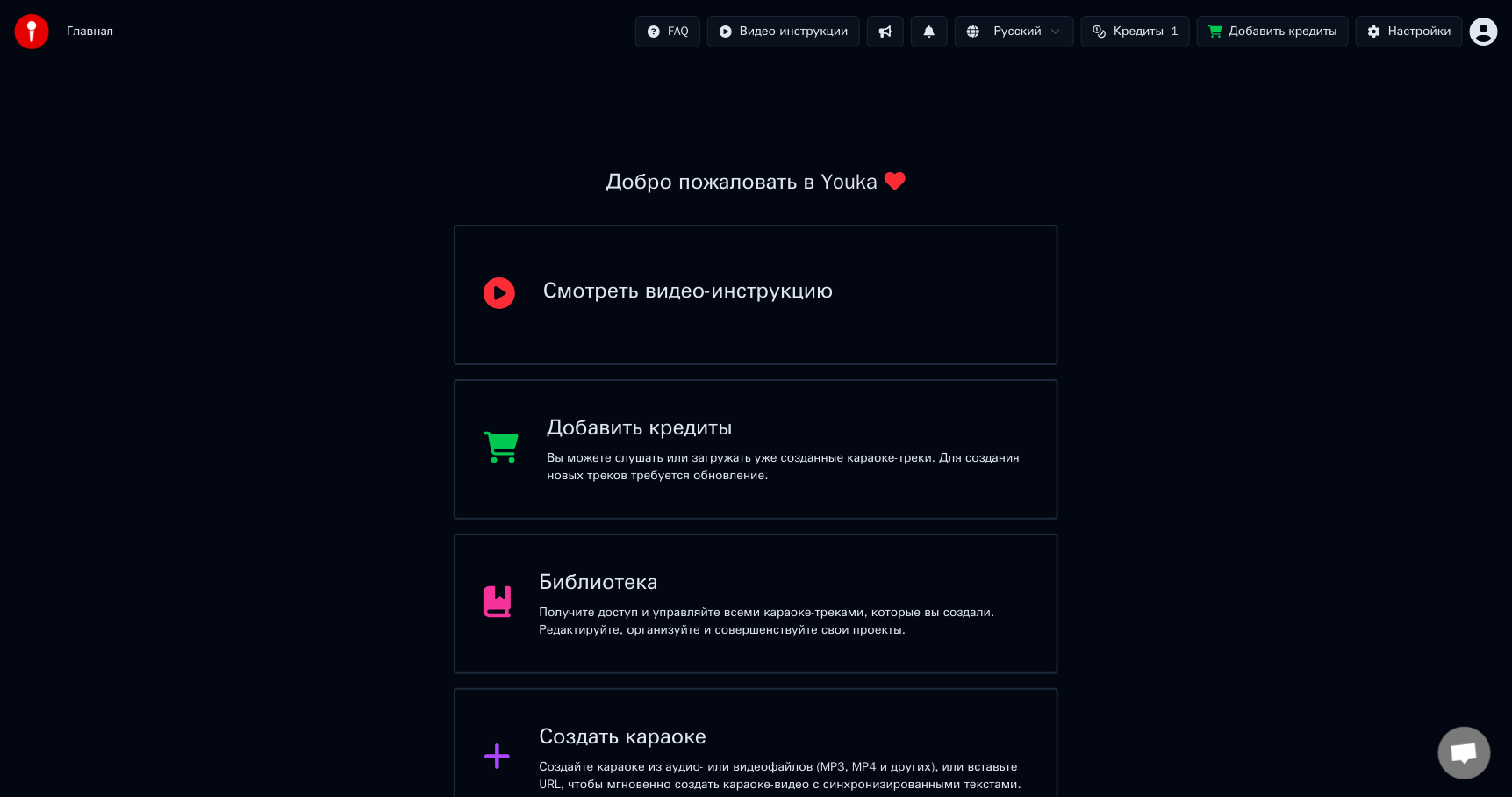 click on "Главная FAQ Видео-инструкции Русский Кредиты 1 Добавить кредиты Настройки Добро пожаловать в Youka Смотреть видео-инструкцию Добавить кредиты Вы можете слушать или загружать уже созданные караоке-треки. Для создания новых треков требуется обновление. Библиотека Получите доступ и управляйте всеми караоке-треками, которые вы создали. Редактируйте, организуйте и совершенствуйте свои проекты. Создать караоке Создайте караоке из аудио- или видеофайлов (MP3, MP4 и других), или вставьте URL, чтобы мгновенно создать караоке-видео с синхронизированными текстами." at bounding box center (756, 414) 